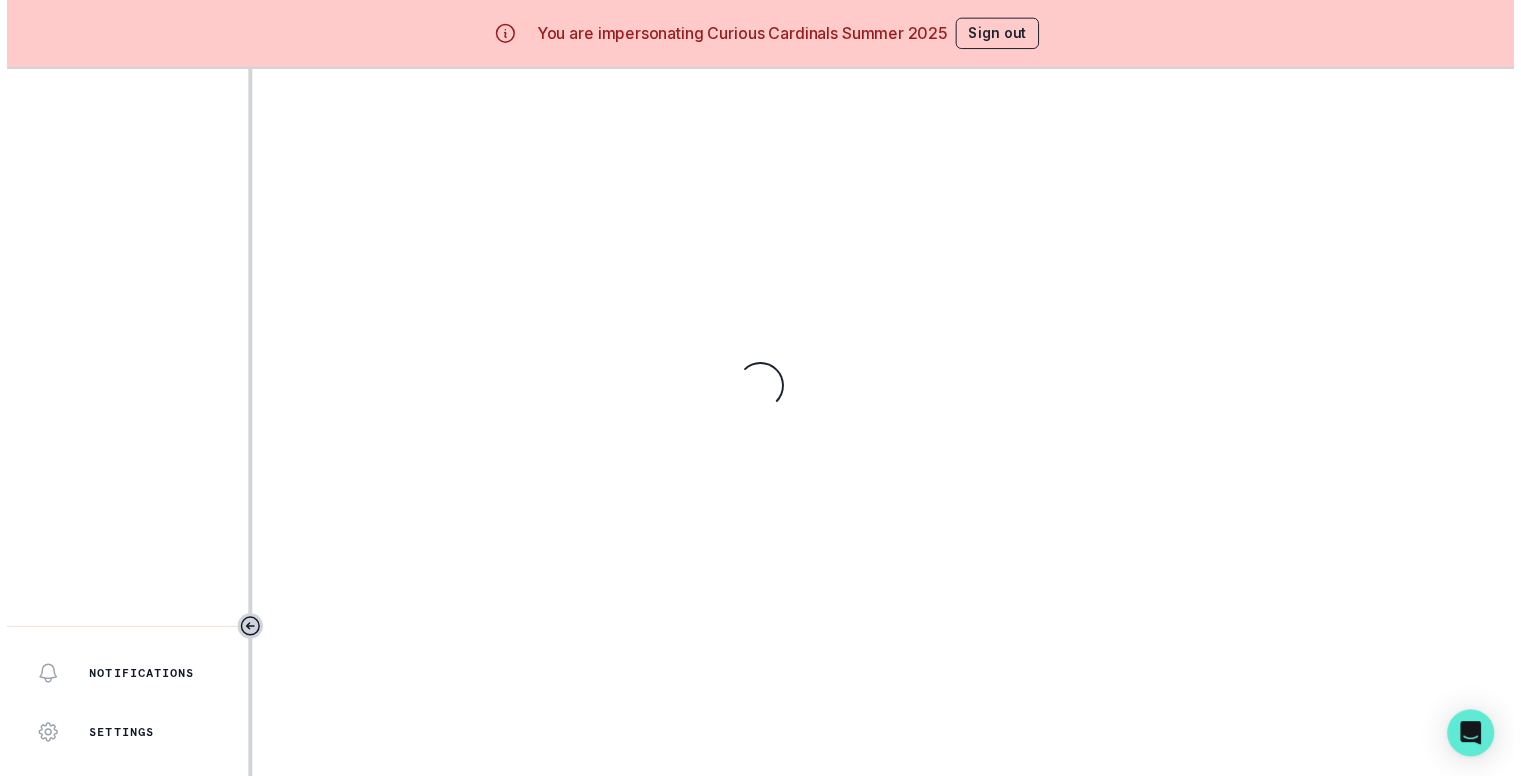 scroll, scrollTop: 0, scrollLeft: 0, axis: both 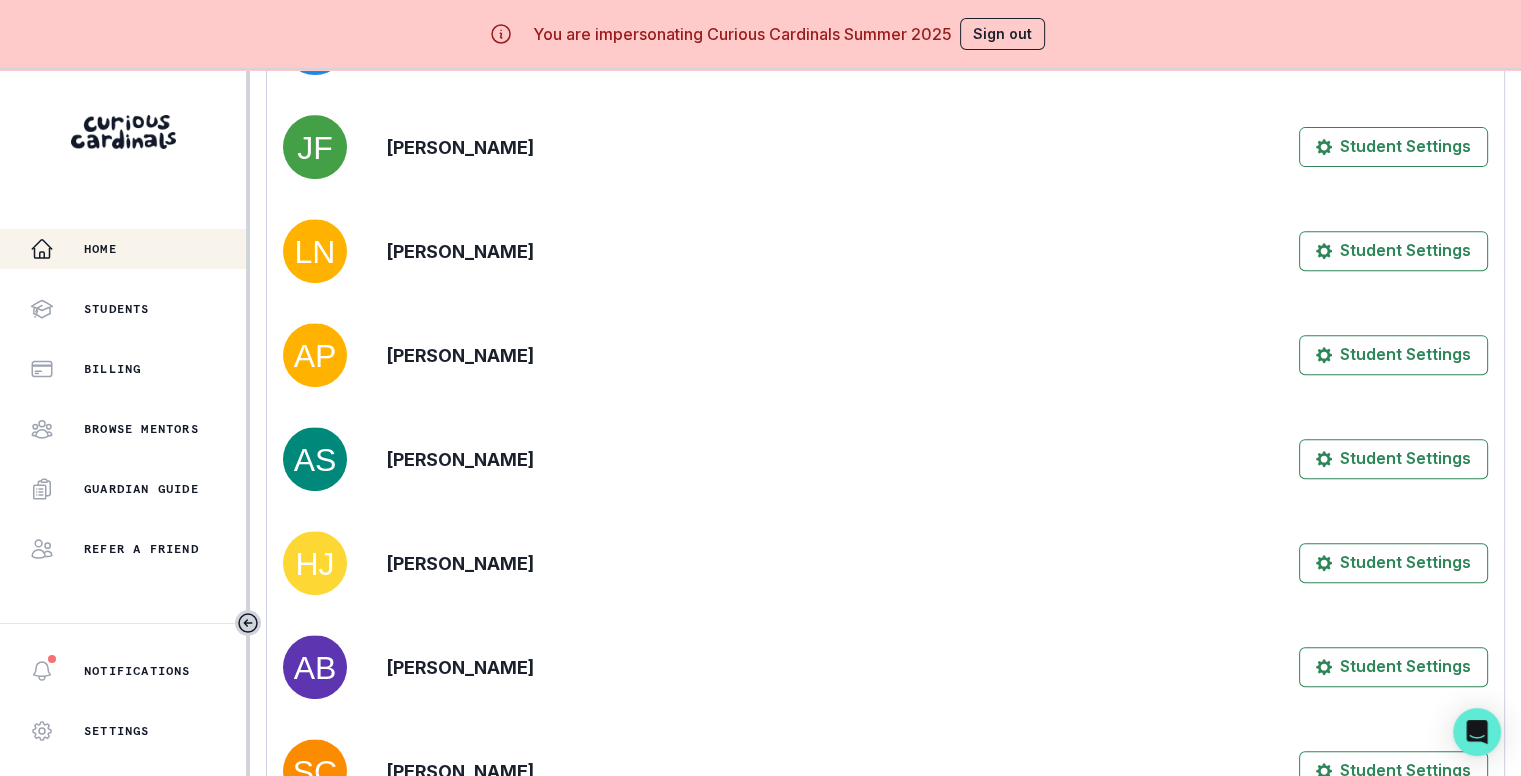 click on "[PERSON_NAME]" at bounding box center [460, 251] 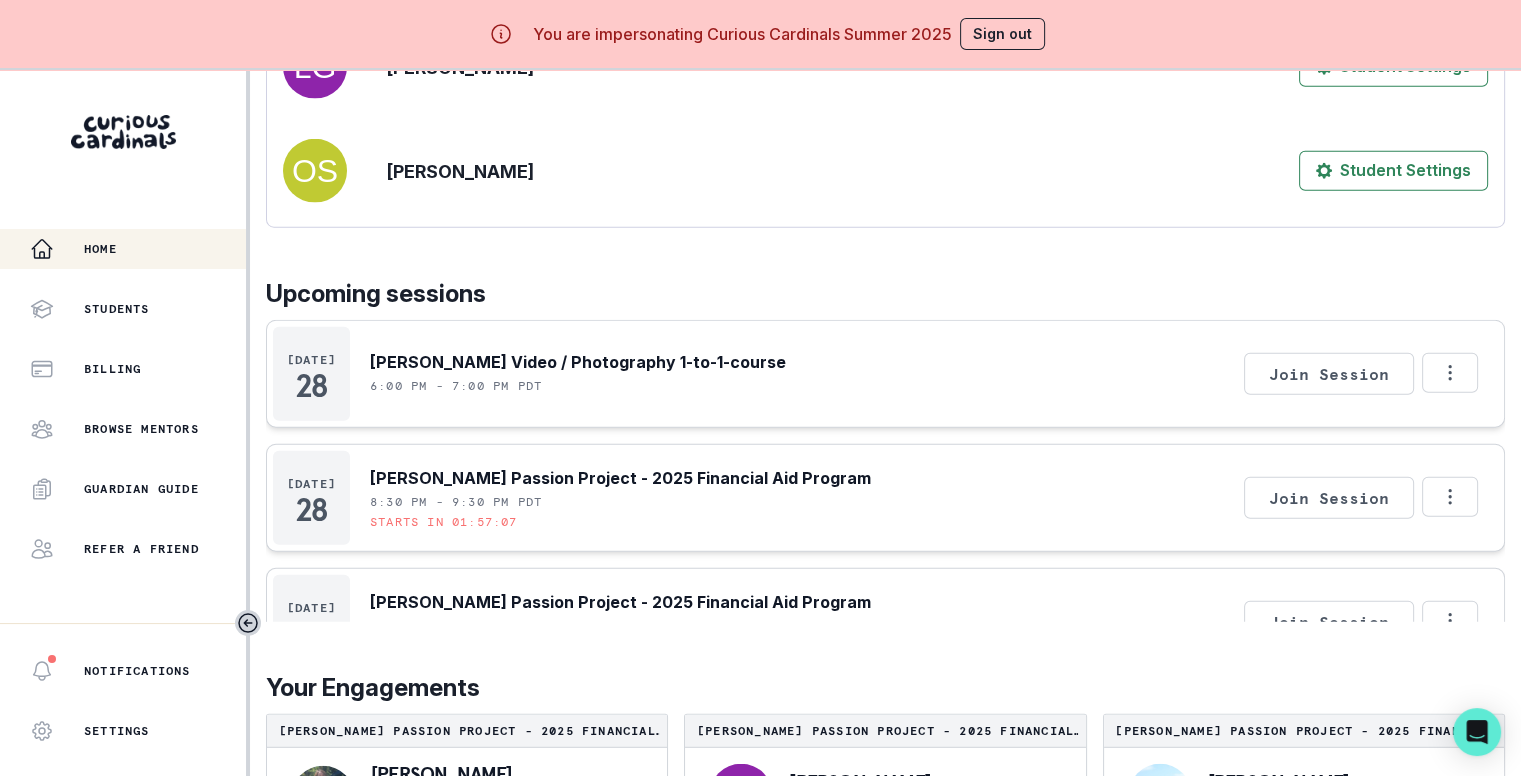 scroll, scrollTop: 5192, scrollLeft: 0, axis: vertical 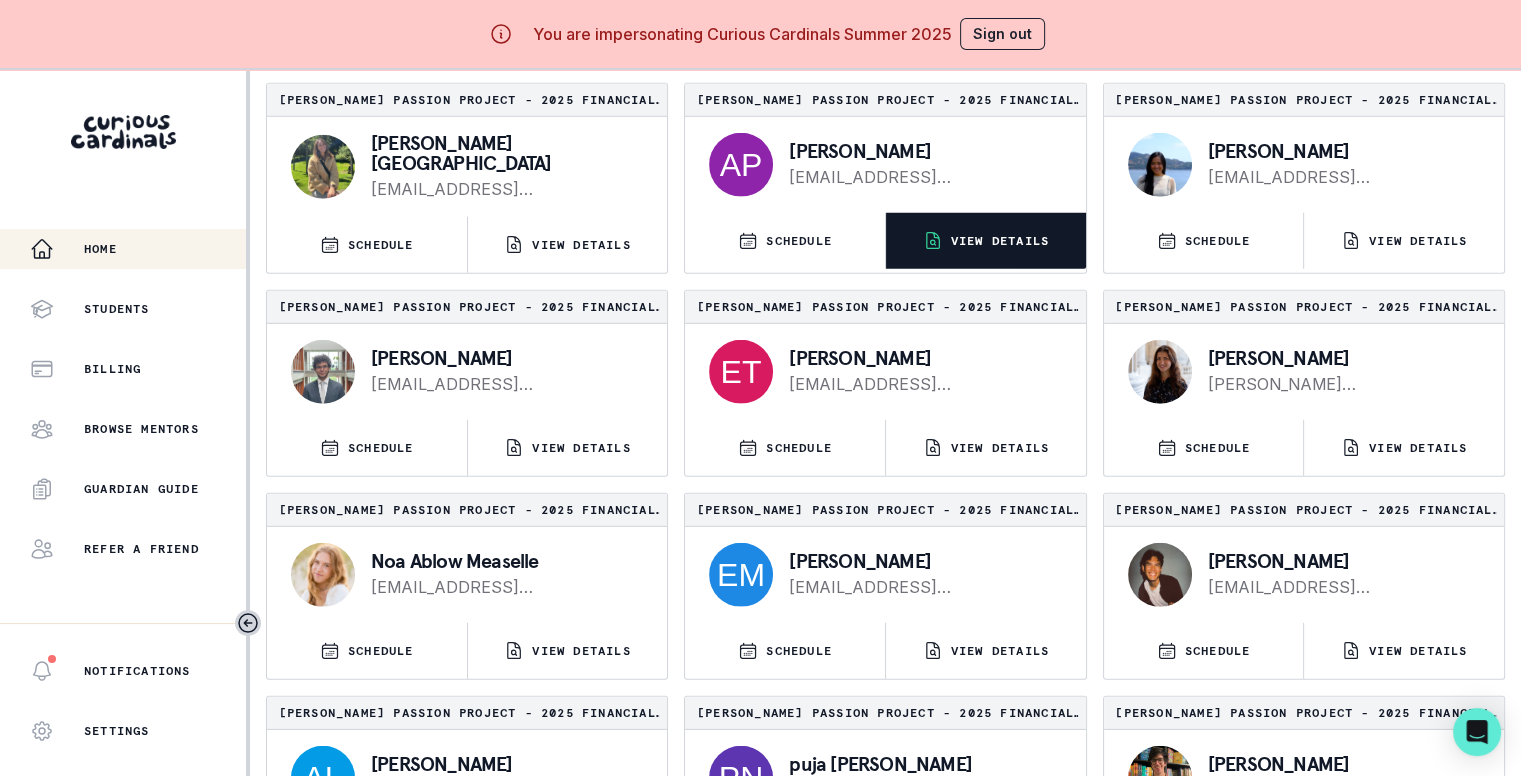click on "VIEW DETAILS" at bounding box center (986, 241) 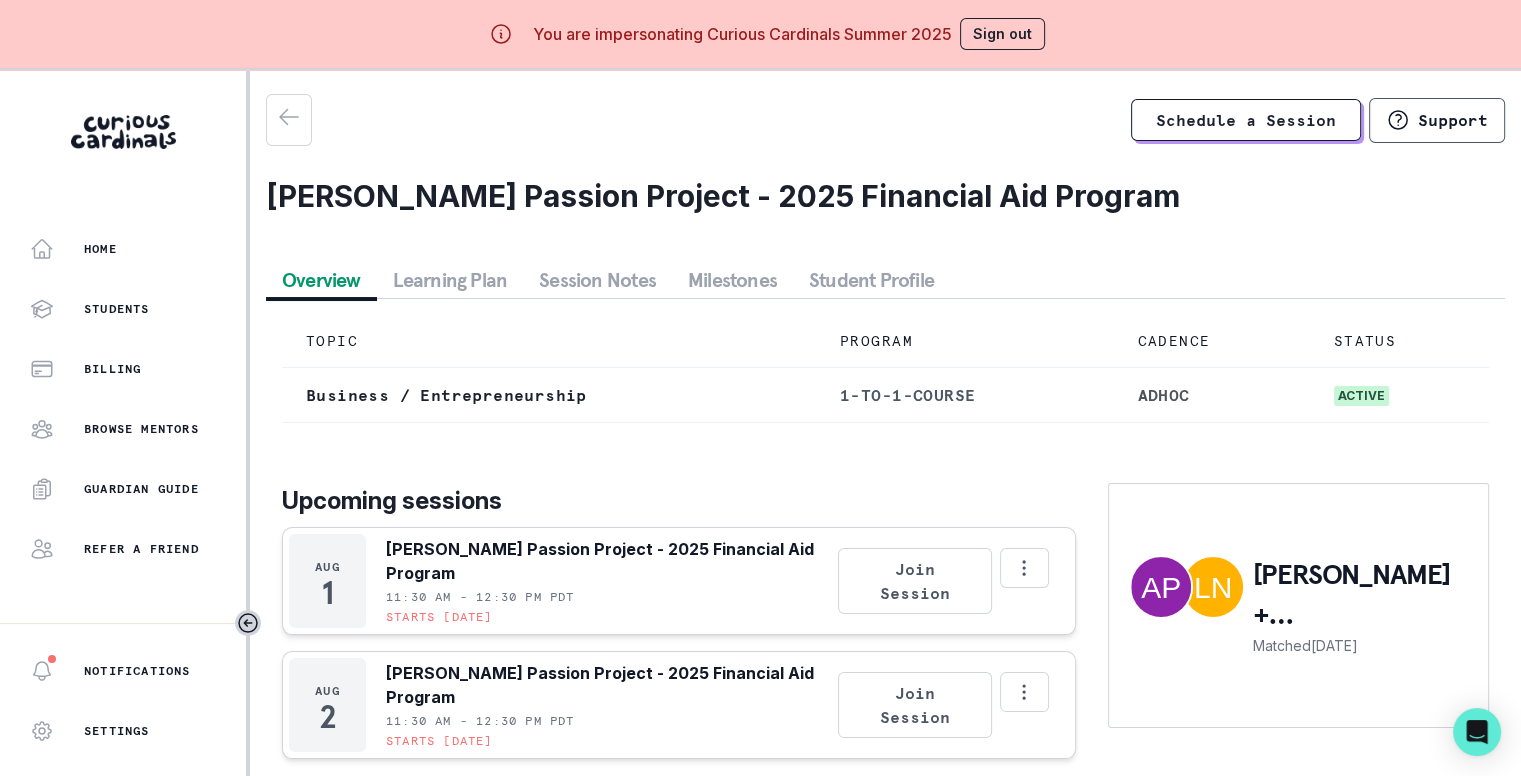 click on "Session Notes" at bounding box center (597, 280) 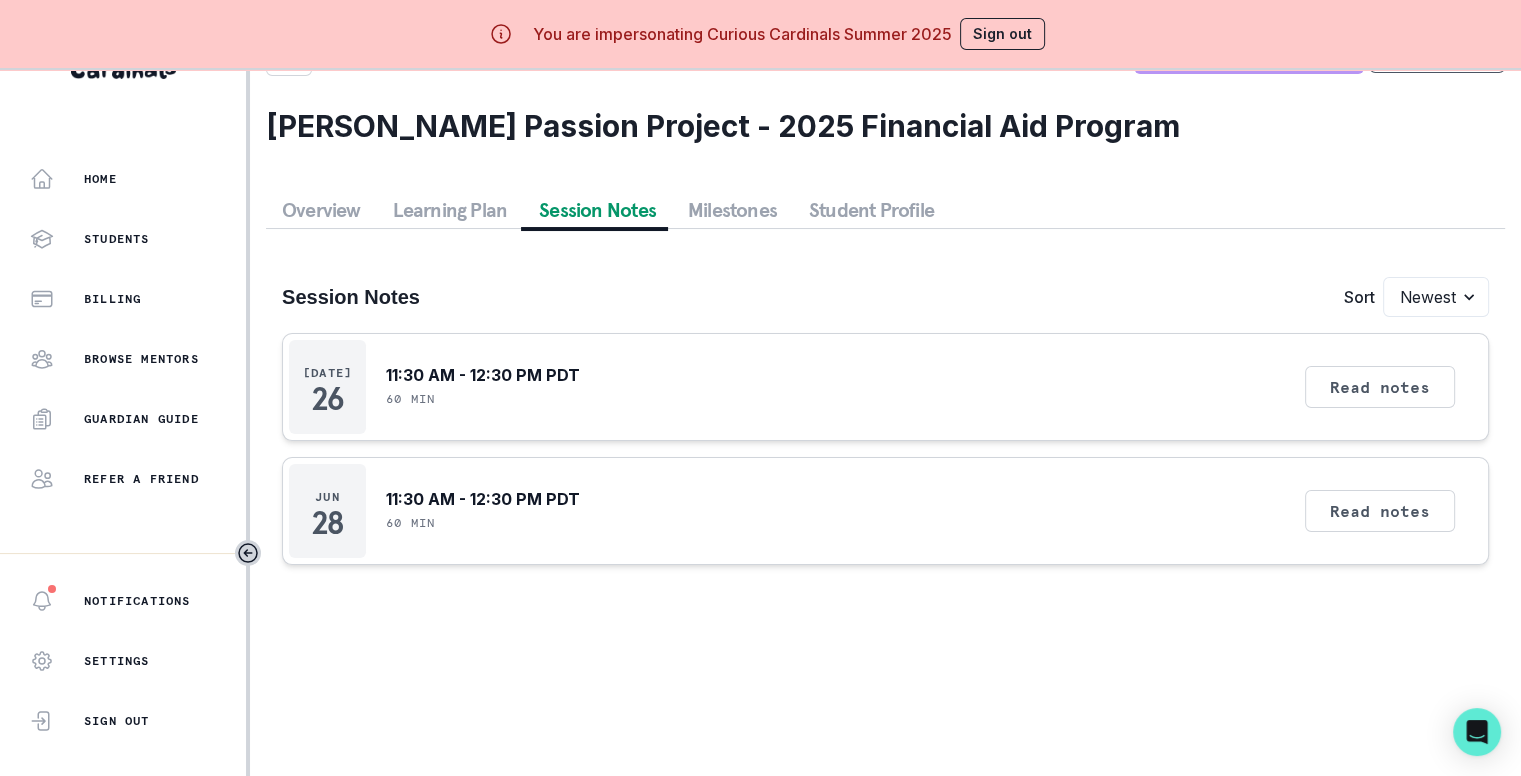 scroll, scrollTop: 0, scrollLeft: 0, axis: both 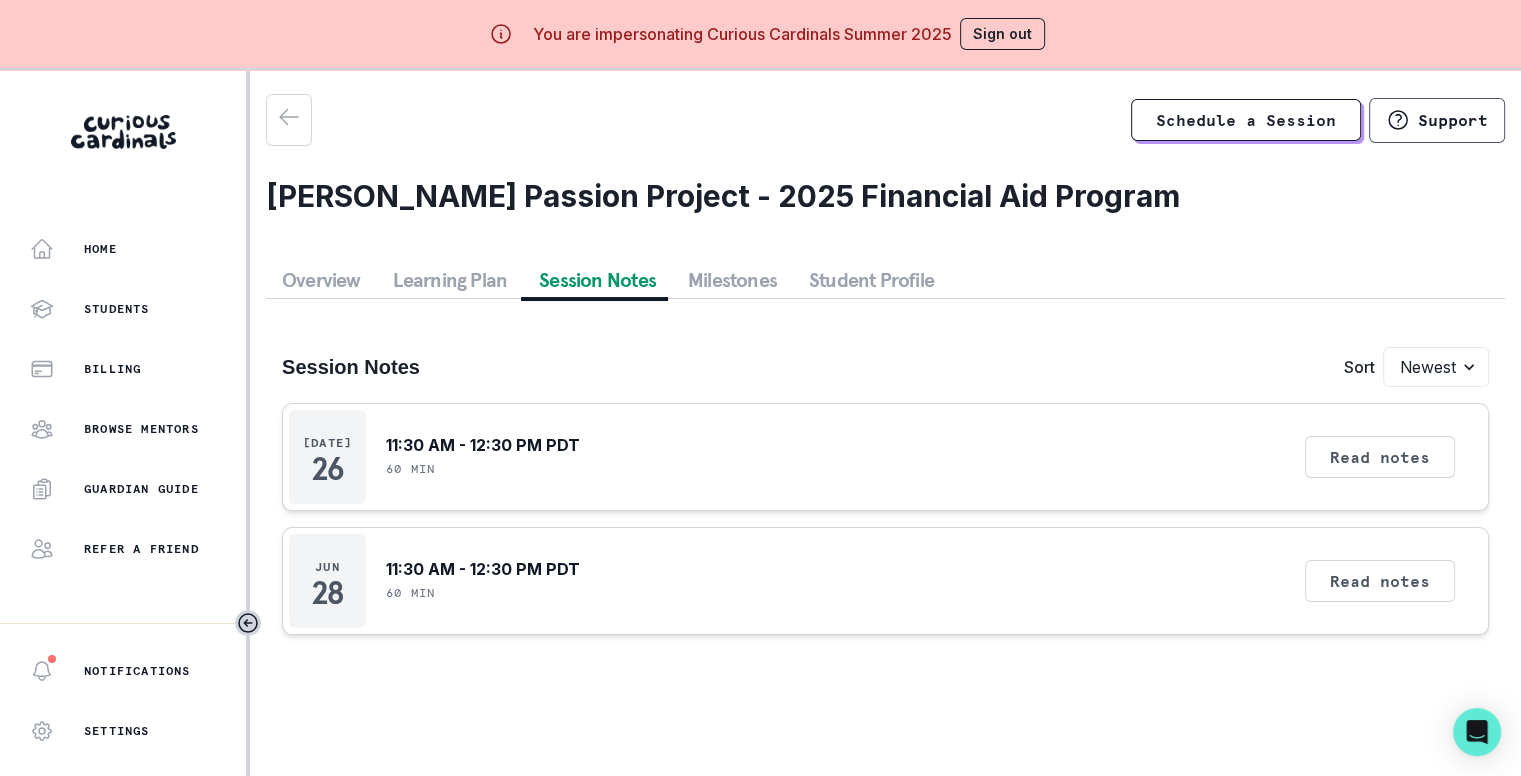 click on "Learning Plan" at bounding box center [450, 280] 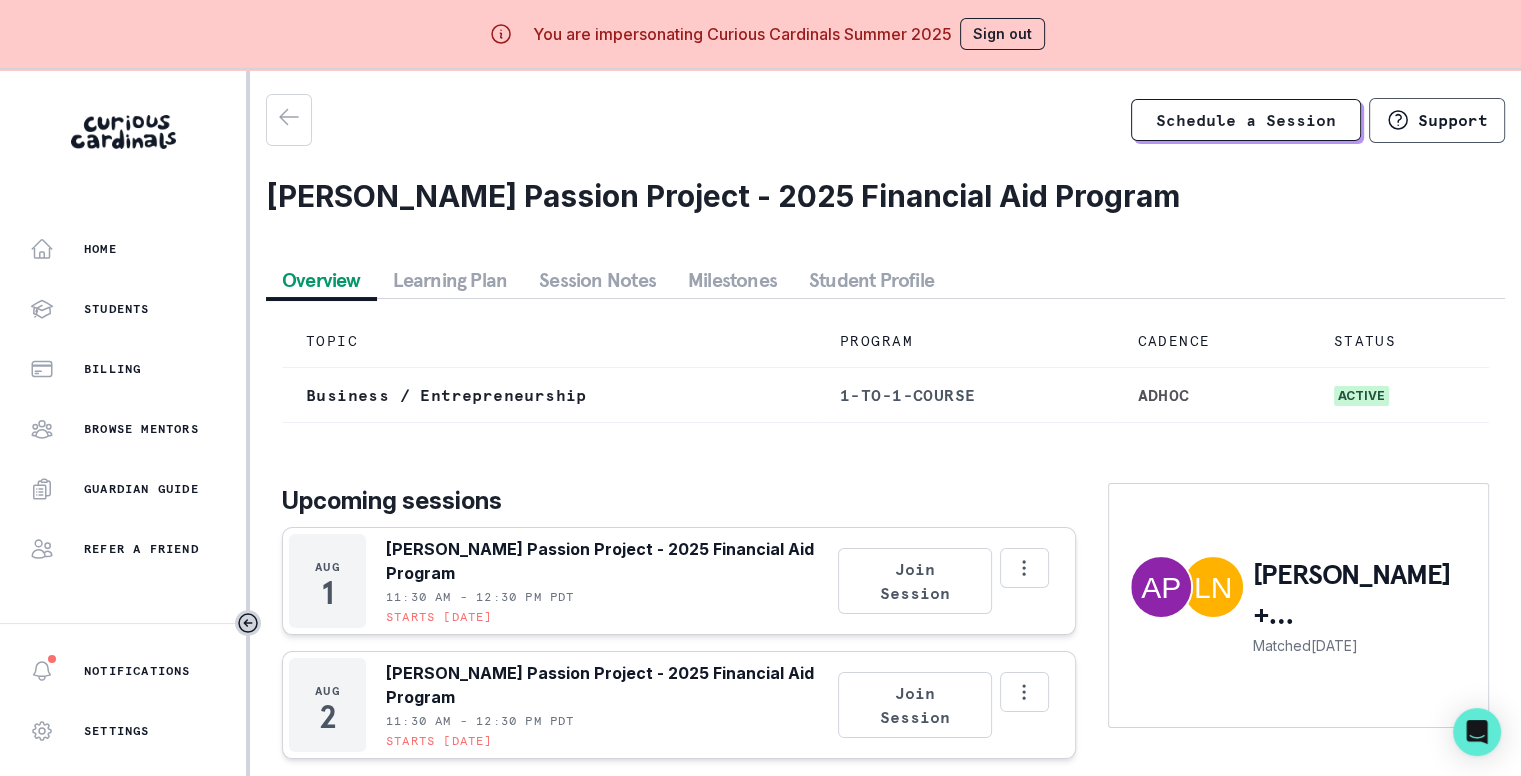 click on "Overview" at bounding box center [321, 280] 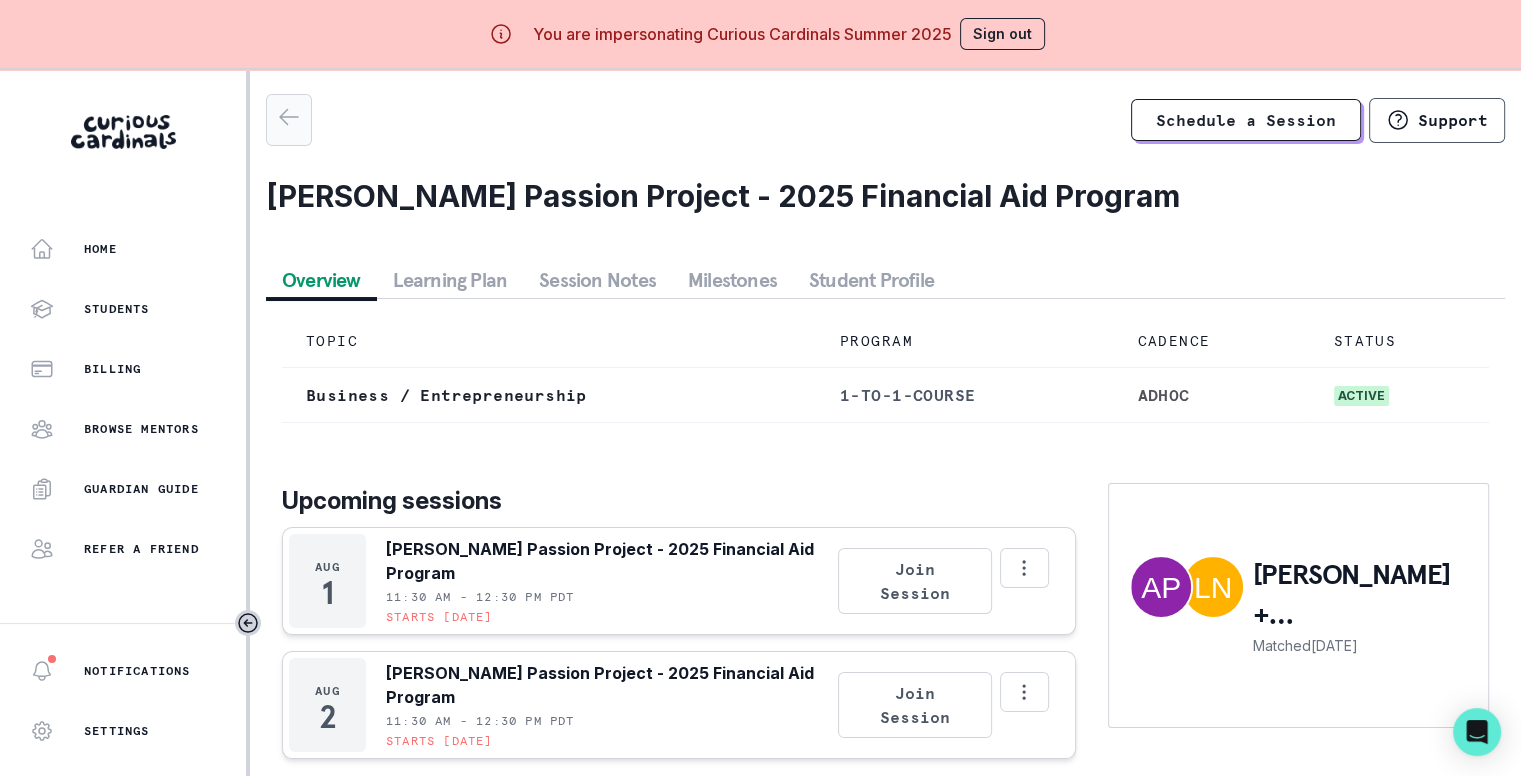 click 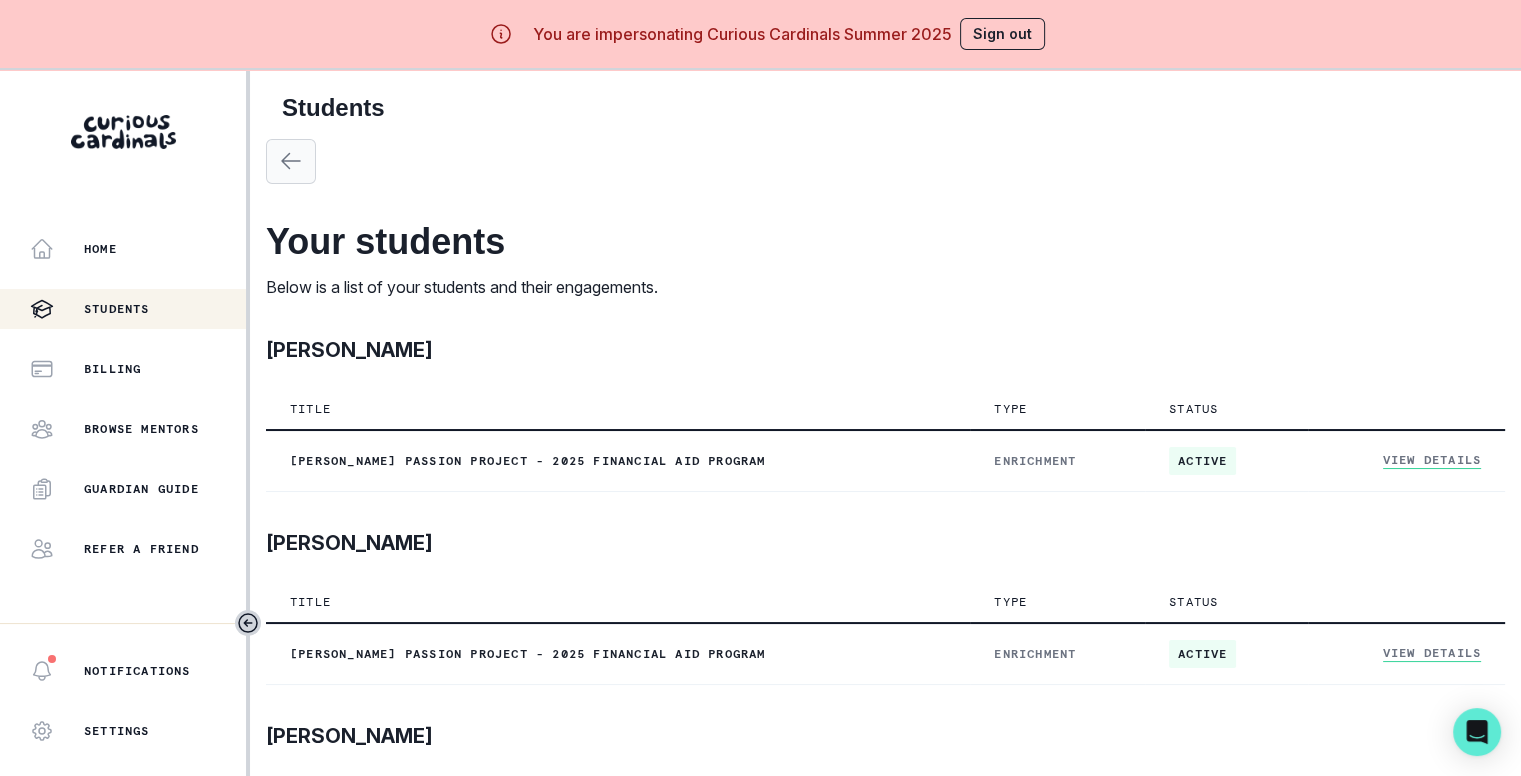 click at bounding box center [291, 161] 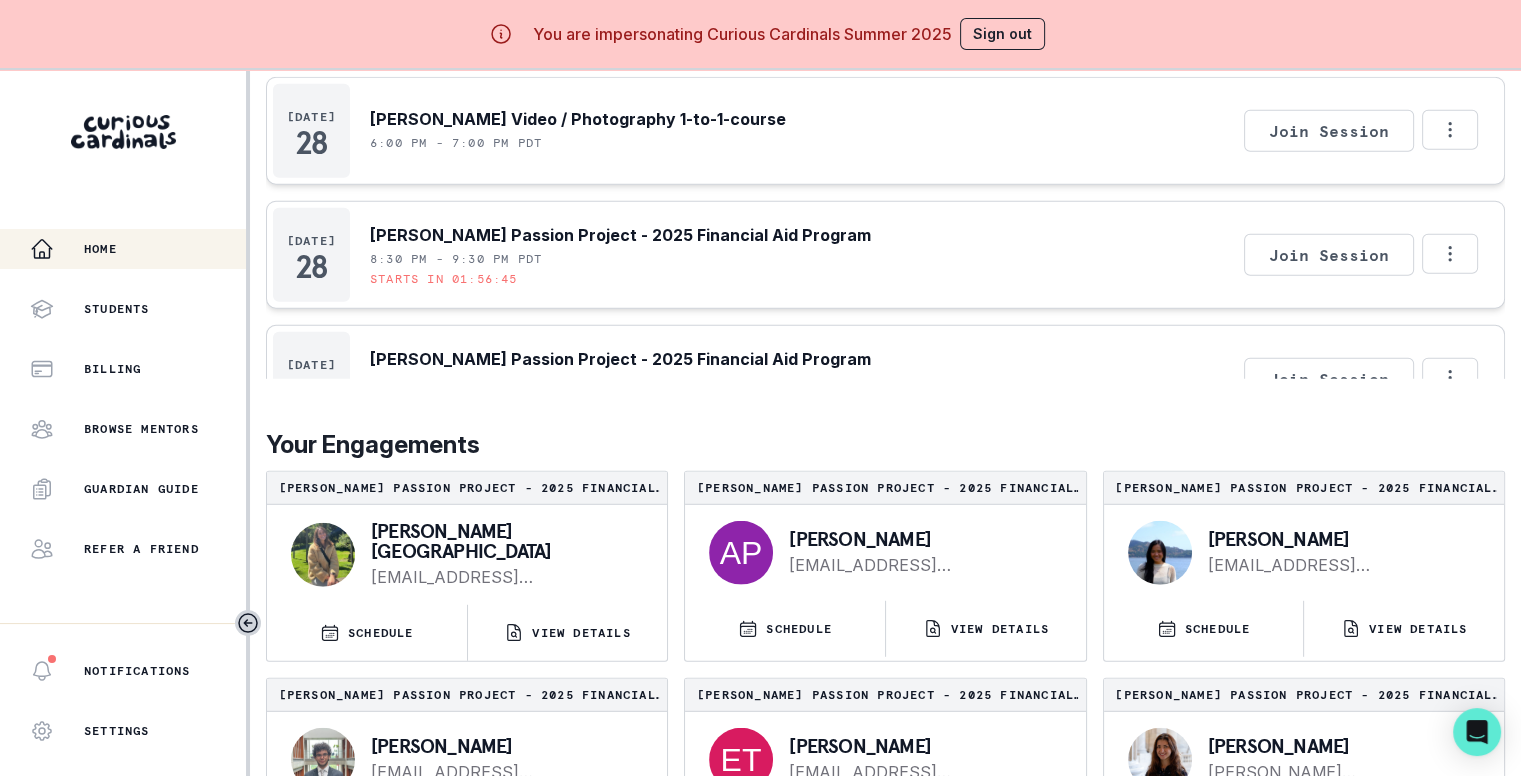 scroll, scrollTop: 5436, scrollLeft: 0, axis: vertical 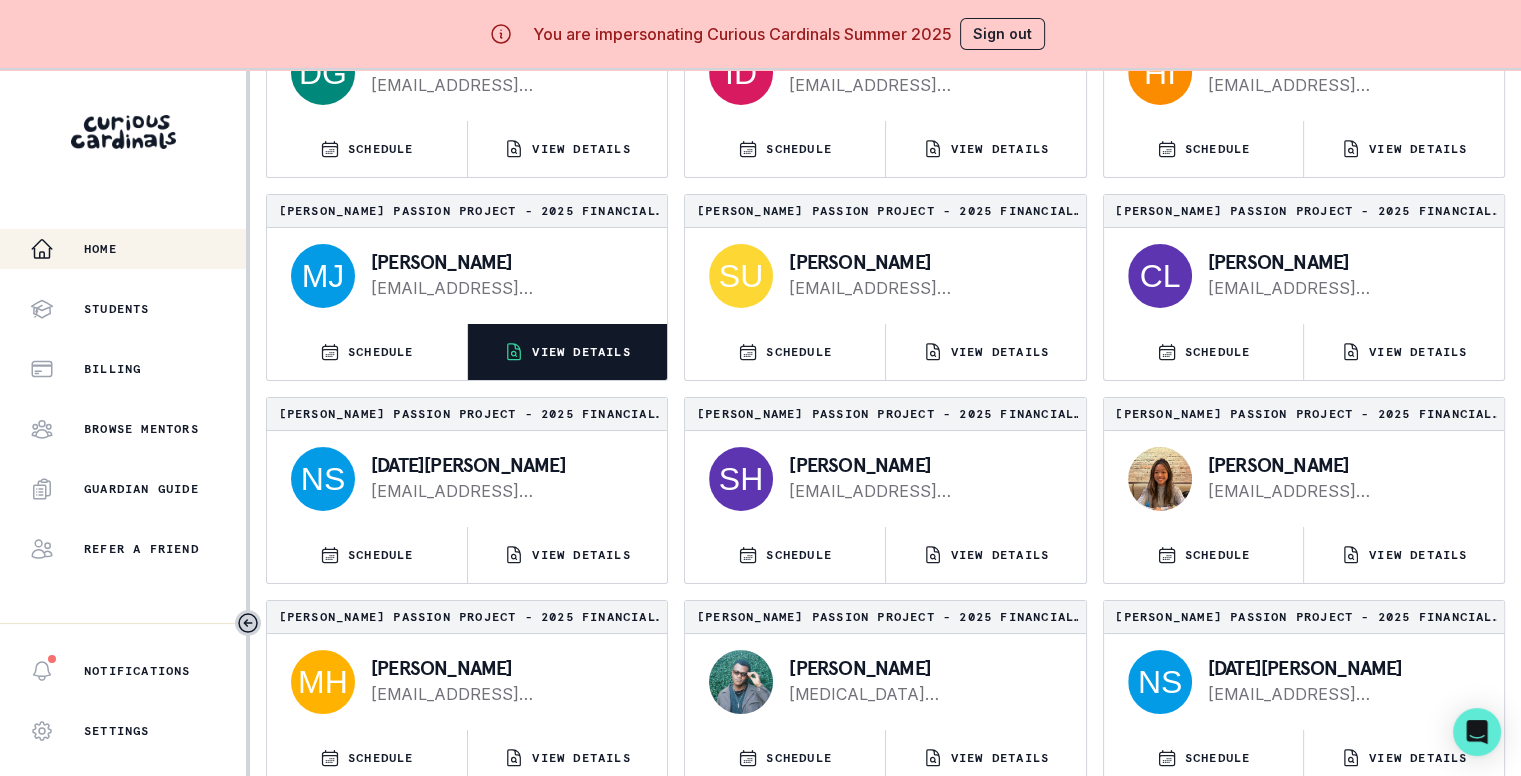 click on "VIEW DETAILS" at bounding box center (581, 352) 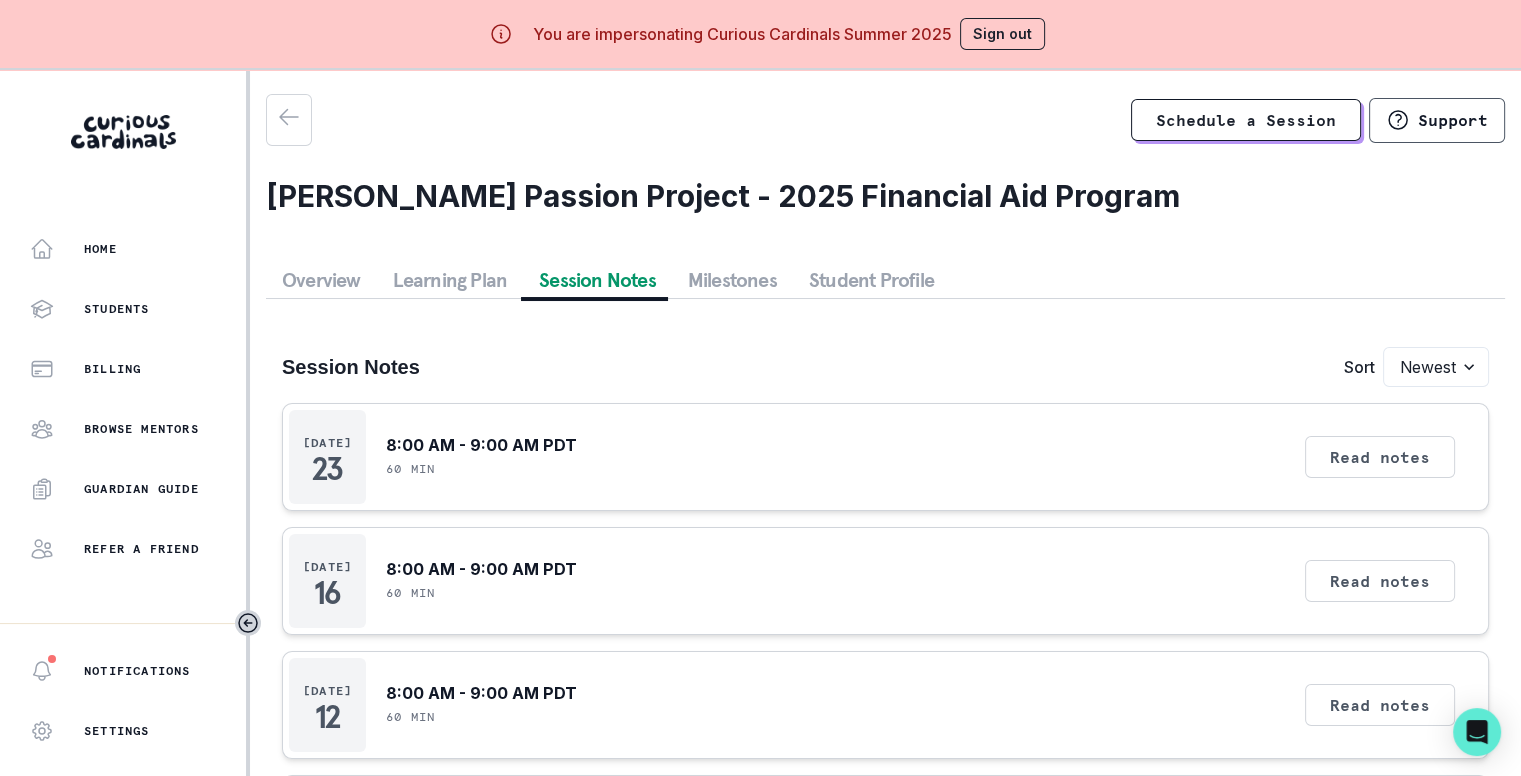 click on "Session Notes" at bounding box center [597, 280] 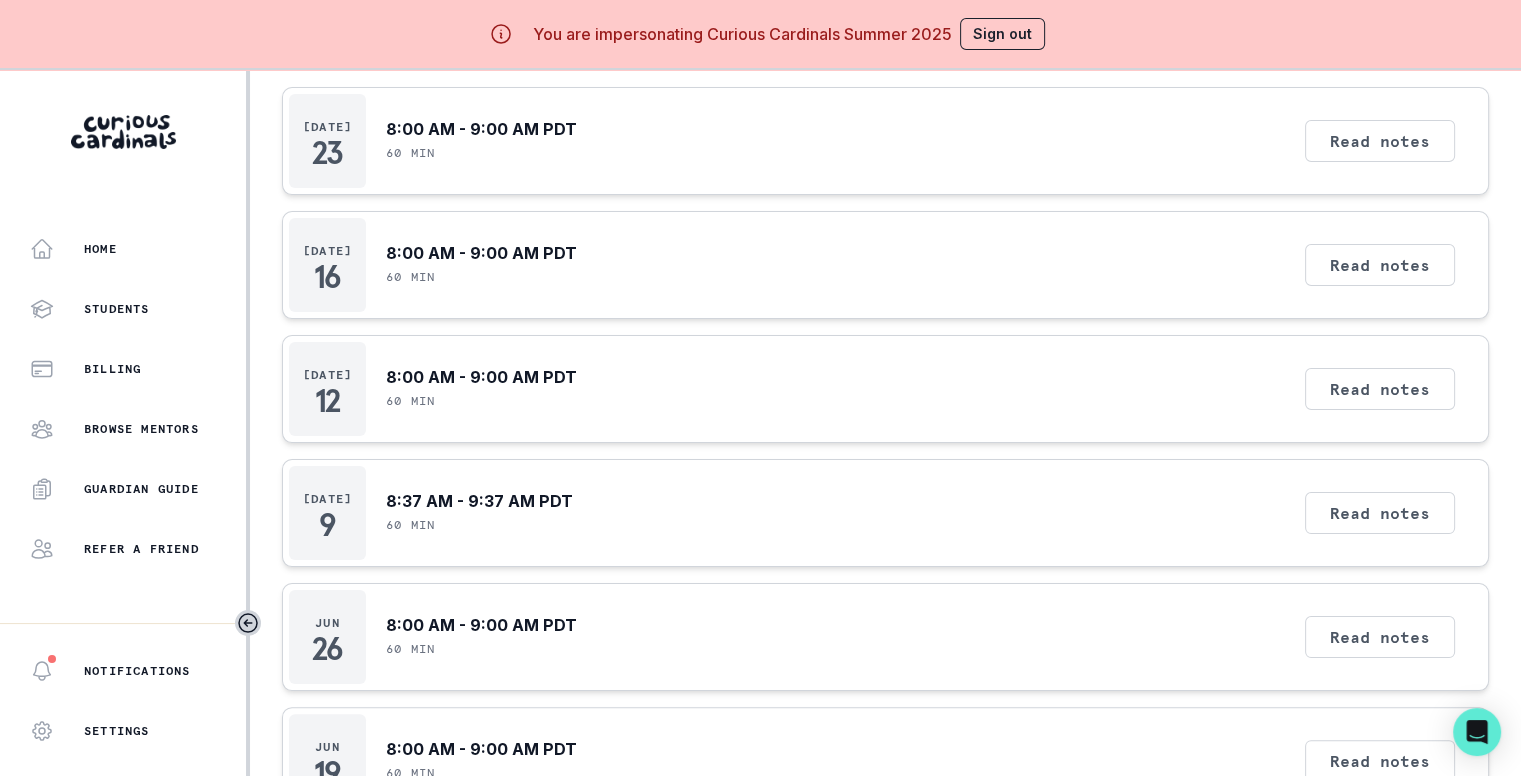 scroll, scrollTop: 322, scrollLeft: 0, axis: vertical 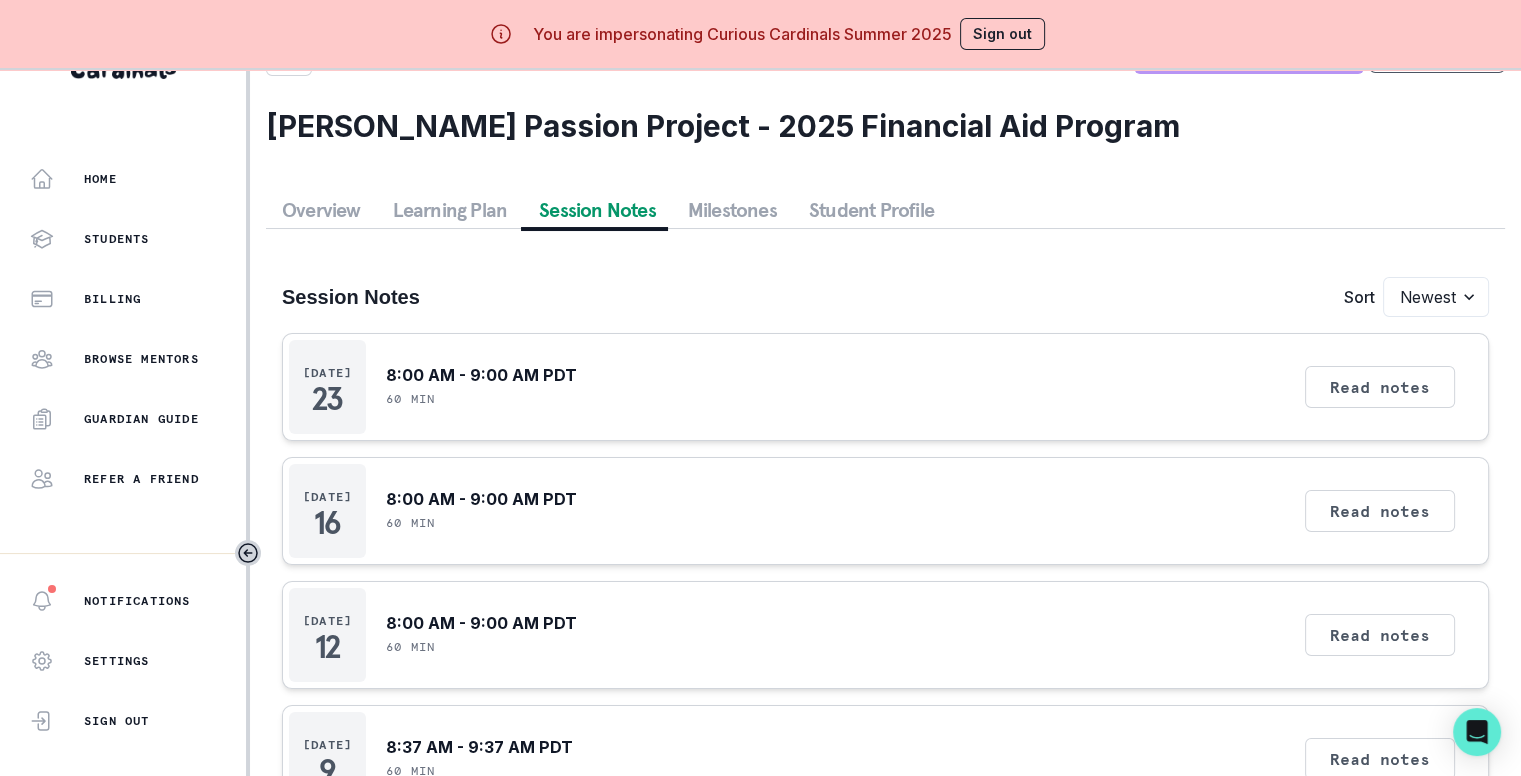 click on "Overview" at bounding box center [321, 210] 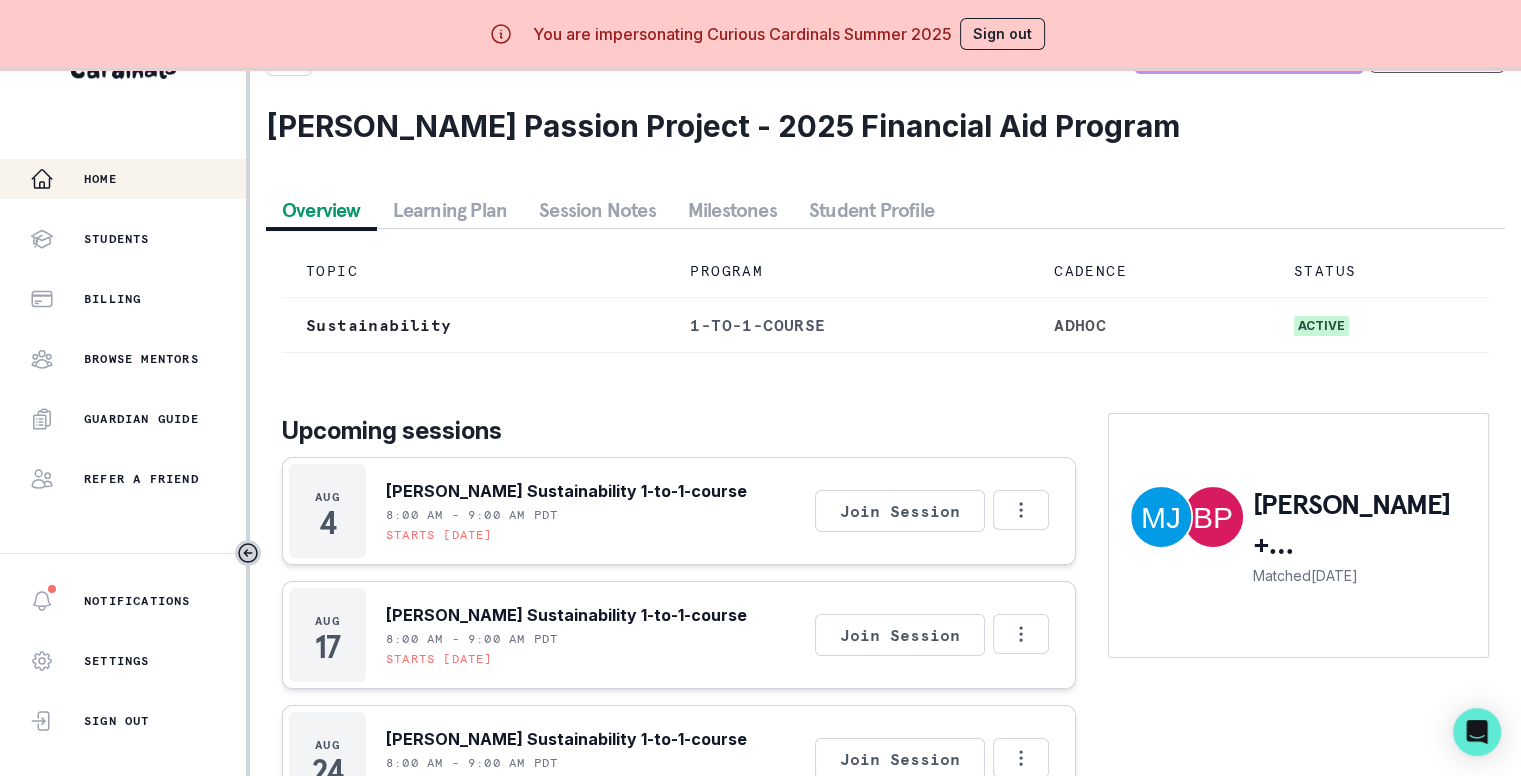 click on "Home" at bounding box center [100, 179] 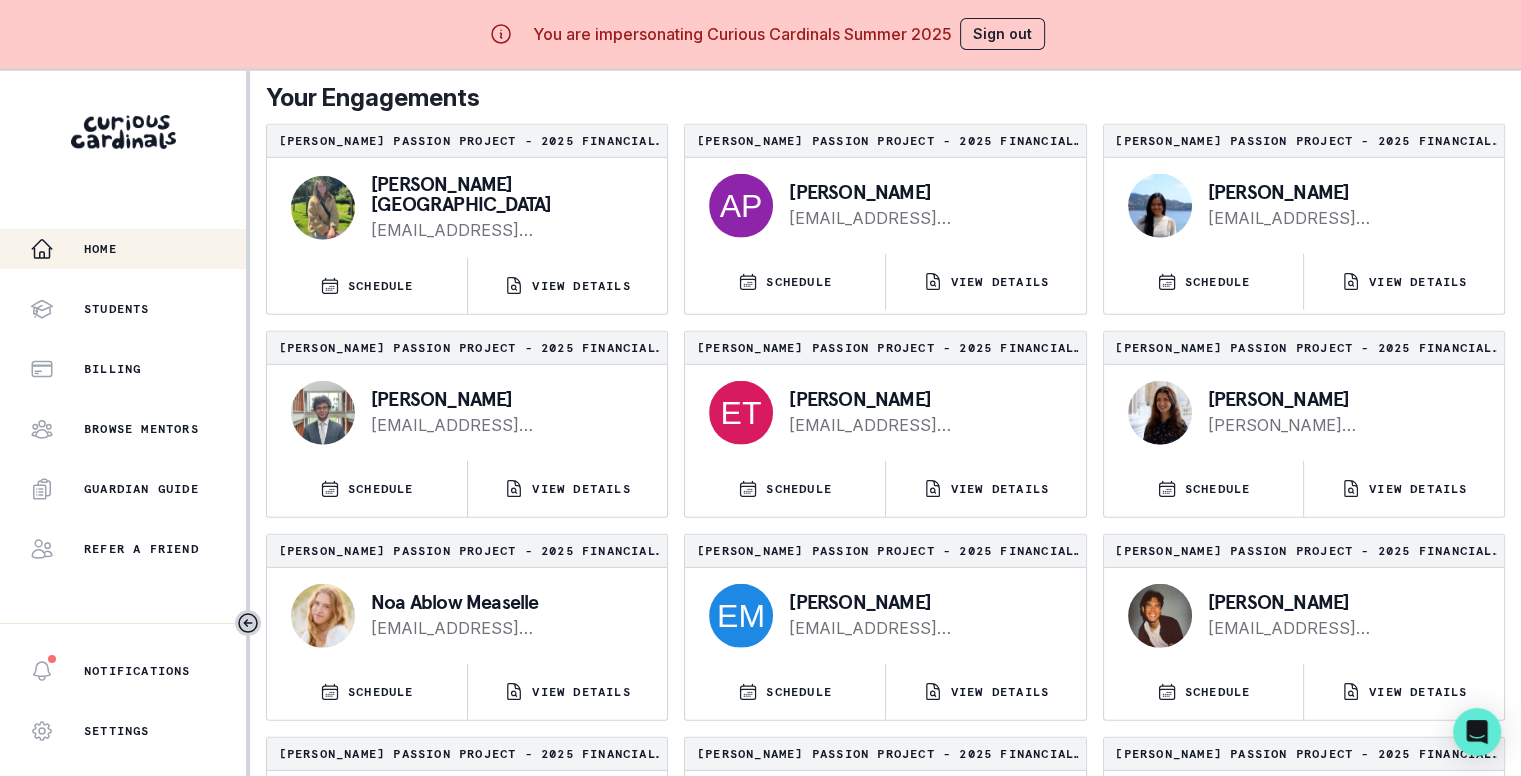 scroll, scrollTop: 5776, scrollLeft: 0, axis: vertical 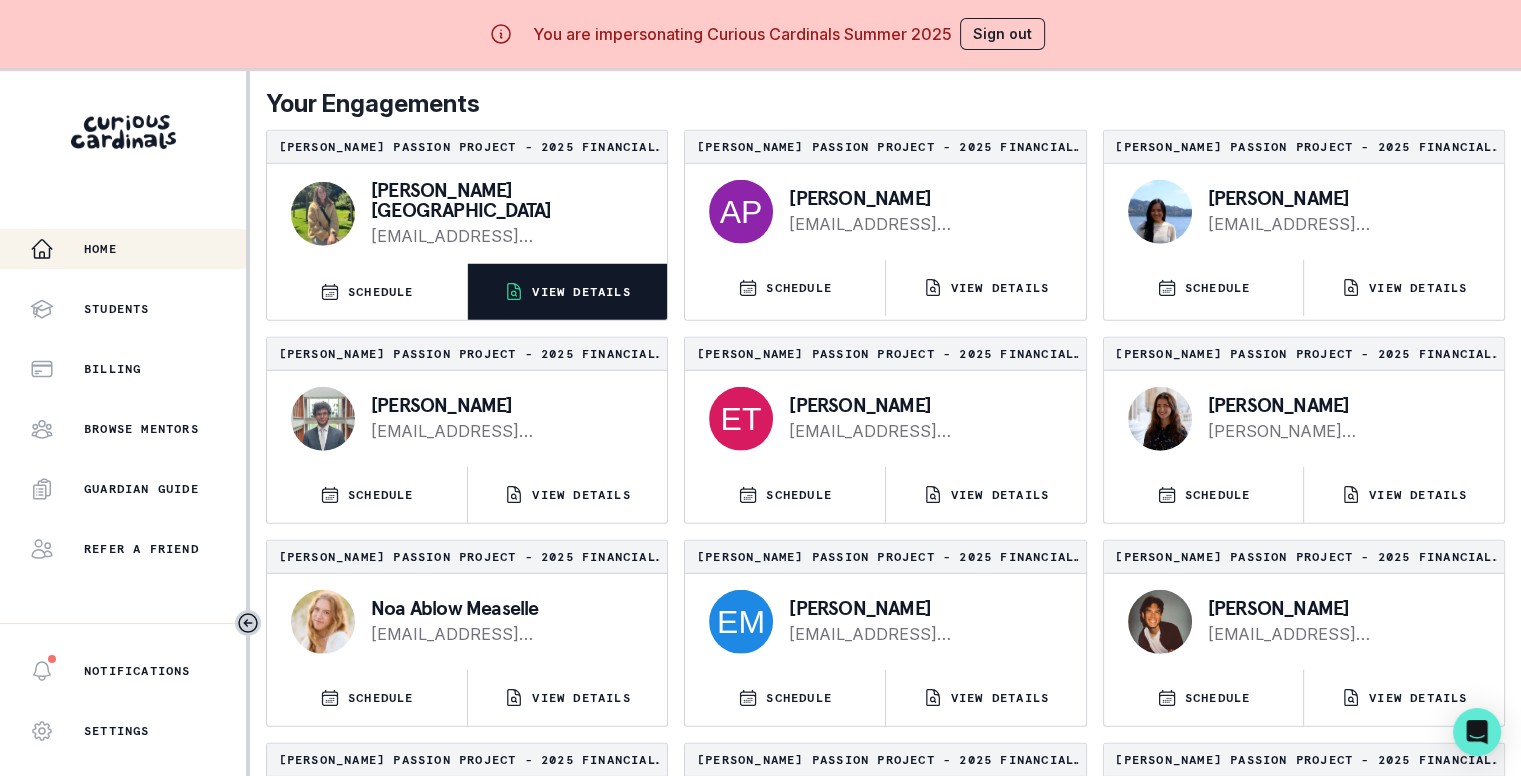click on "VIEW DETAILS" at bounding box center [568, 292] 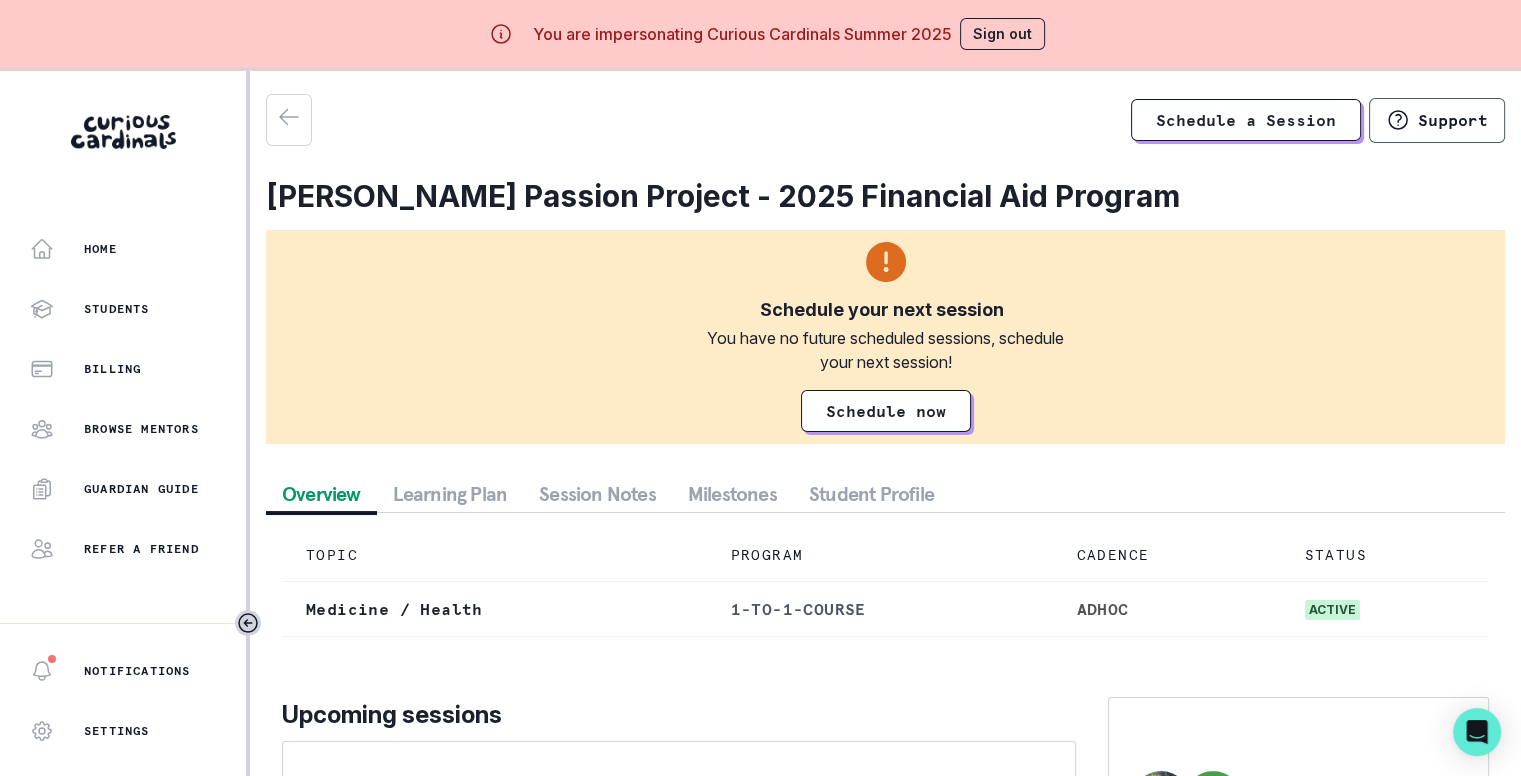 click on "Milestones" at bounding box center (732, 494) 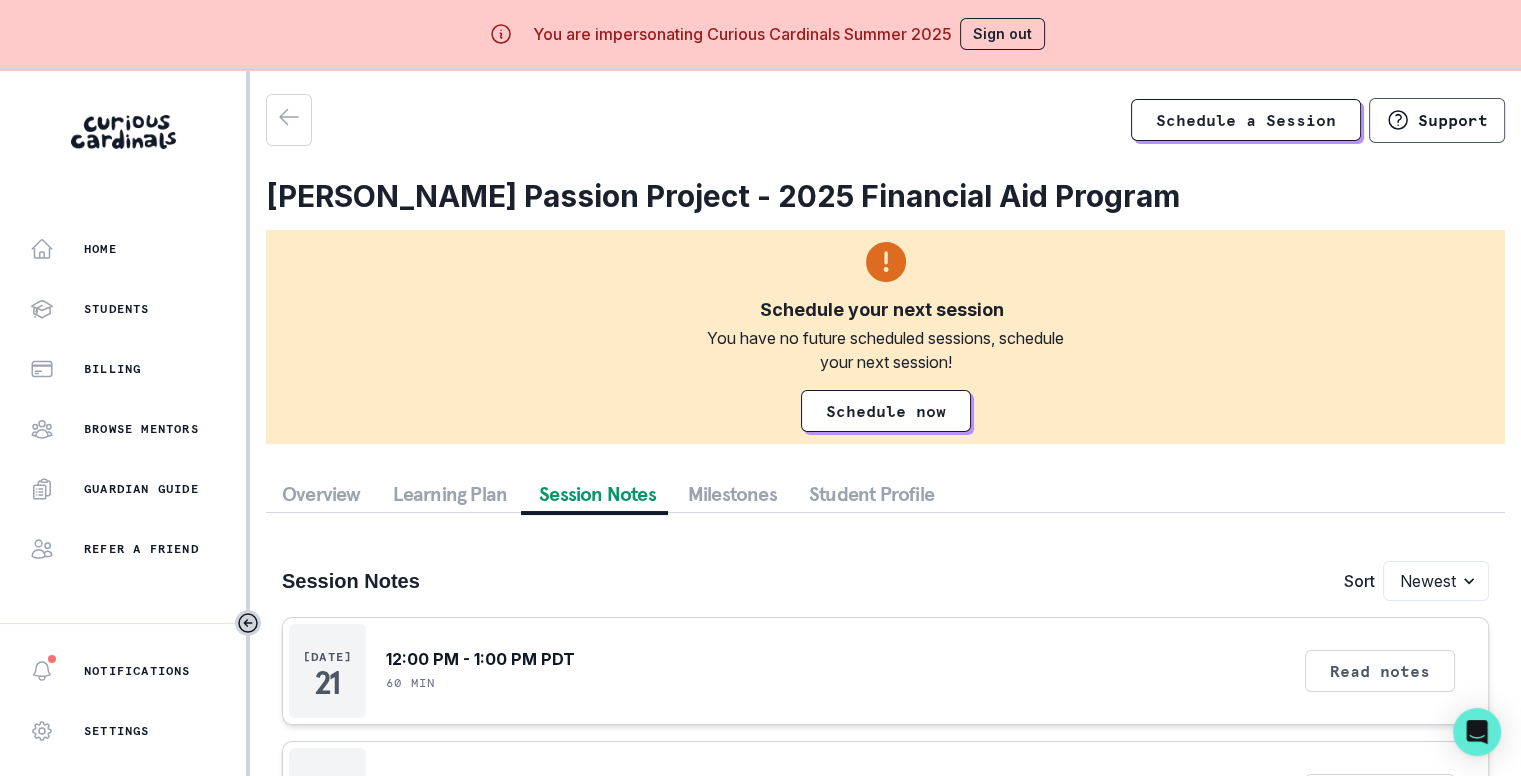 click on "Session Notes" at bounding box center (597, 494) 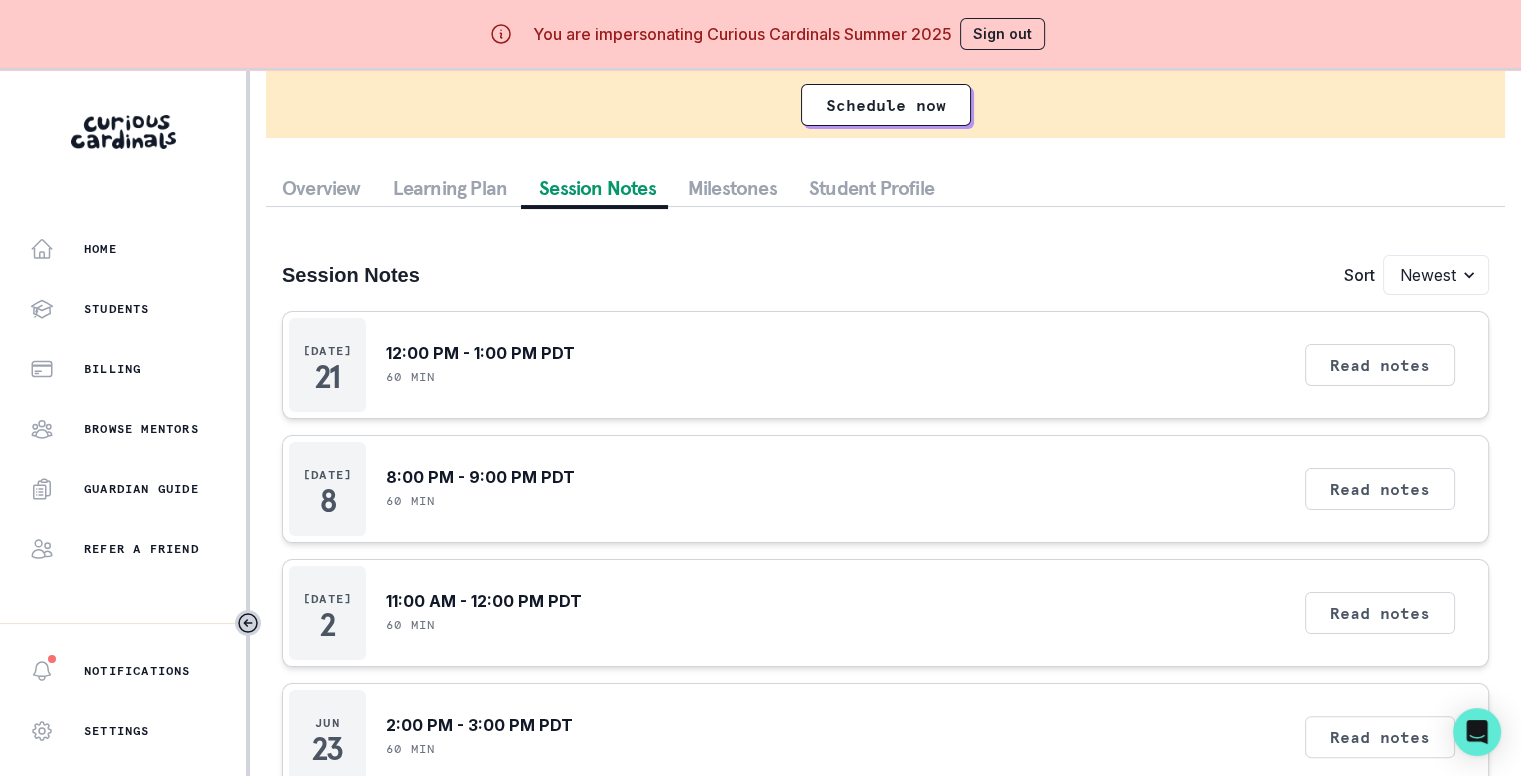 scroll, scrollTop: 412, scrollLeft: 0, axis: vertical 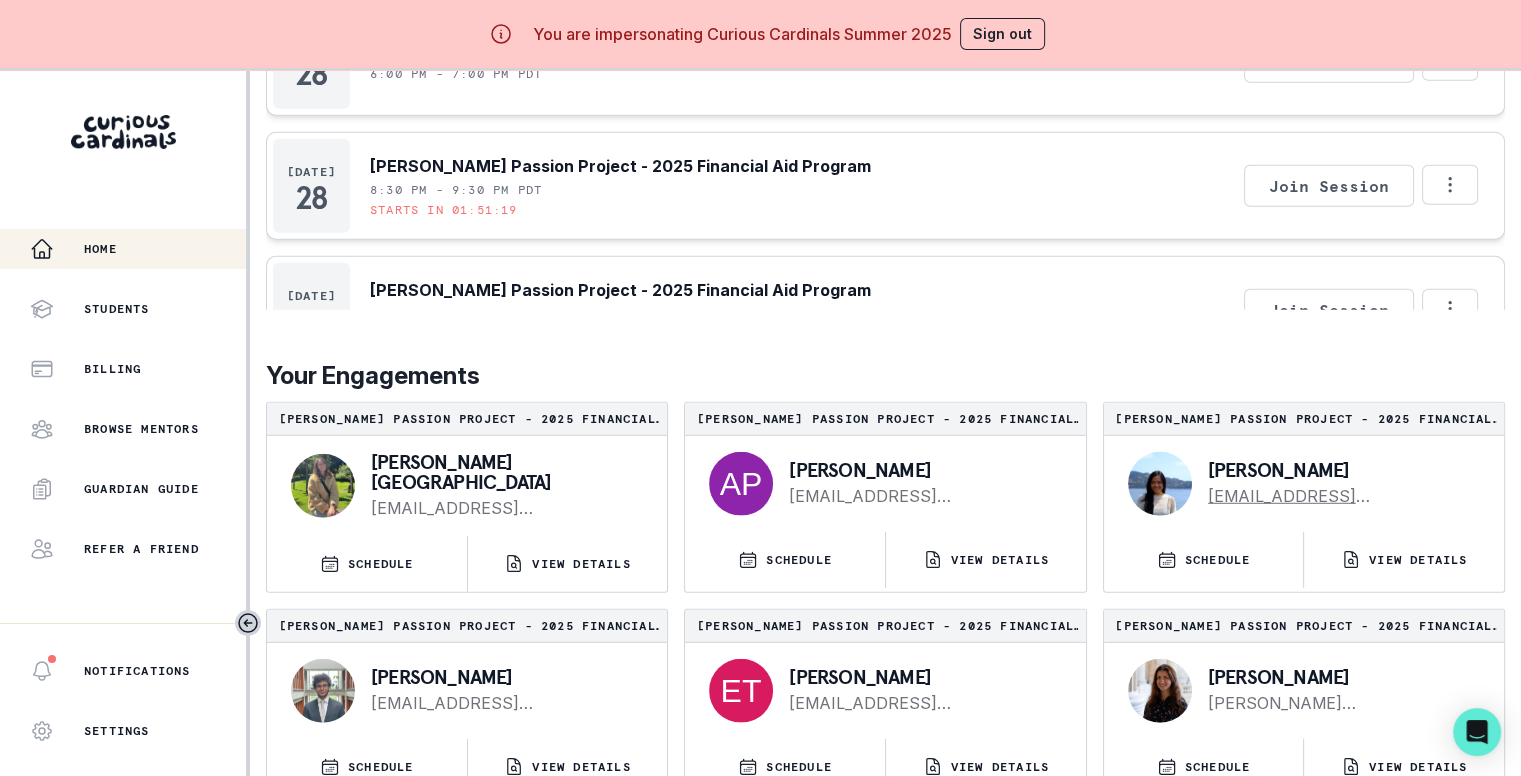 click on "[EMAIL_ADDRESS][DOMAIN_NAME]" at bounding box center (1340, 496) 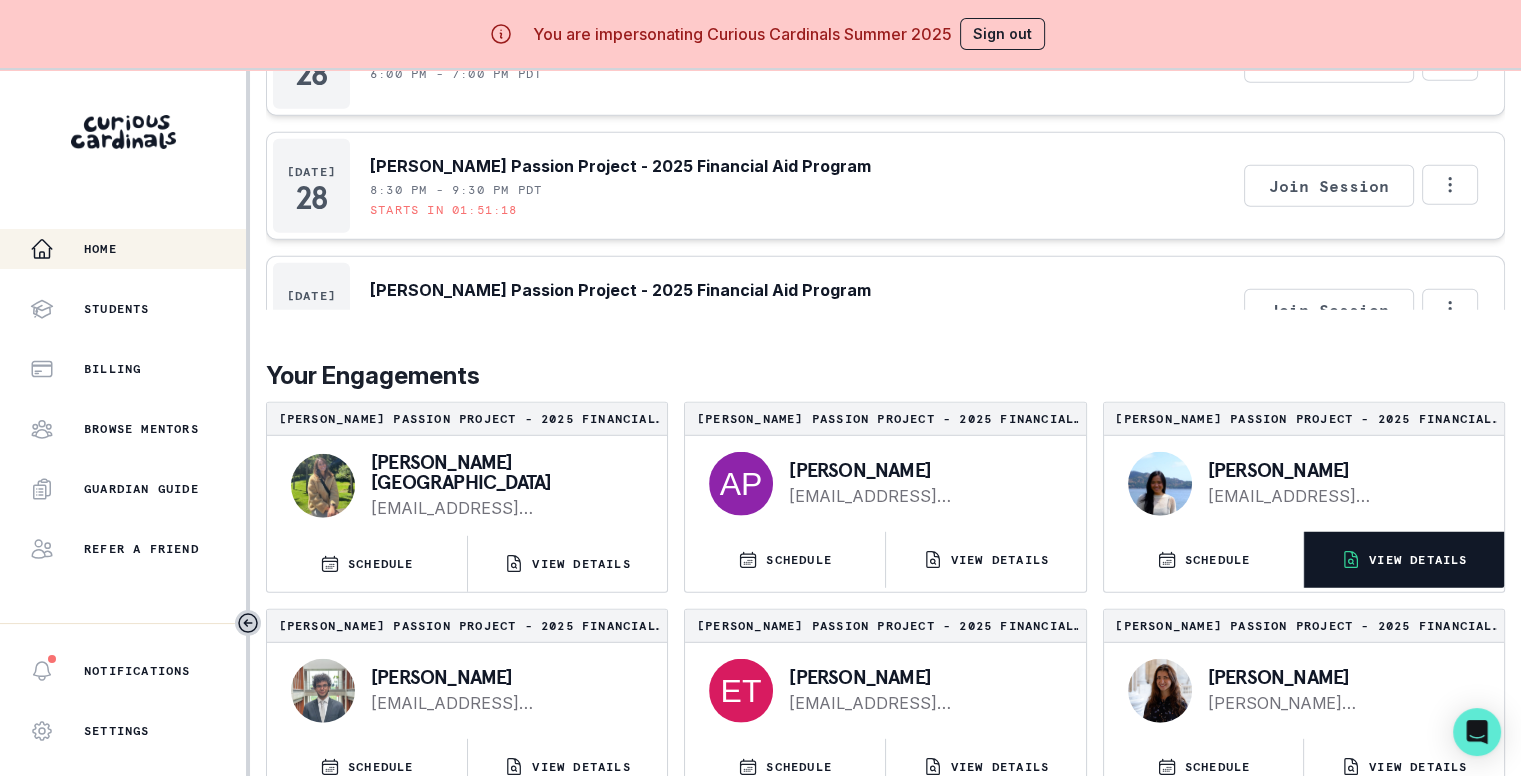 click on "VIEW DETAILS" at bounding box center (1418, 560) 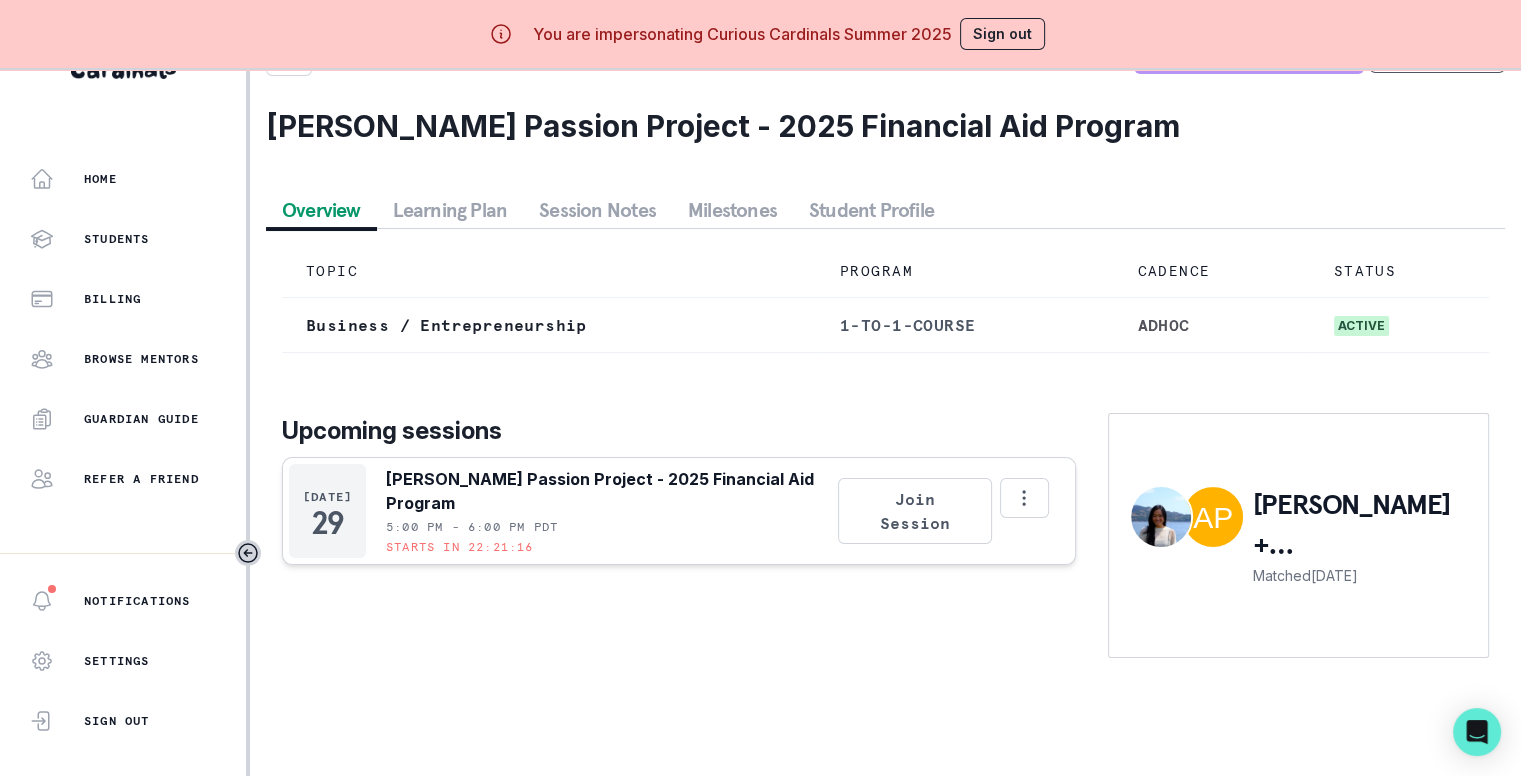 scroll, scrollTop: 80, scrollLeft: 0, axis: vertical 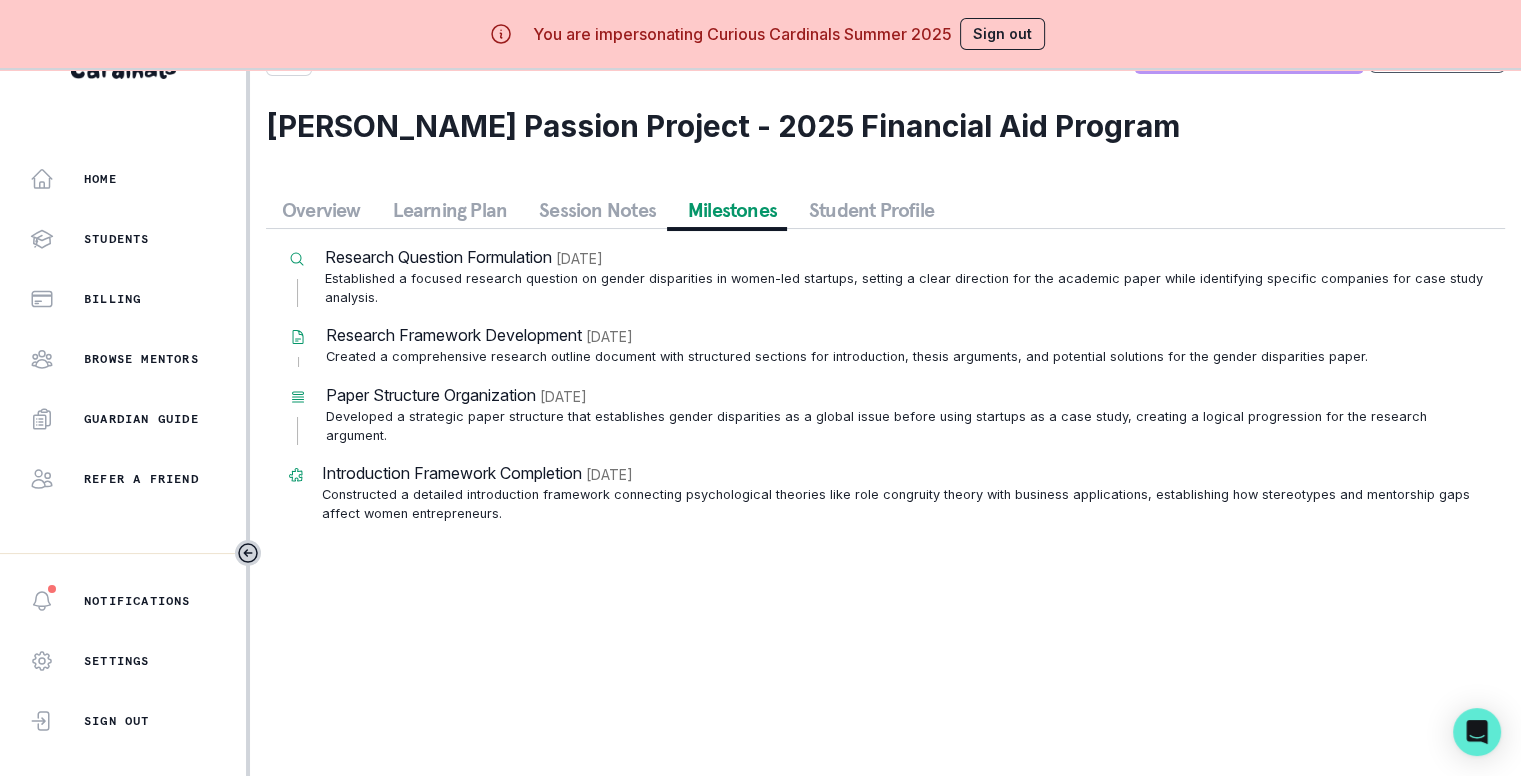 click on "Milestones" at bounding box center (732, 210) 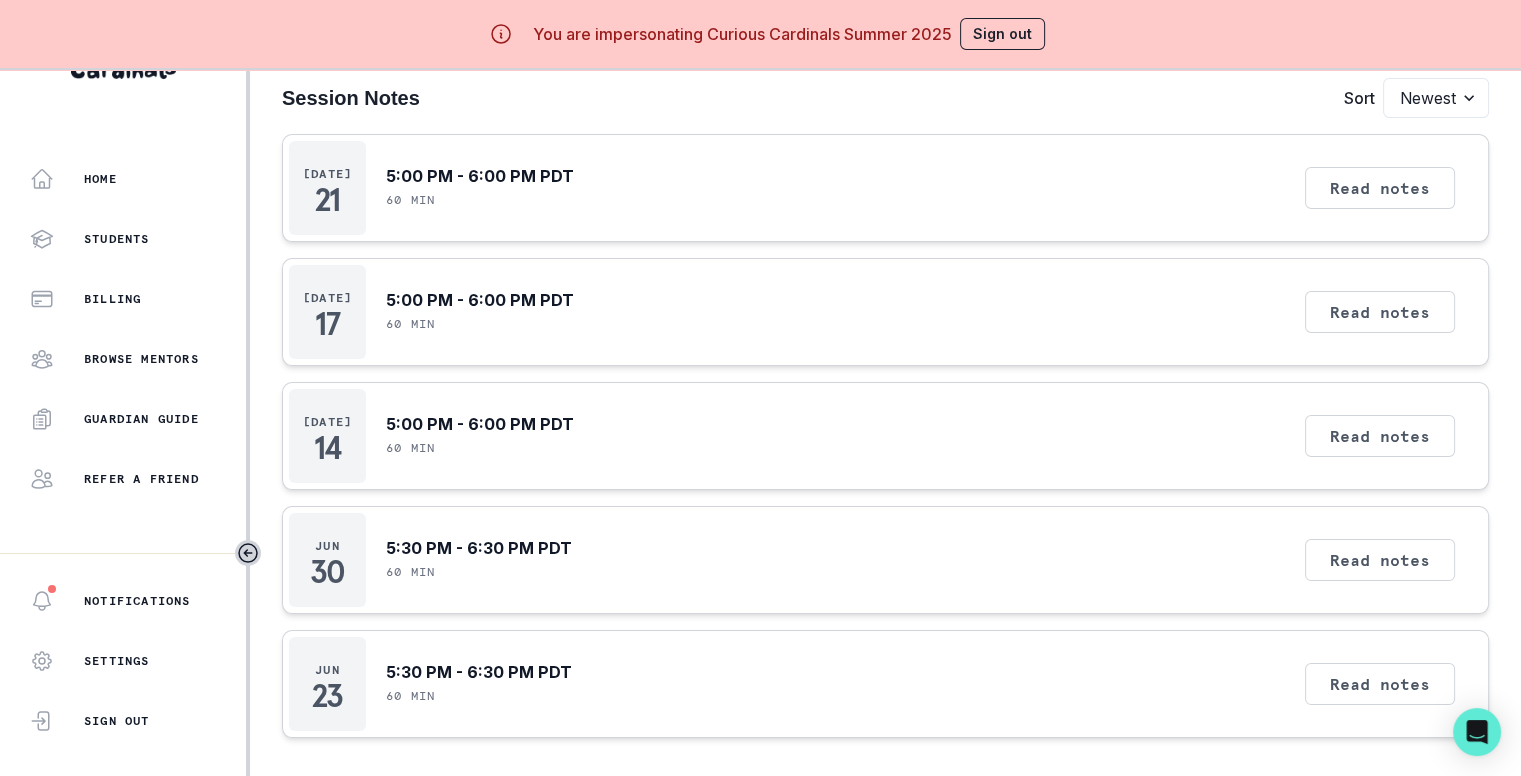 scroll, scrollTop: 0, scrollLeft: 0, axis: both 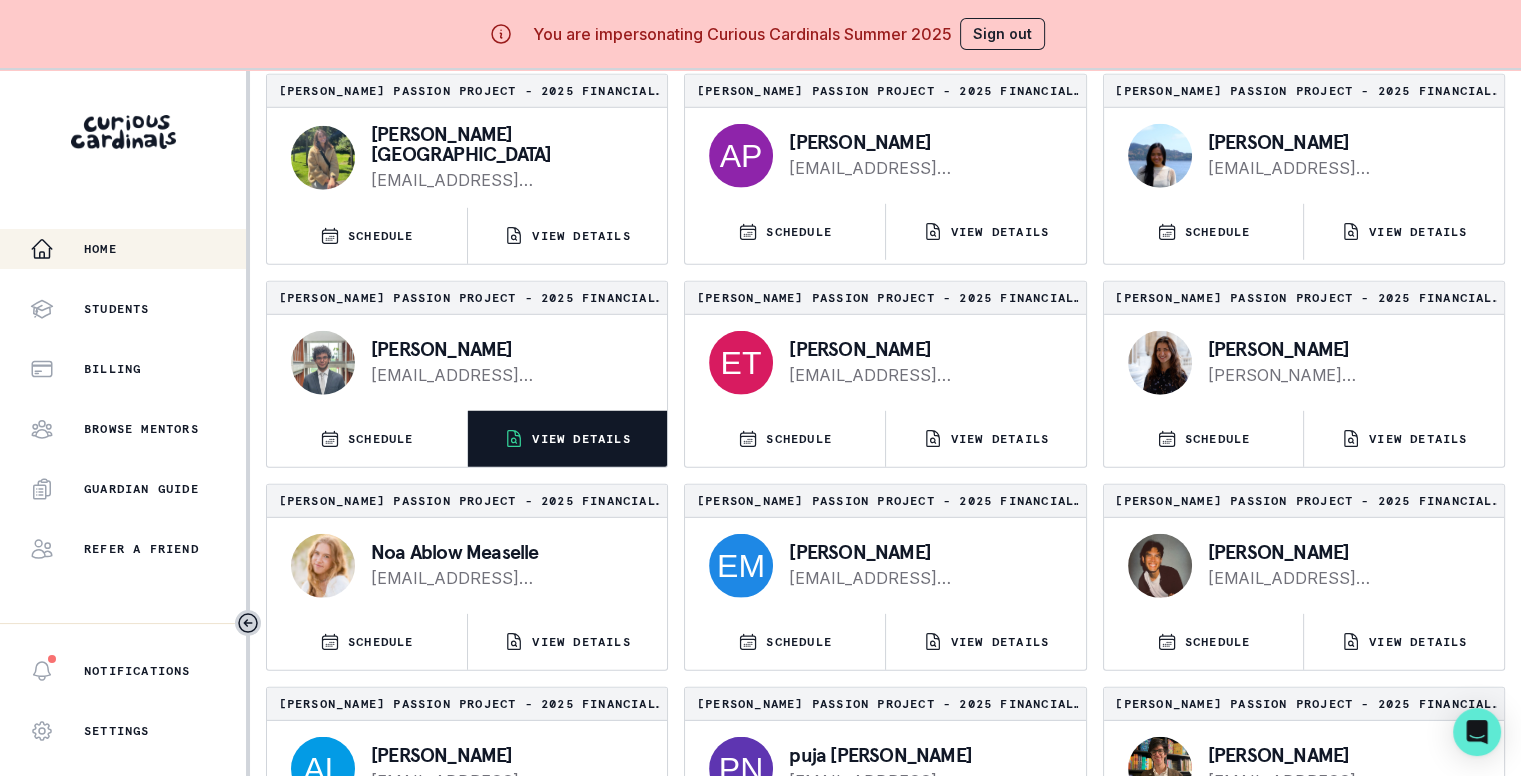 click on "VIEW DETAILS" at bounding box center [568, 439] 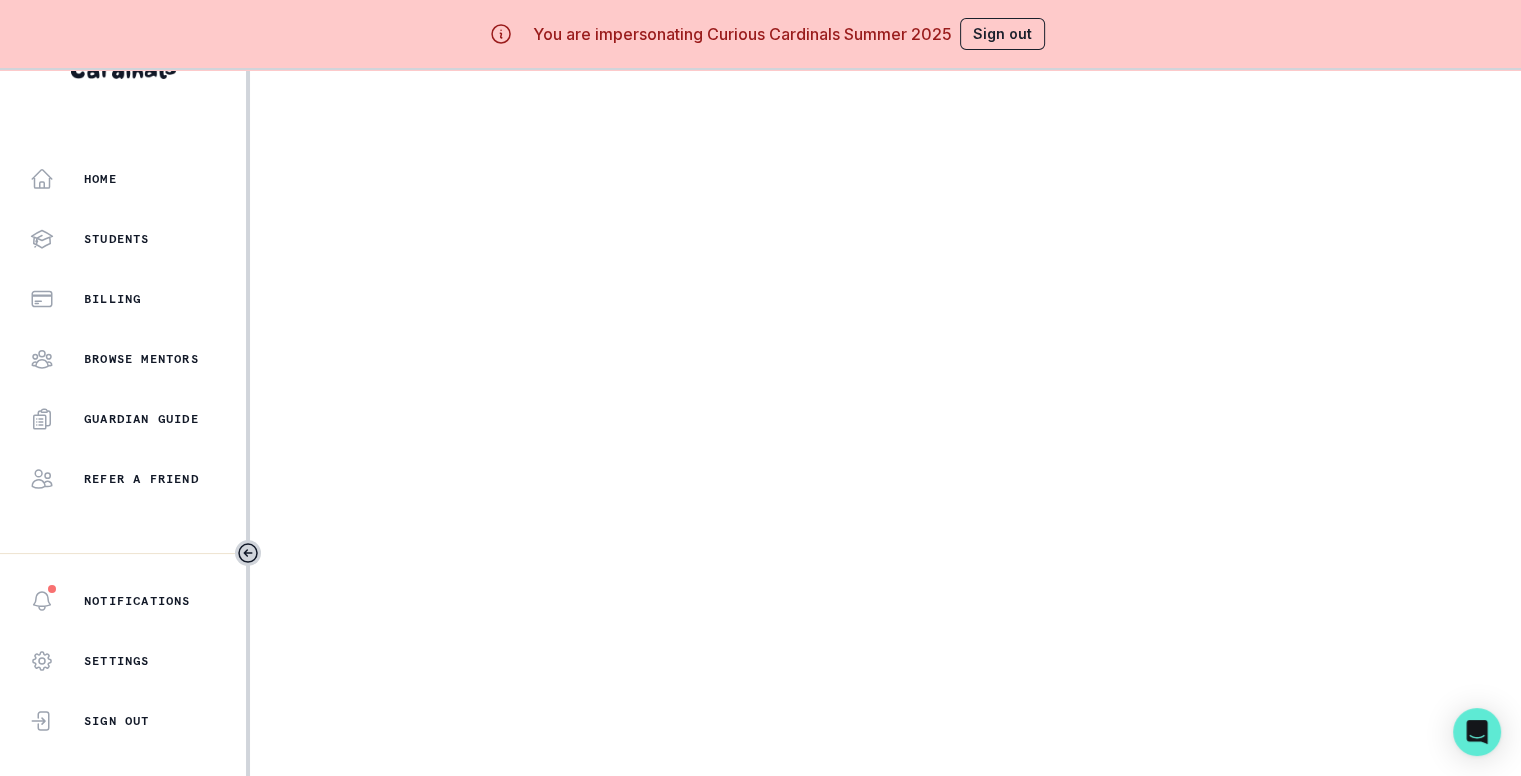scroll, scrollTop: 0, scrollLeft: 0, axis: both 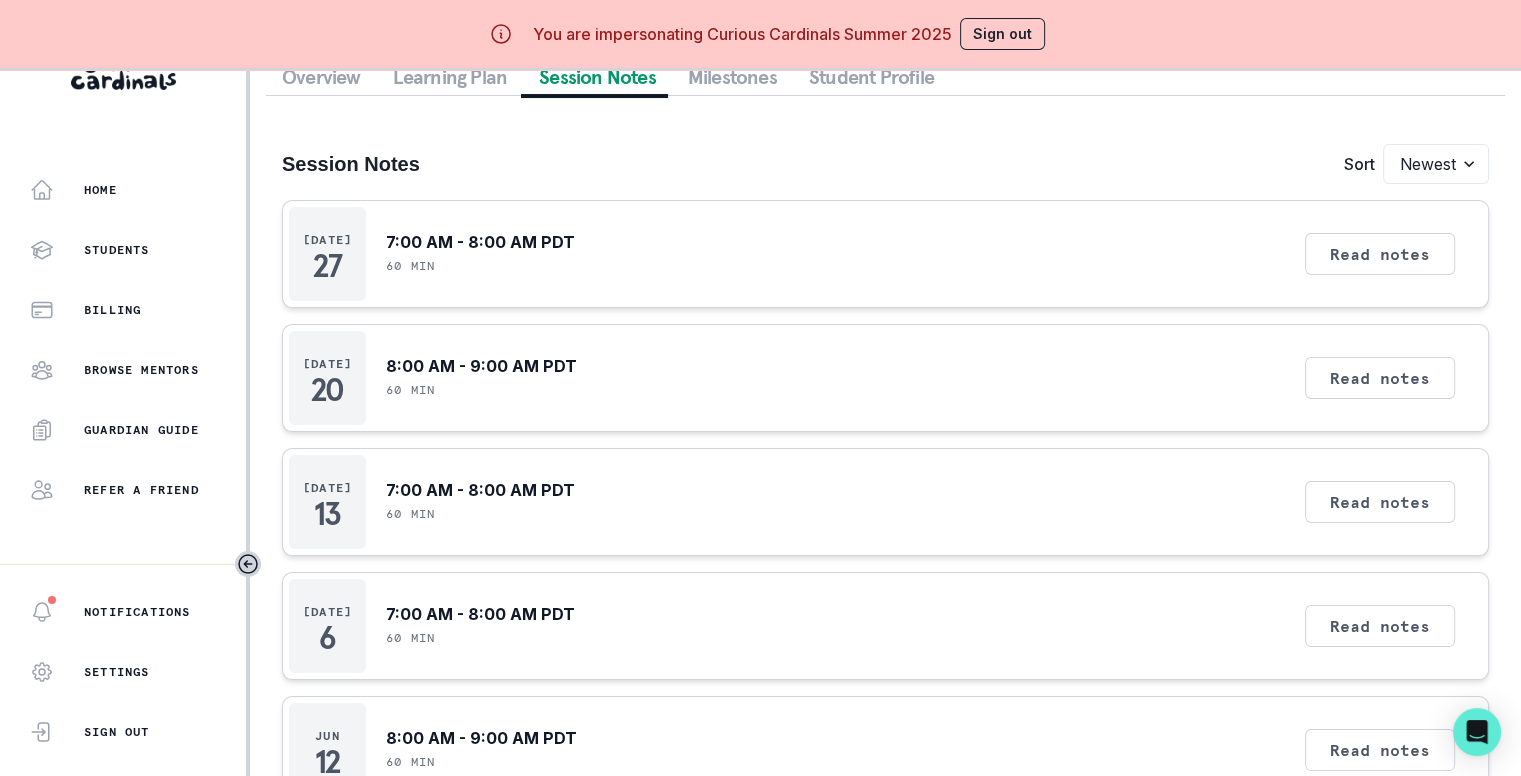 click on "Session Notes" at bounding box center (597, 77) 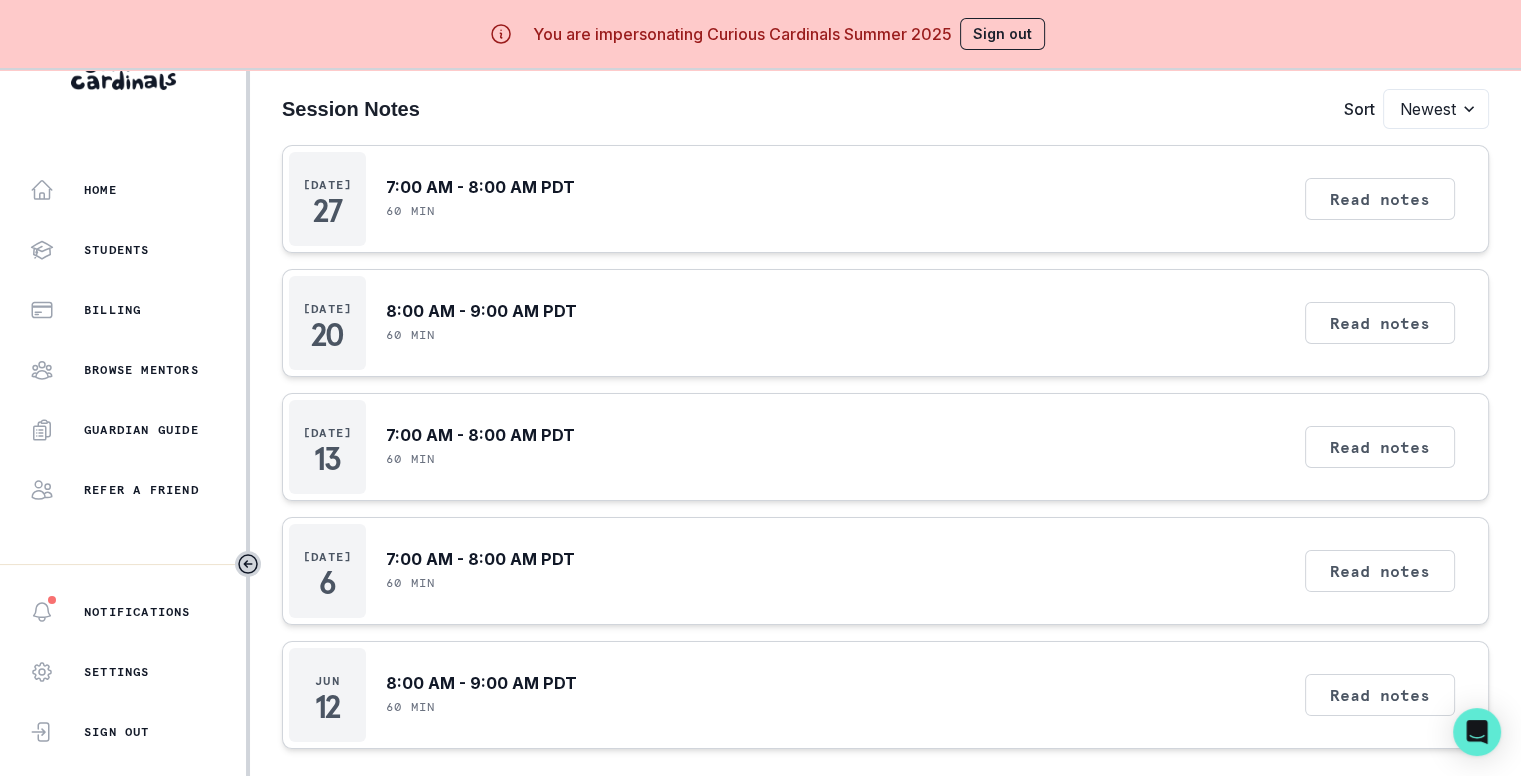 scroll, scrollTop: 0, scrollLeft: 0, axis: both 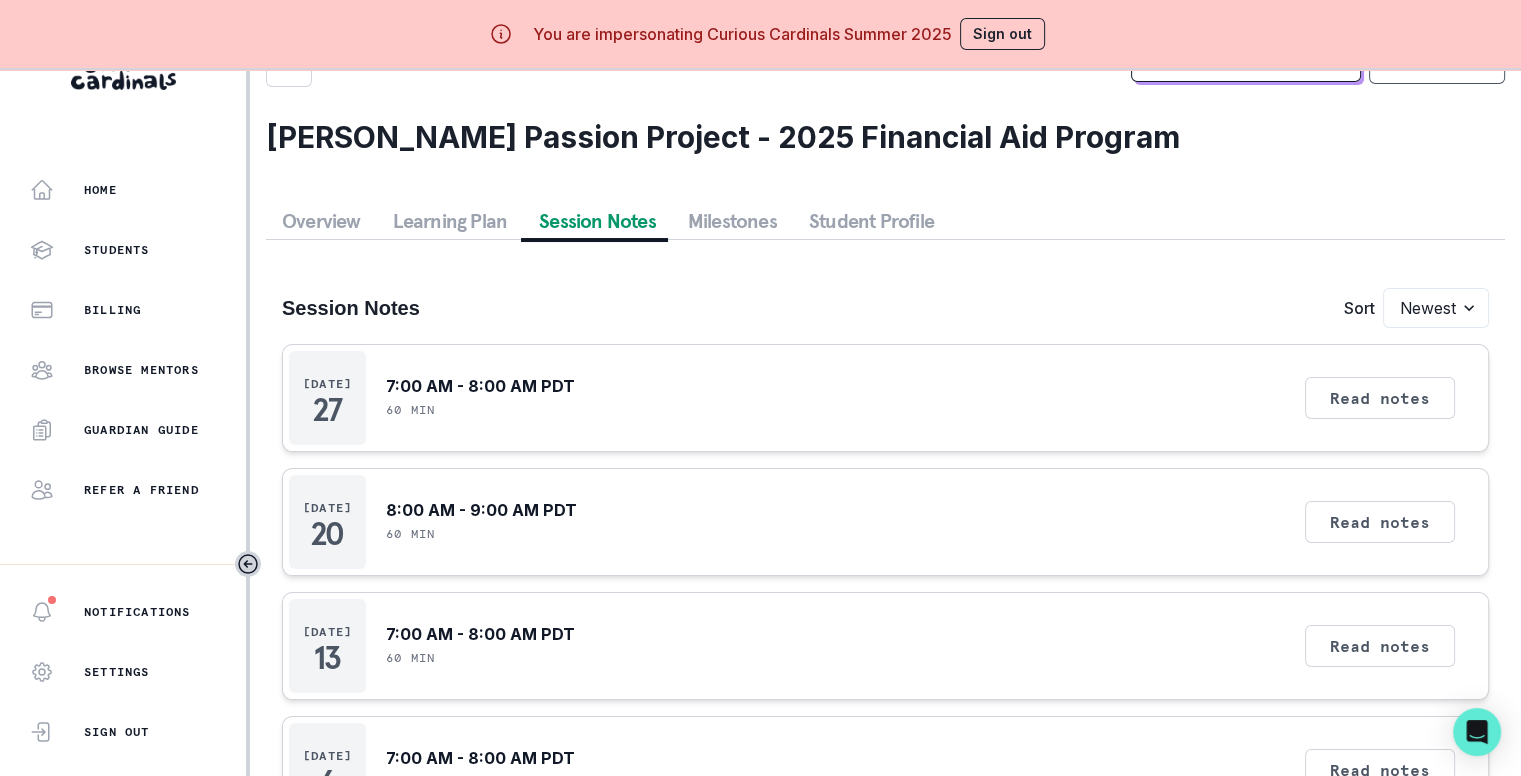 click on "Overview" at bounding box center (321, 221) 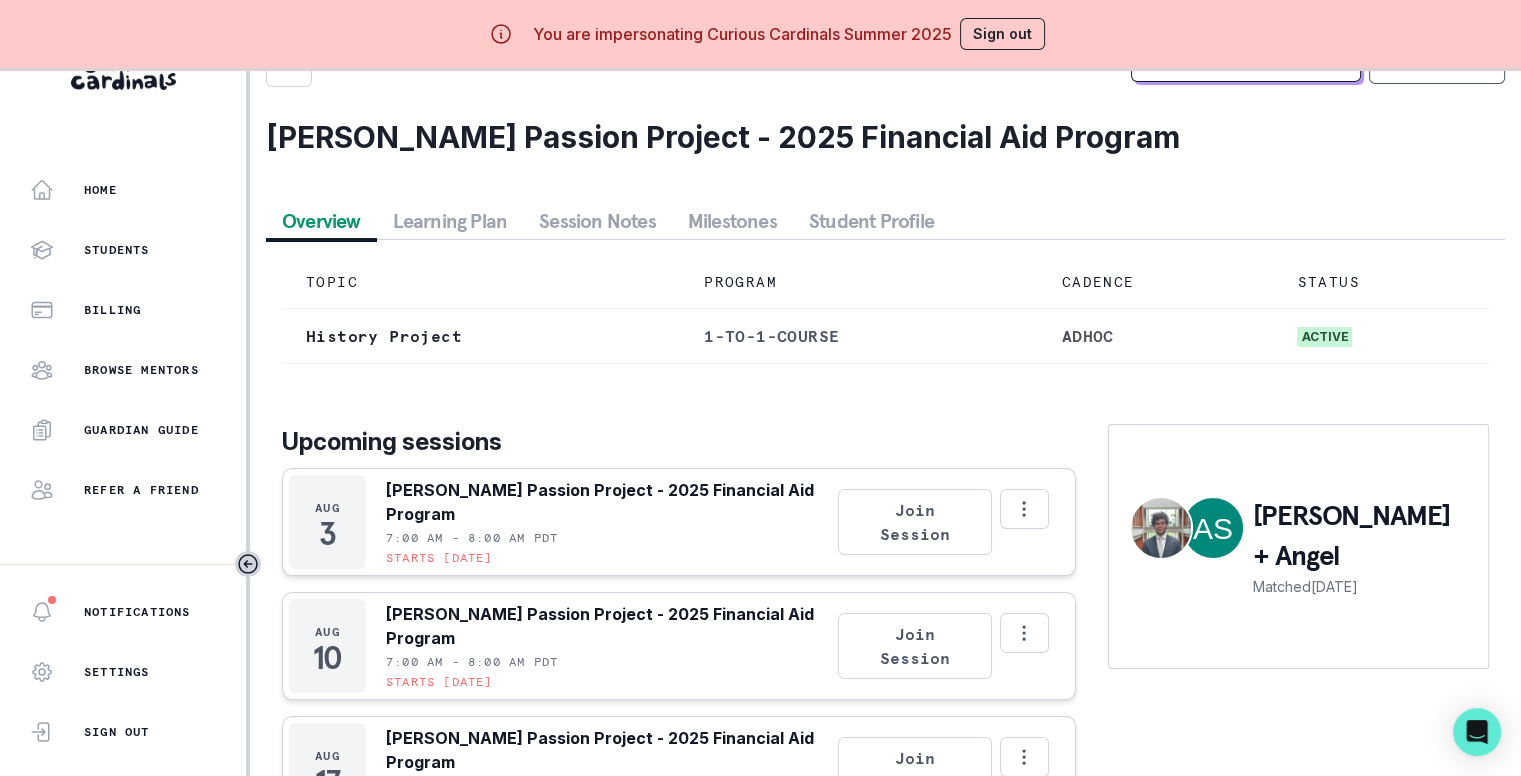 scroll, scrollTop: 144, scrollLeft: 0, axis: vertical 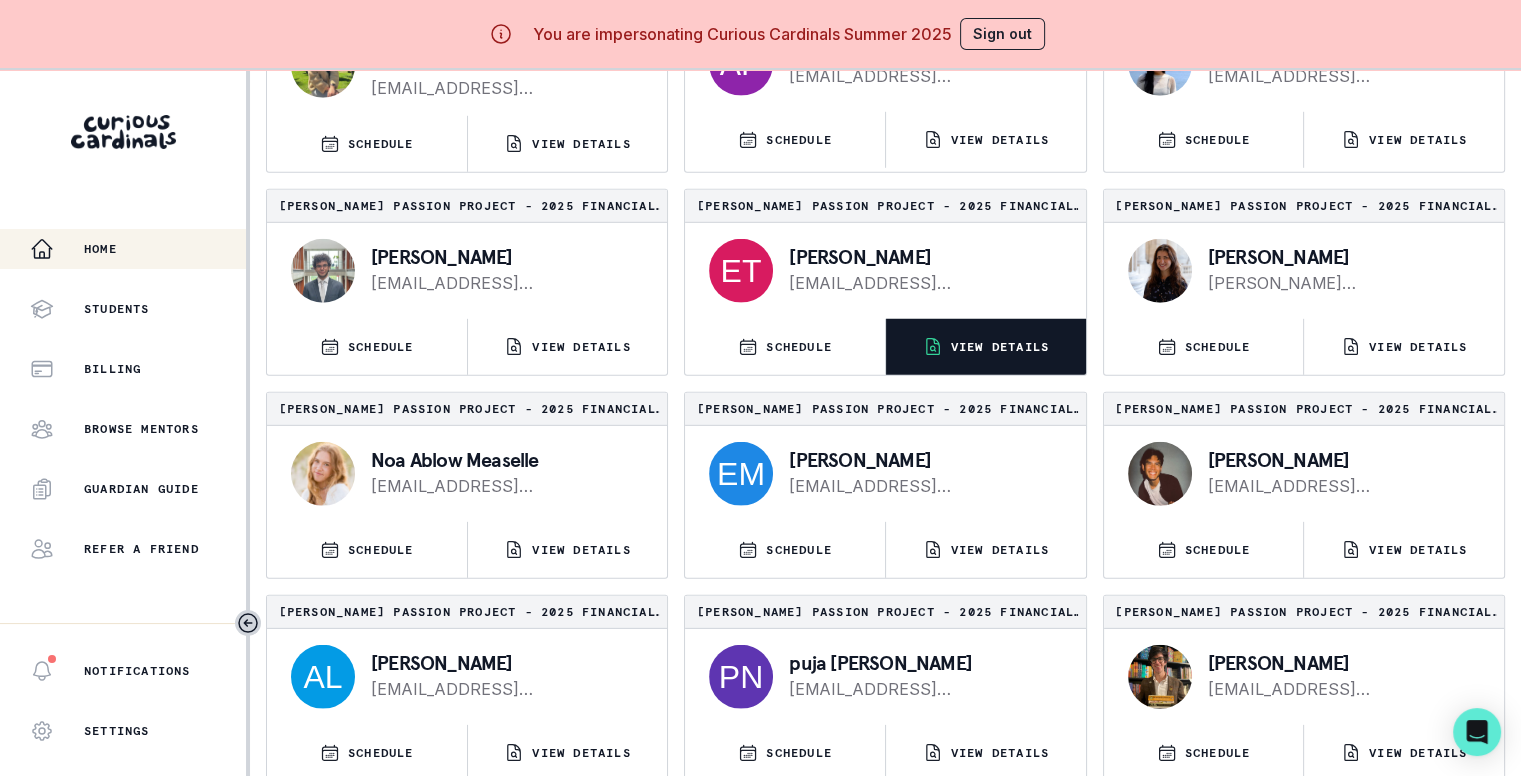 click on "VIEW DETAILS" at bounding box center [986, 347] 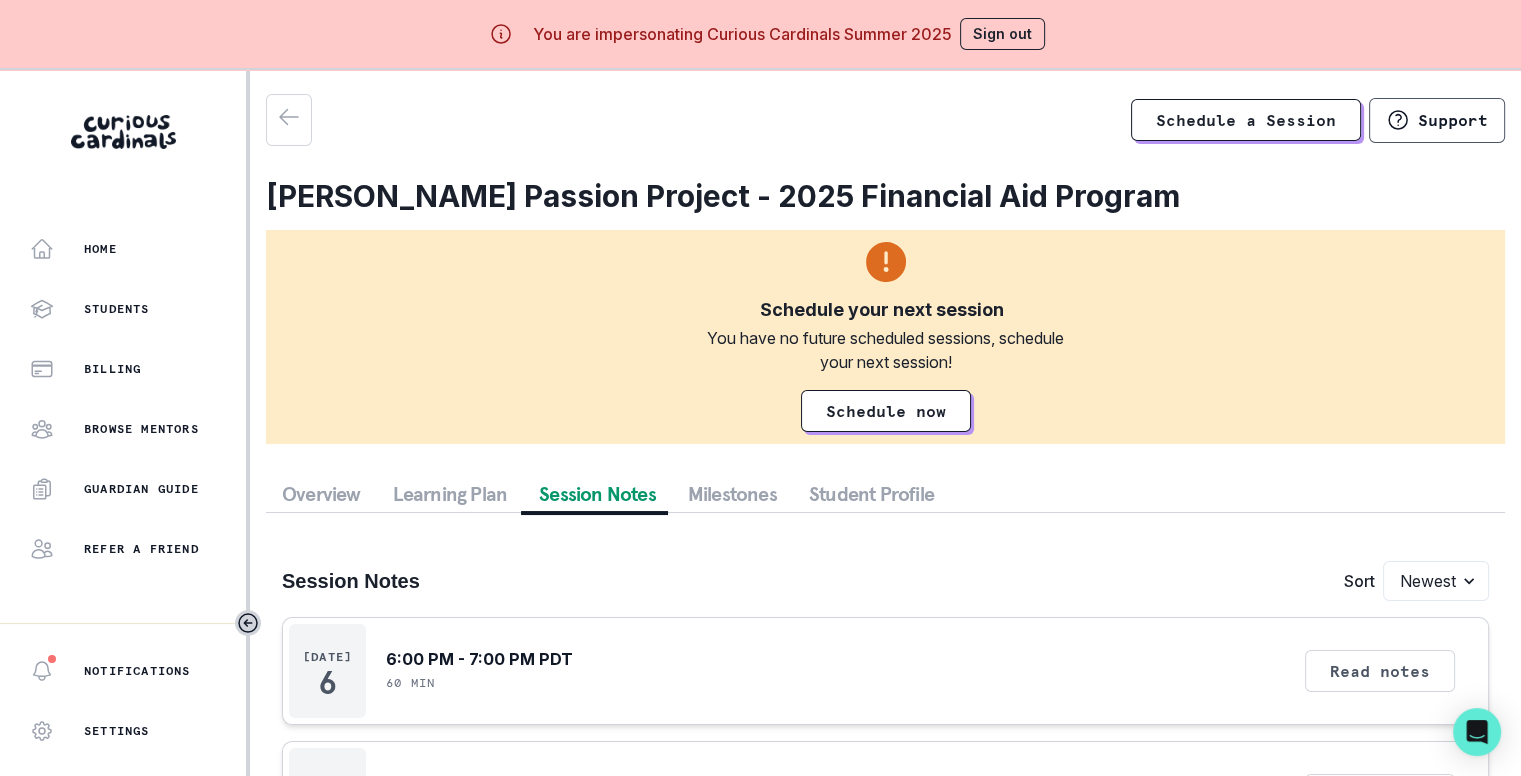 click on "Session Notes" at bounding box center (597, 494) 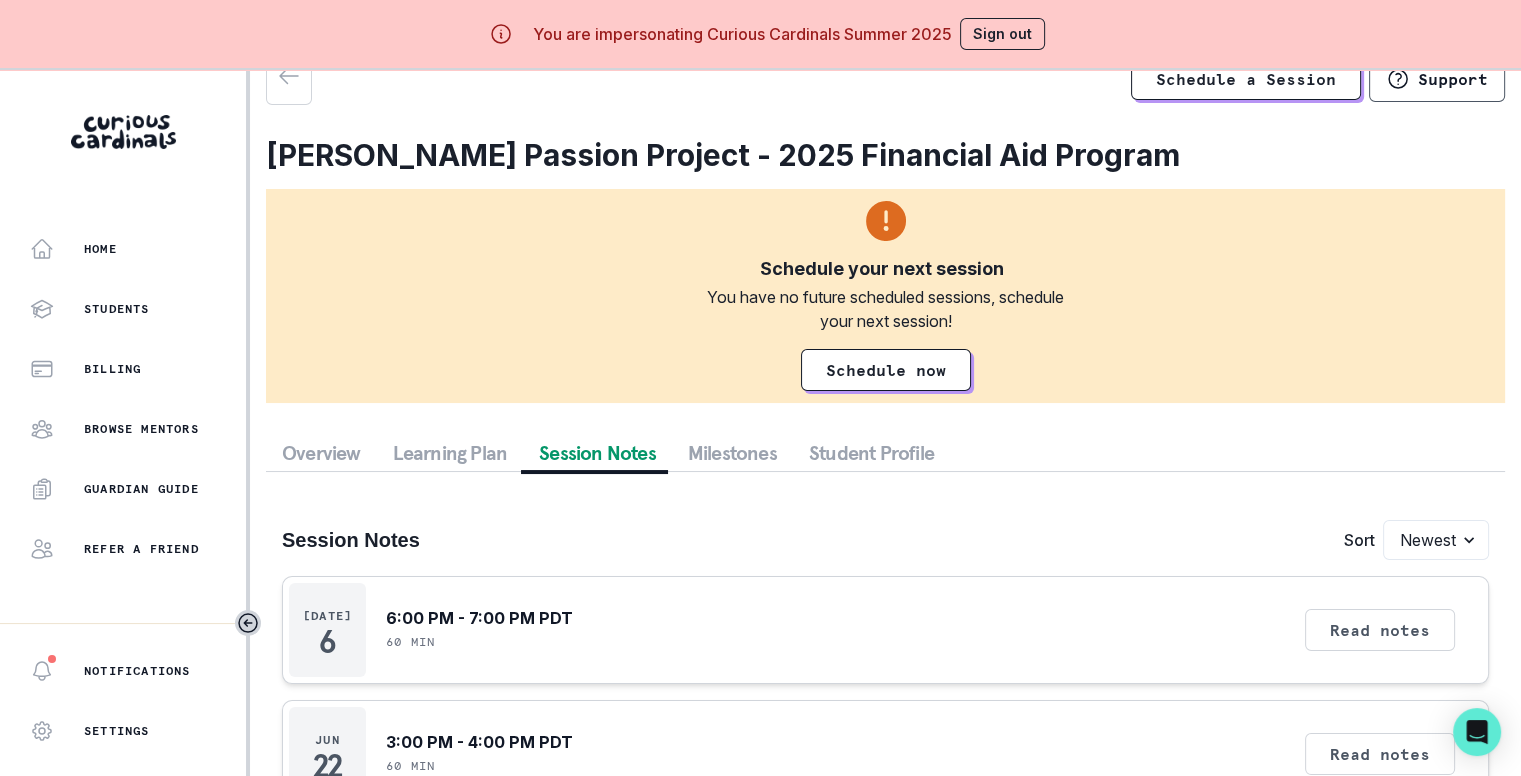 scroll, scrollTop: 84, scrollLeft: 0, axis: vertical 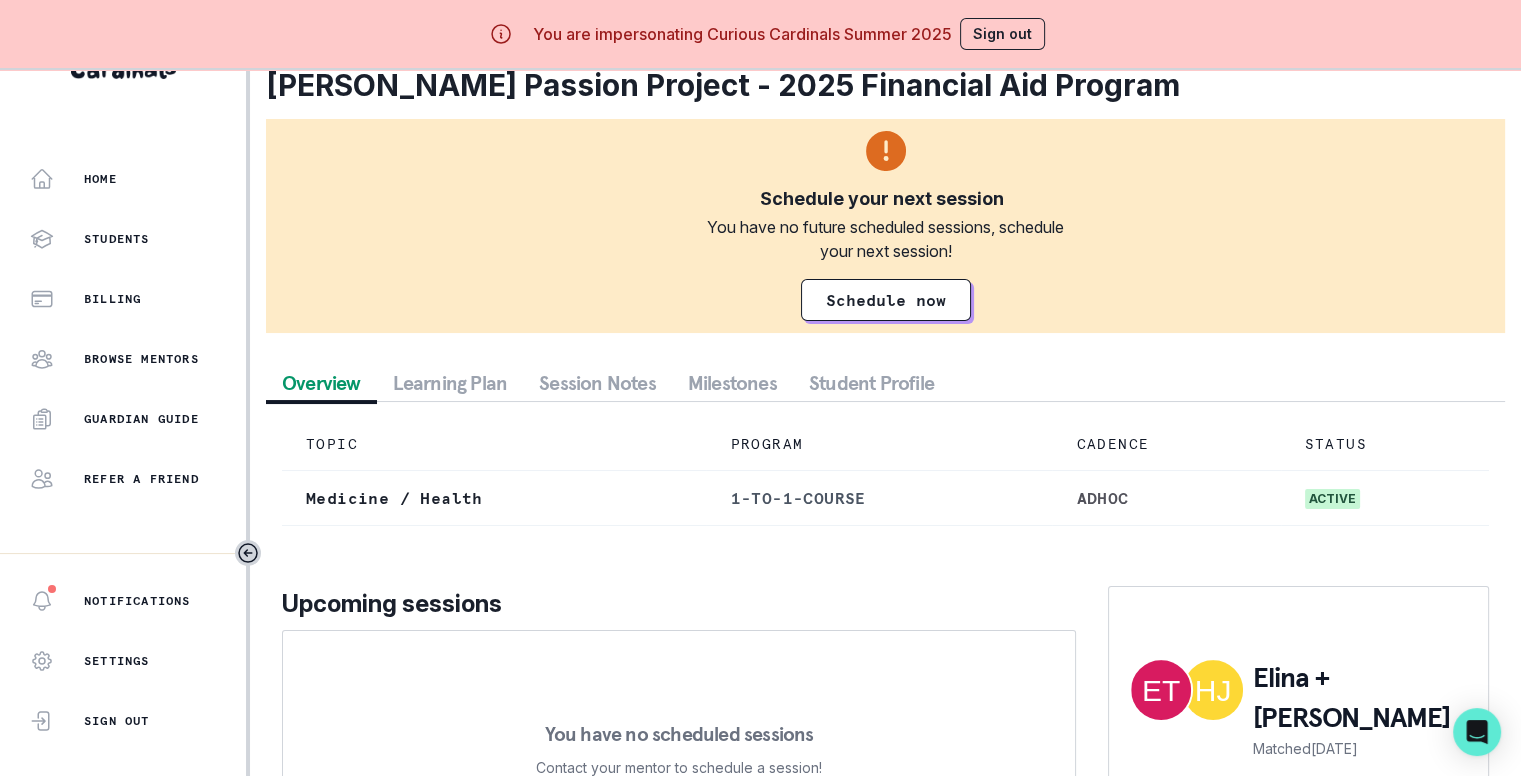 click on "Overview" at bounding box center [321, 383] 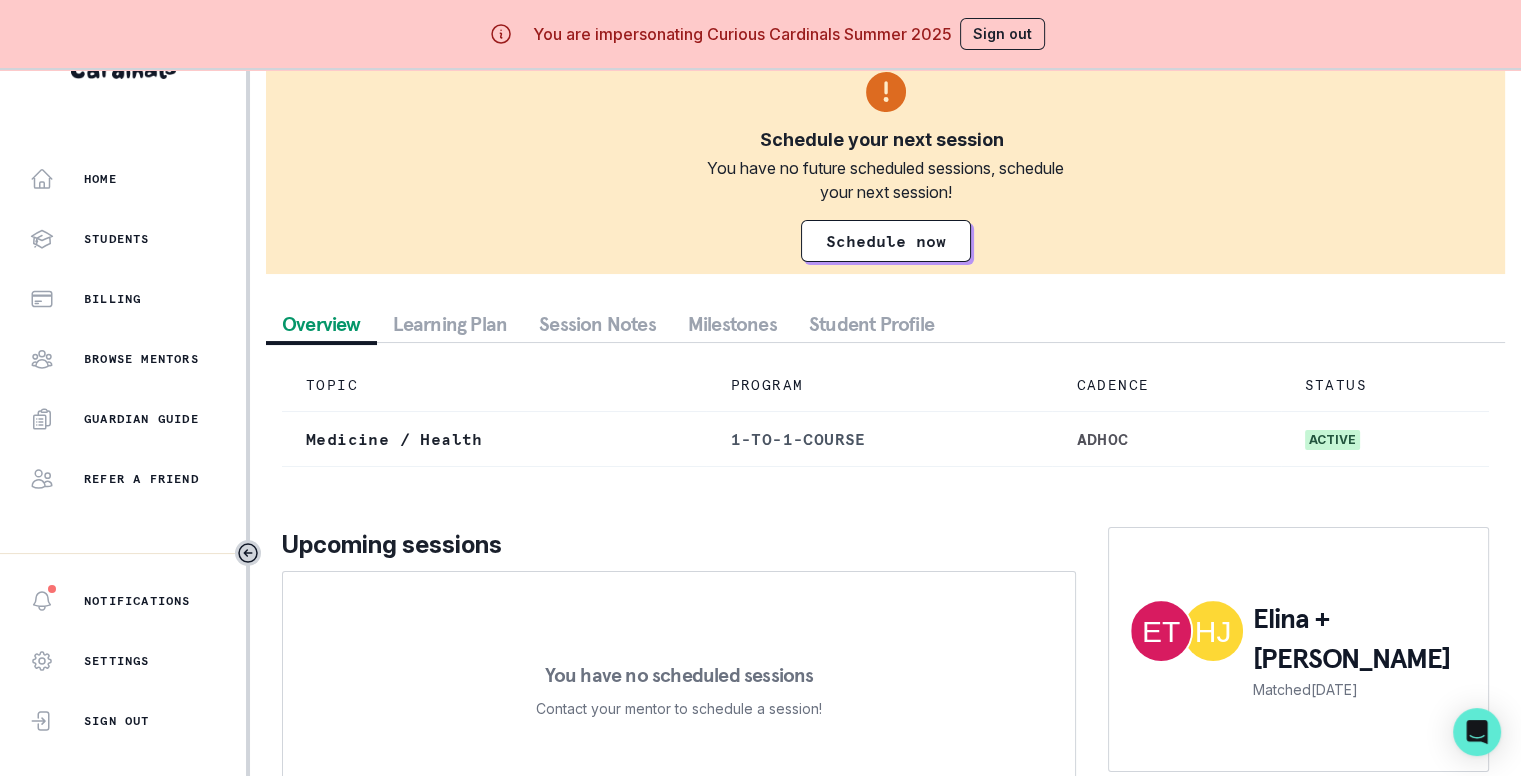 scroll, scrollTop: 0, scrollLeft: 0, axis: both 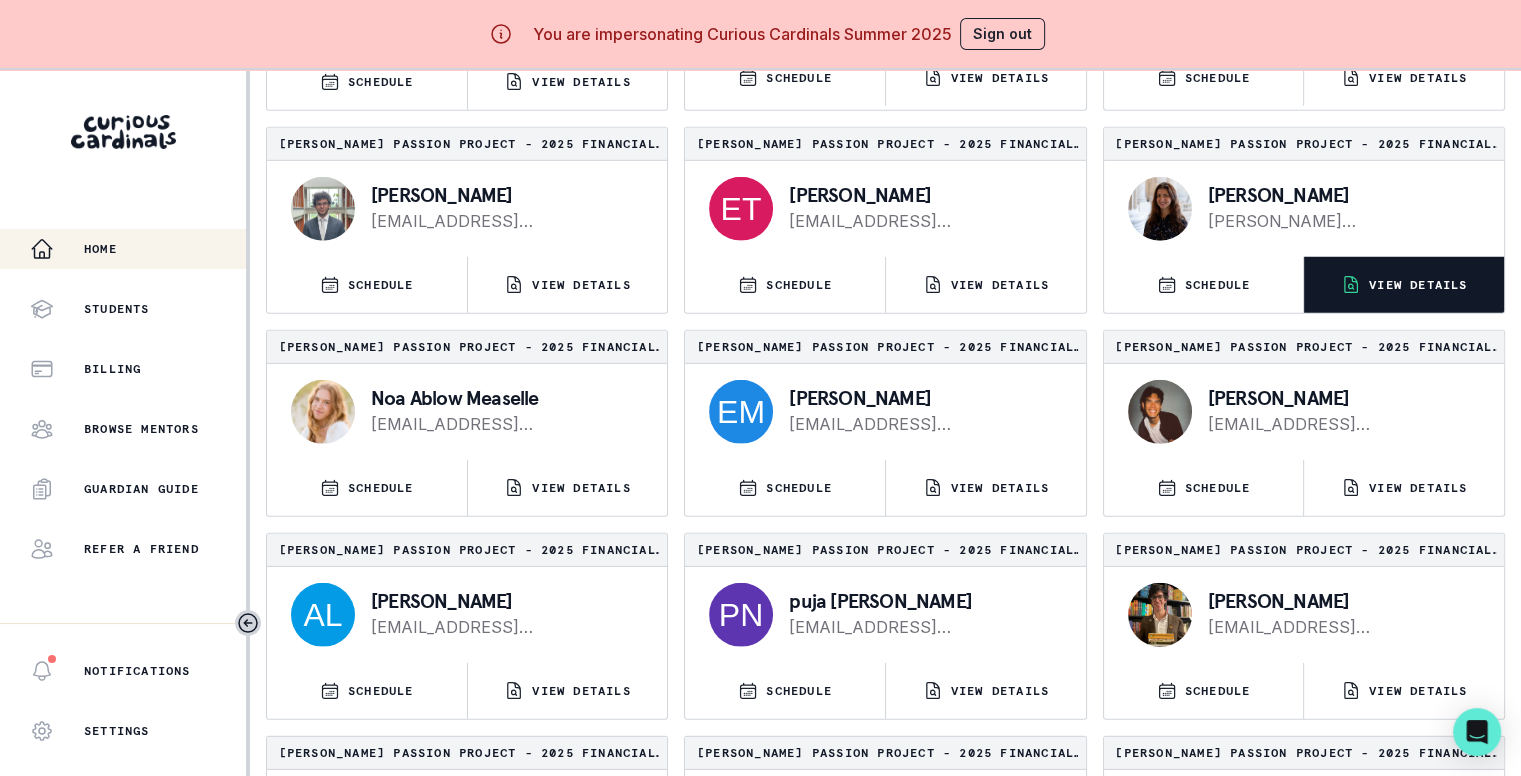 click on "VIEW DETAILS" at bounding box center (1418, 285) 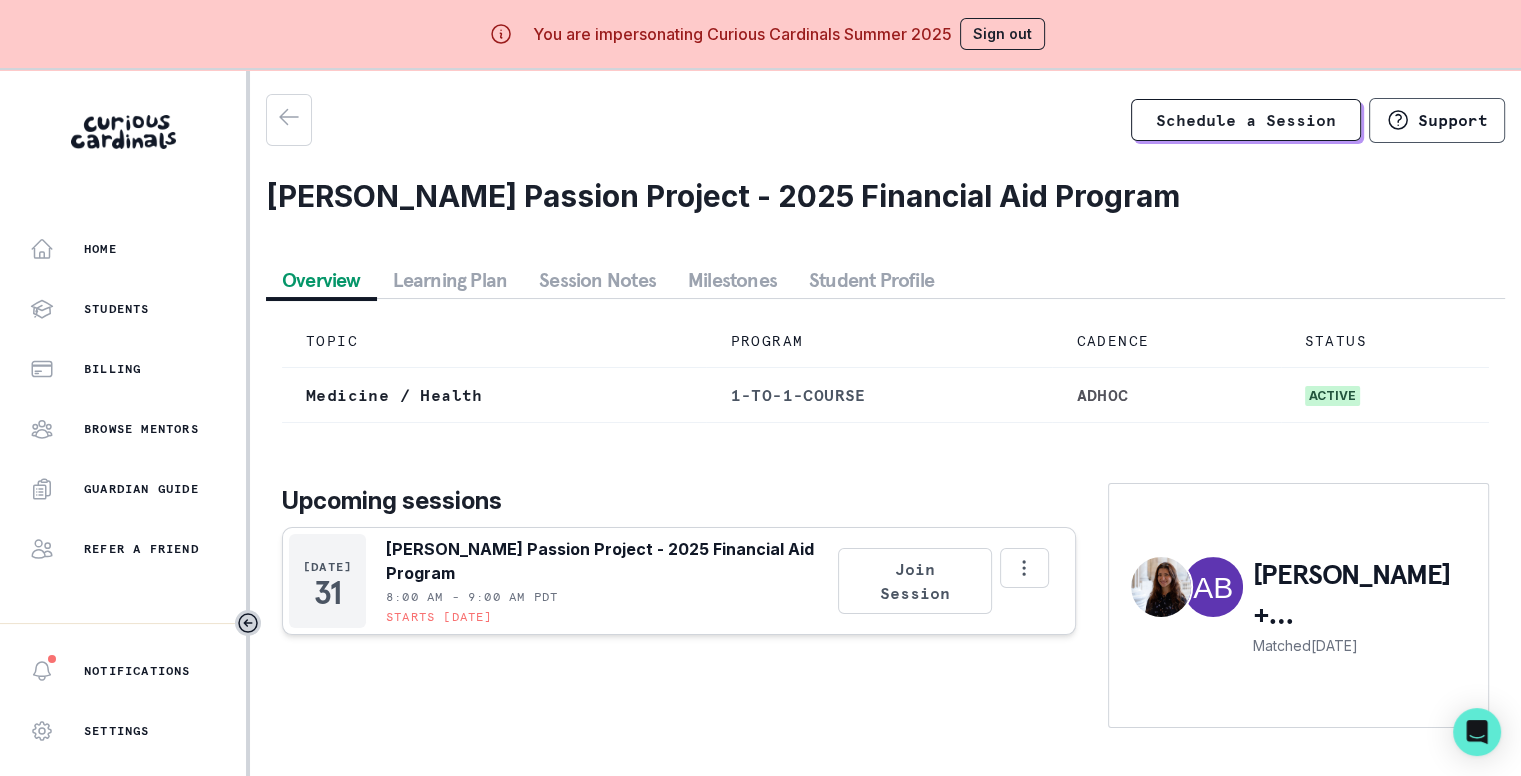 scroll, scrollTop: 84, scrollLeft: 0, axis: vertical 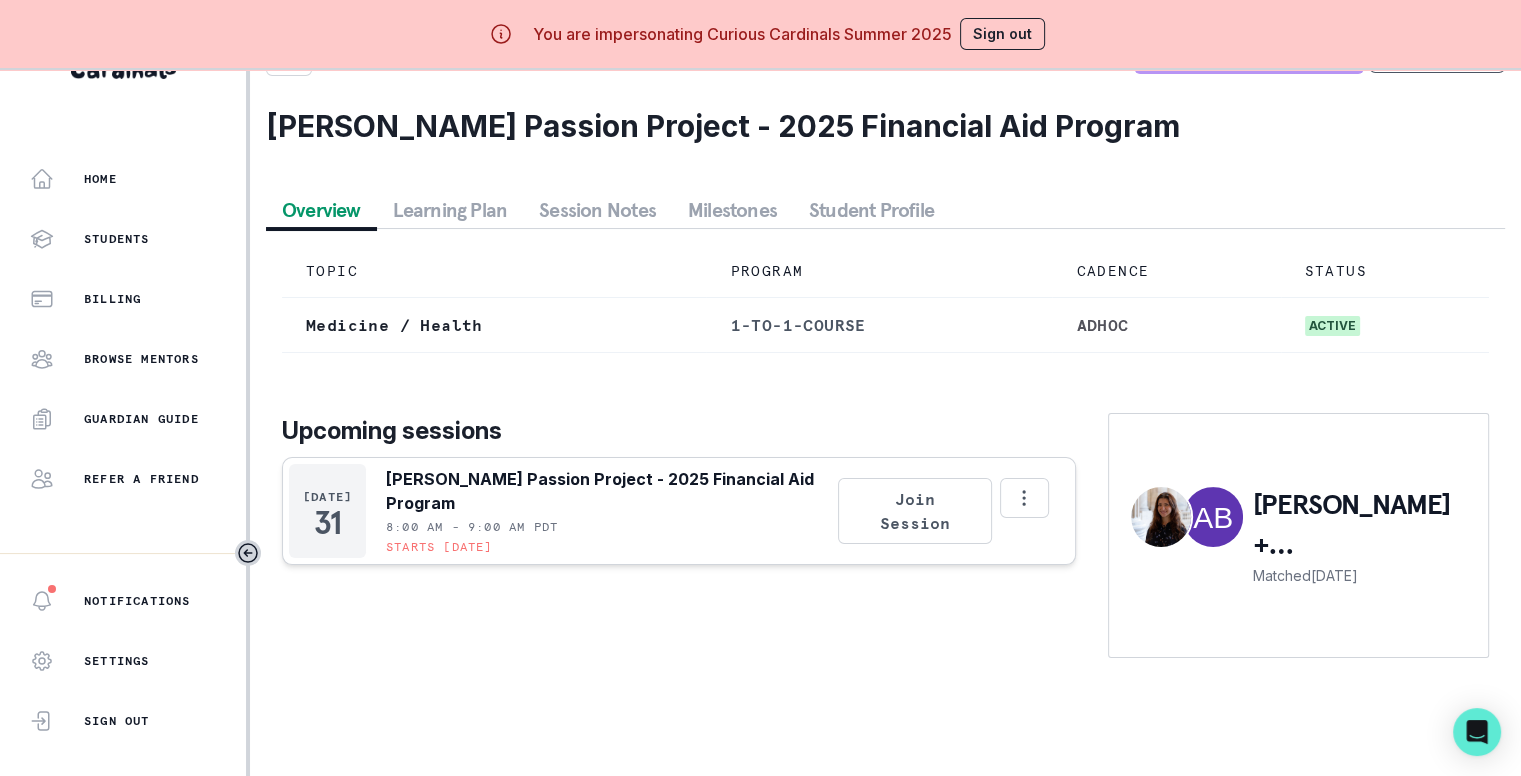 click on "Milestones" at bounding box center [732, 210] 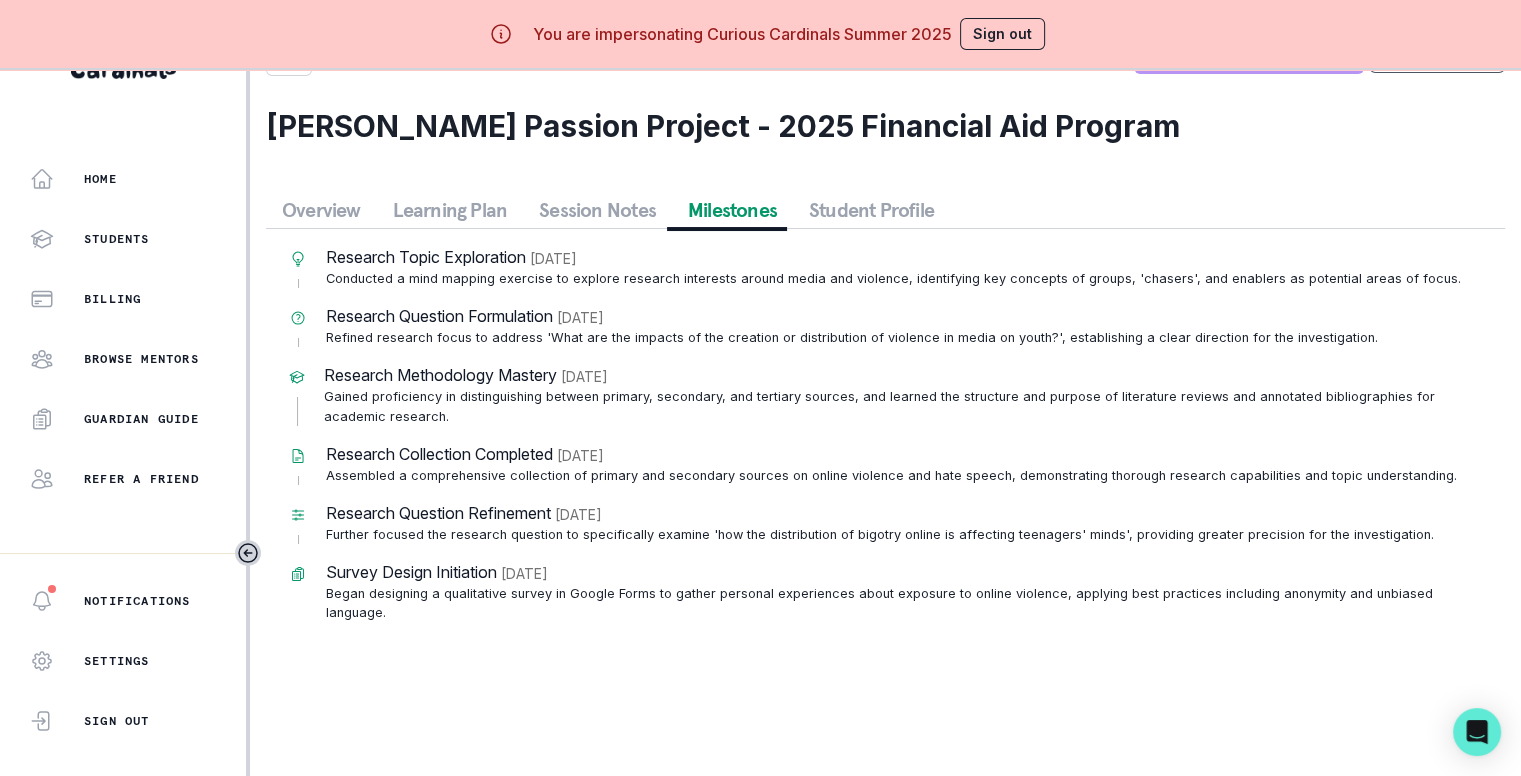 click on "Session Notes" at bounding box center [597, 210] 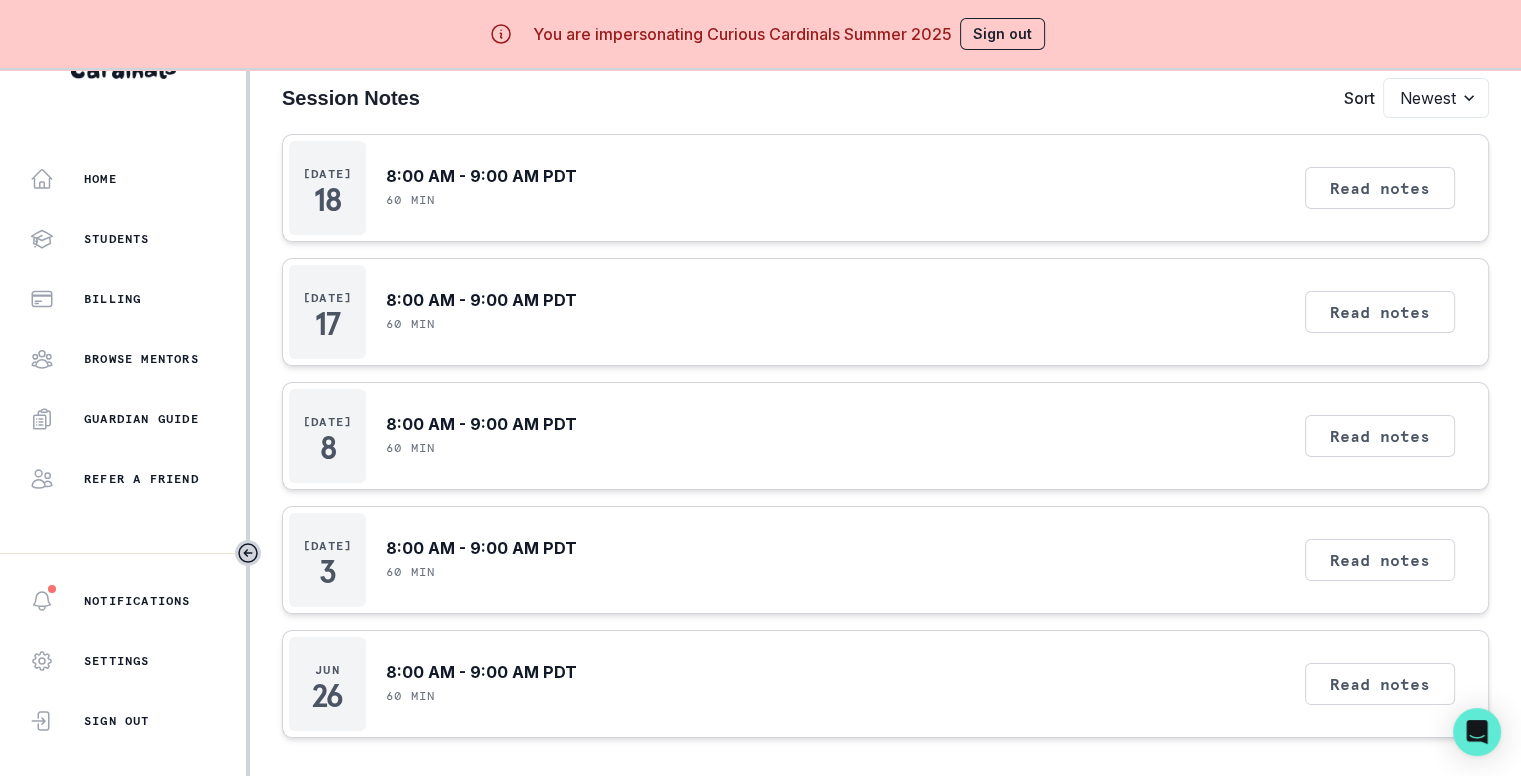 scroll, scrollTop: 0, scrollLeft: 0, axis: both 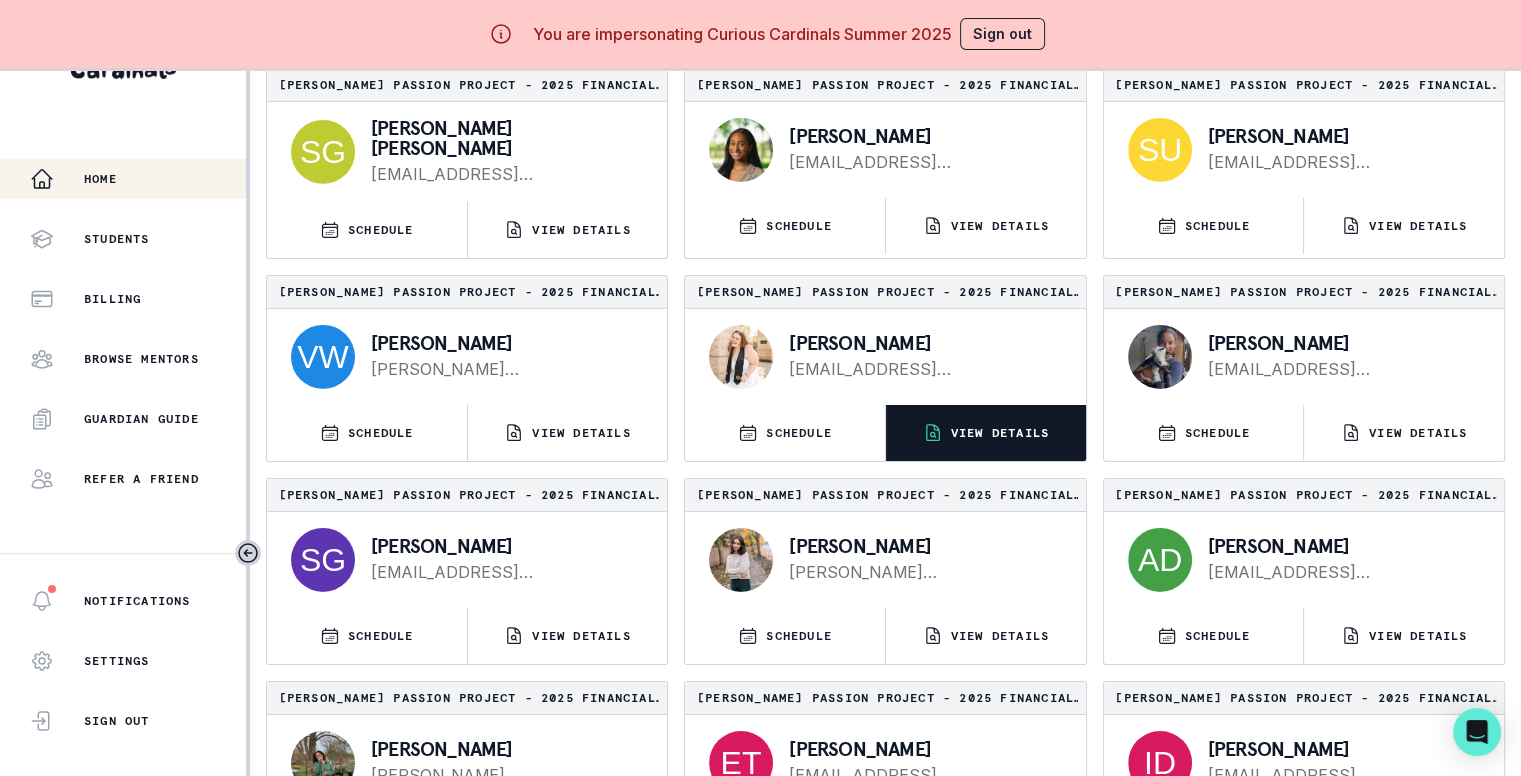 click on "VIEW DETAILS" at bounding box center (986, 433) 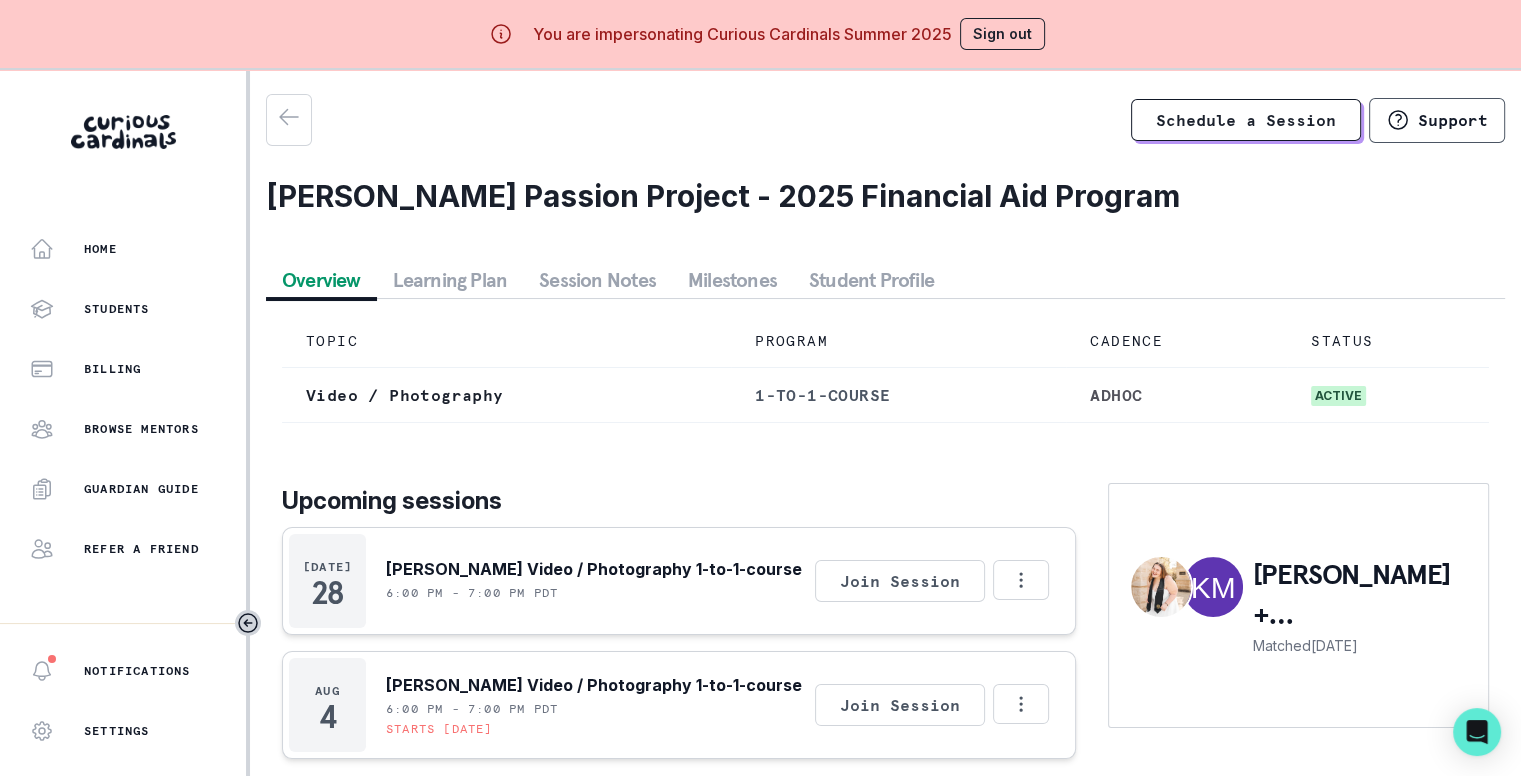 scroll, scrollTop: 84, scrollLeft: 0, axis: vertical 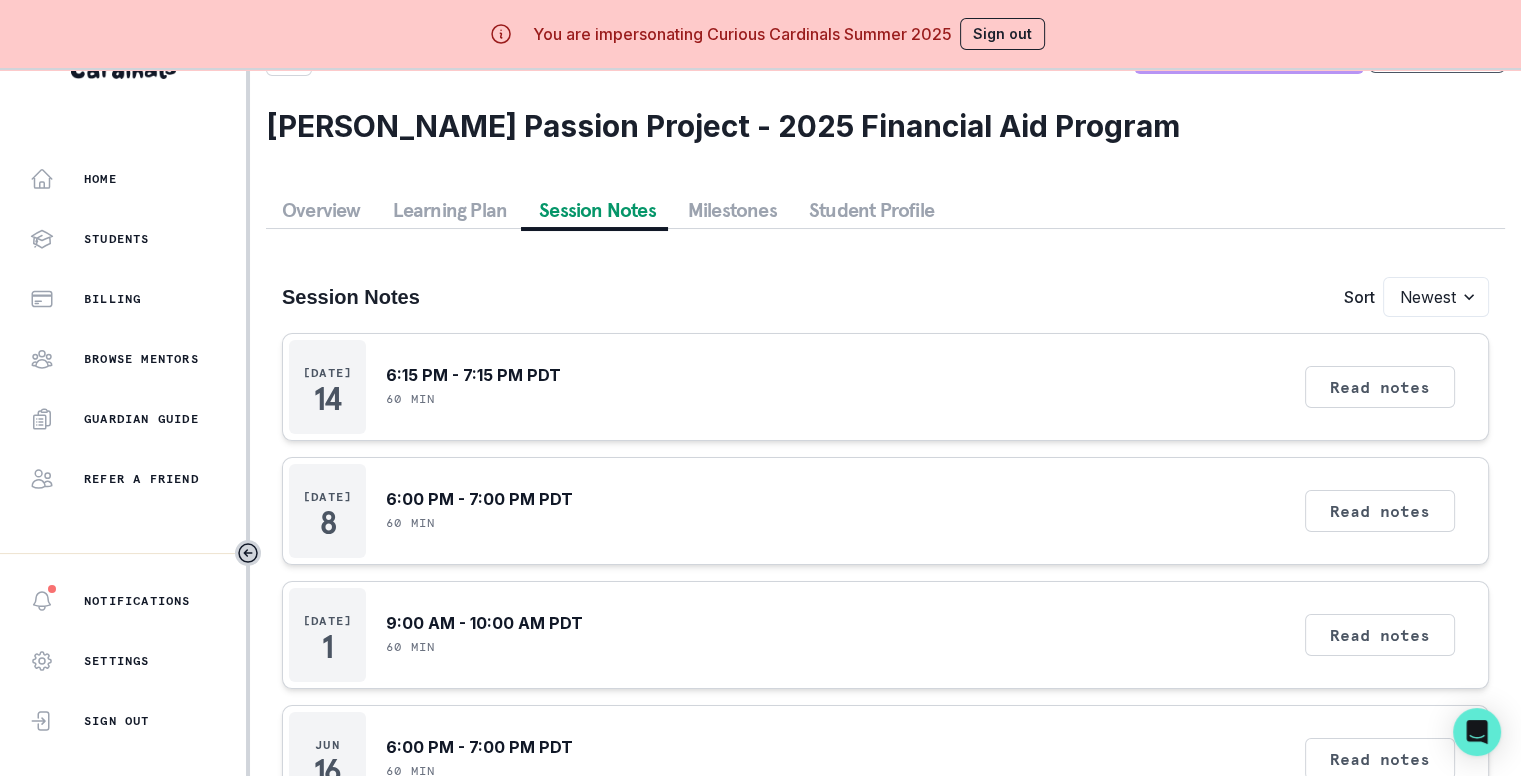 click on "Session Notes" at bounding box center (597, 210) 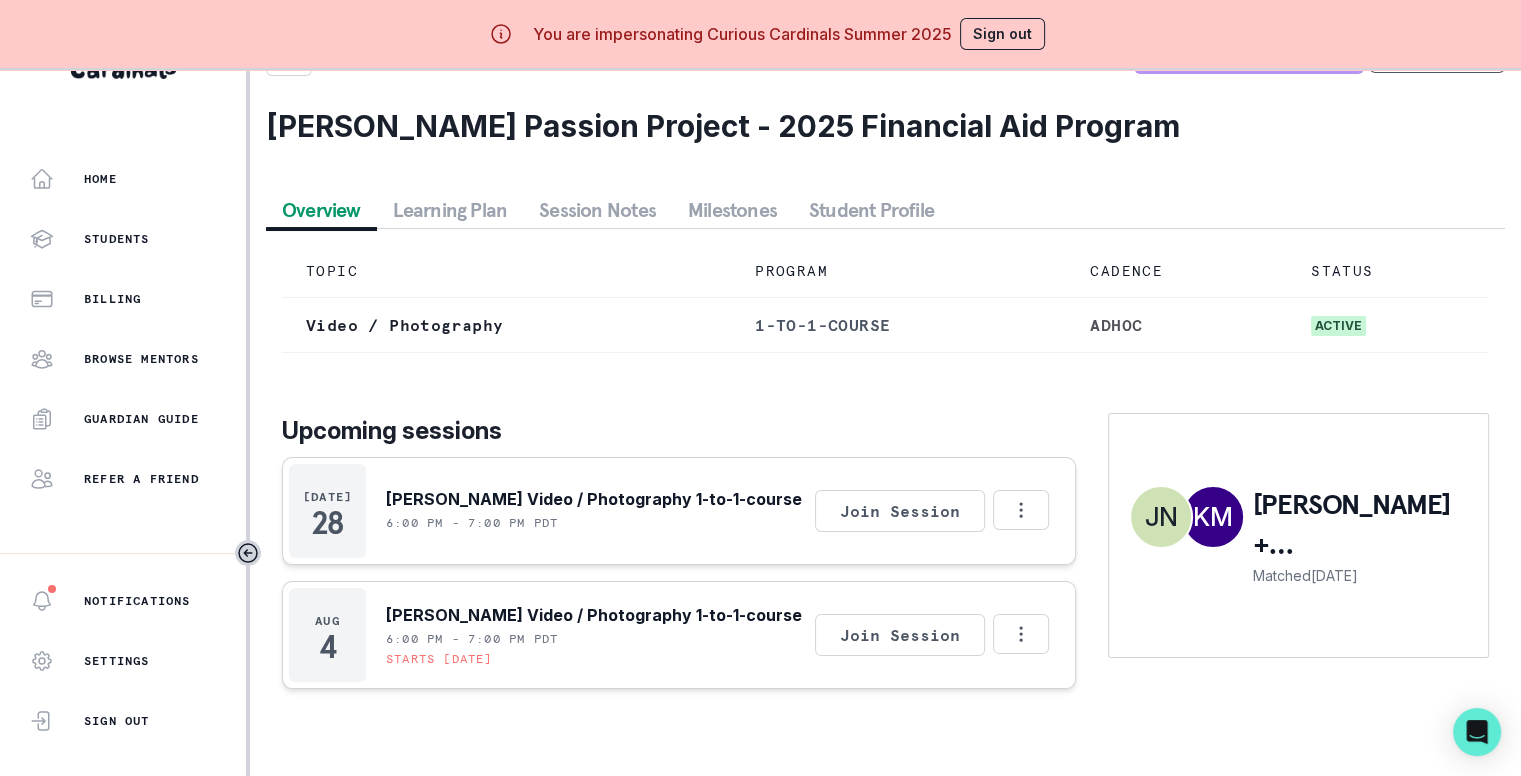 click on "Schedule a Session Support [PERSON_NAME] Passion Project - 2025 Financial Aid Program Overview Learning Plan Session Notes Milestones Student Profile TOPIC PROGRAM CADENCE STATUS Video / Photography 1-to-1-course adhoc active Upcoming sessions [DATE] [PERSON_NAME] Video / Photography 1-to-1-course 6:00 PM - 7:00 PM PDT Join Session Reschedule Session Cancel Session Copy Session Link [DATE] [PERSON_NAME] Video / Photography 1-to-1-course 6:00 PM - 7:00 PM PDT Starts [DATE] Join Session Reschedule Session Cancel Session Copy Session Link KM JN [PERSON_NAME] + [PERSON_NAME]  Matched  [DATE]" at bounding box center [885, 364] 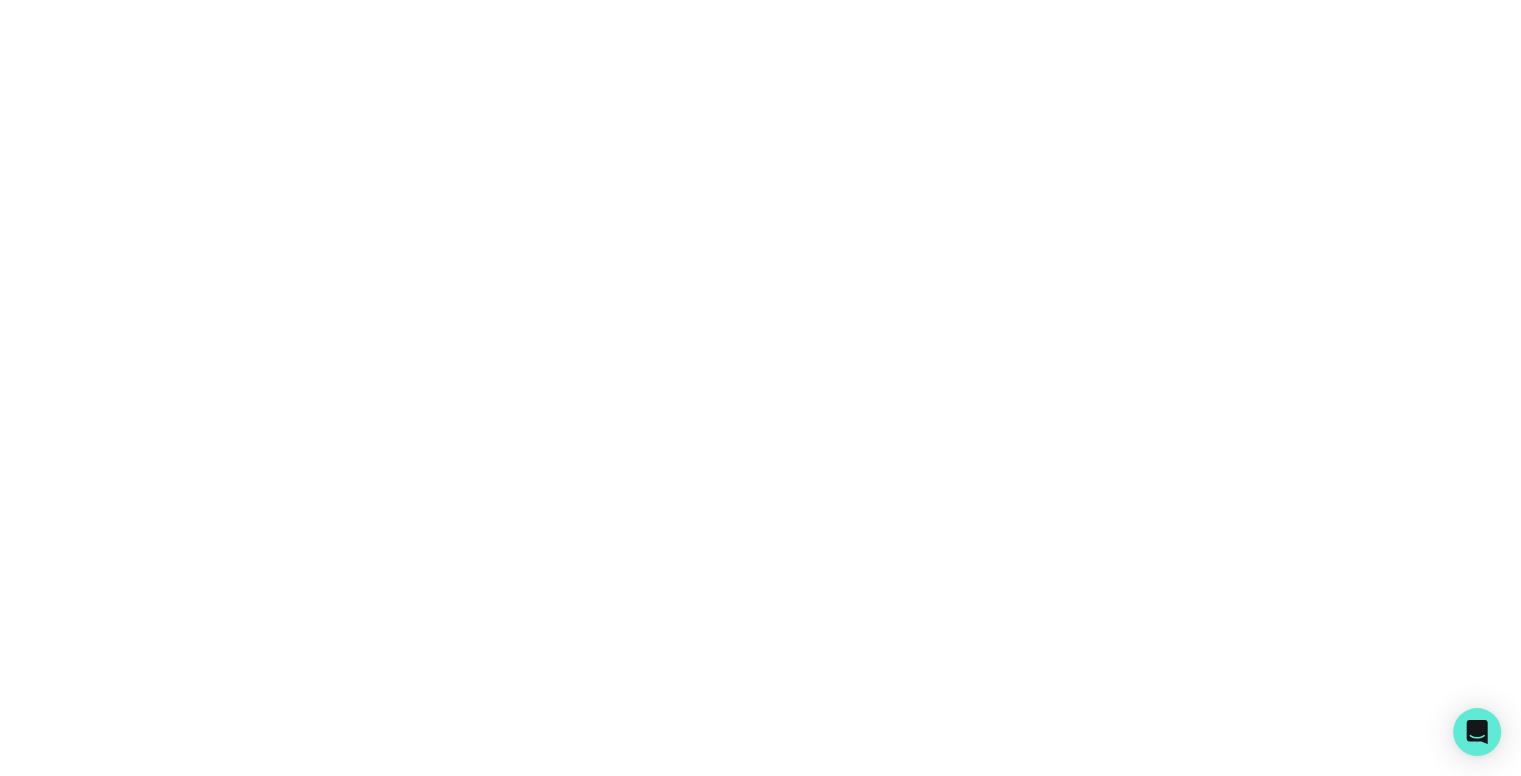 scroll, scrollTop: 0, scrollLeft: 0, axis: both 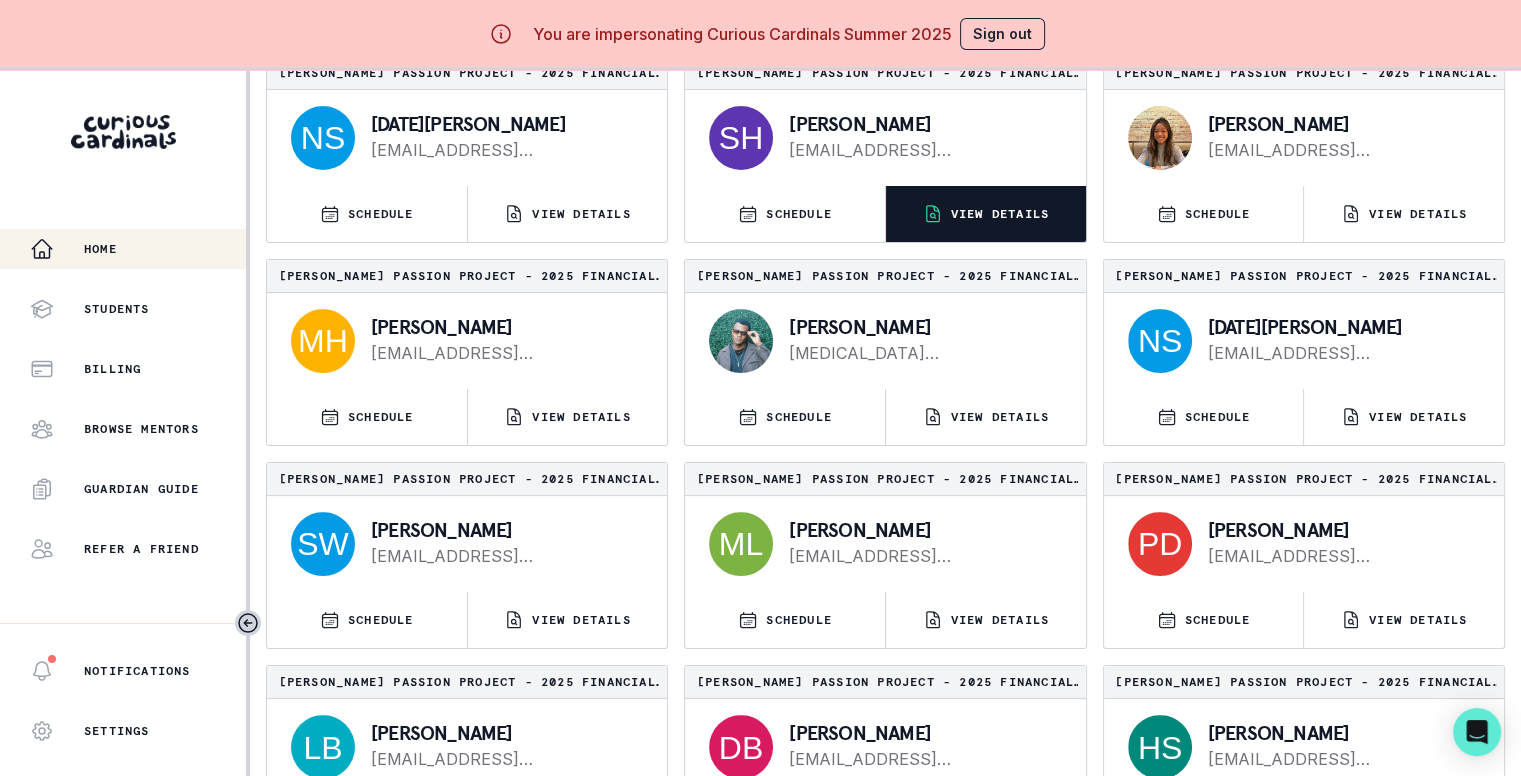 click on "VIEW DETAILS" at bounding box center [1000, 214] 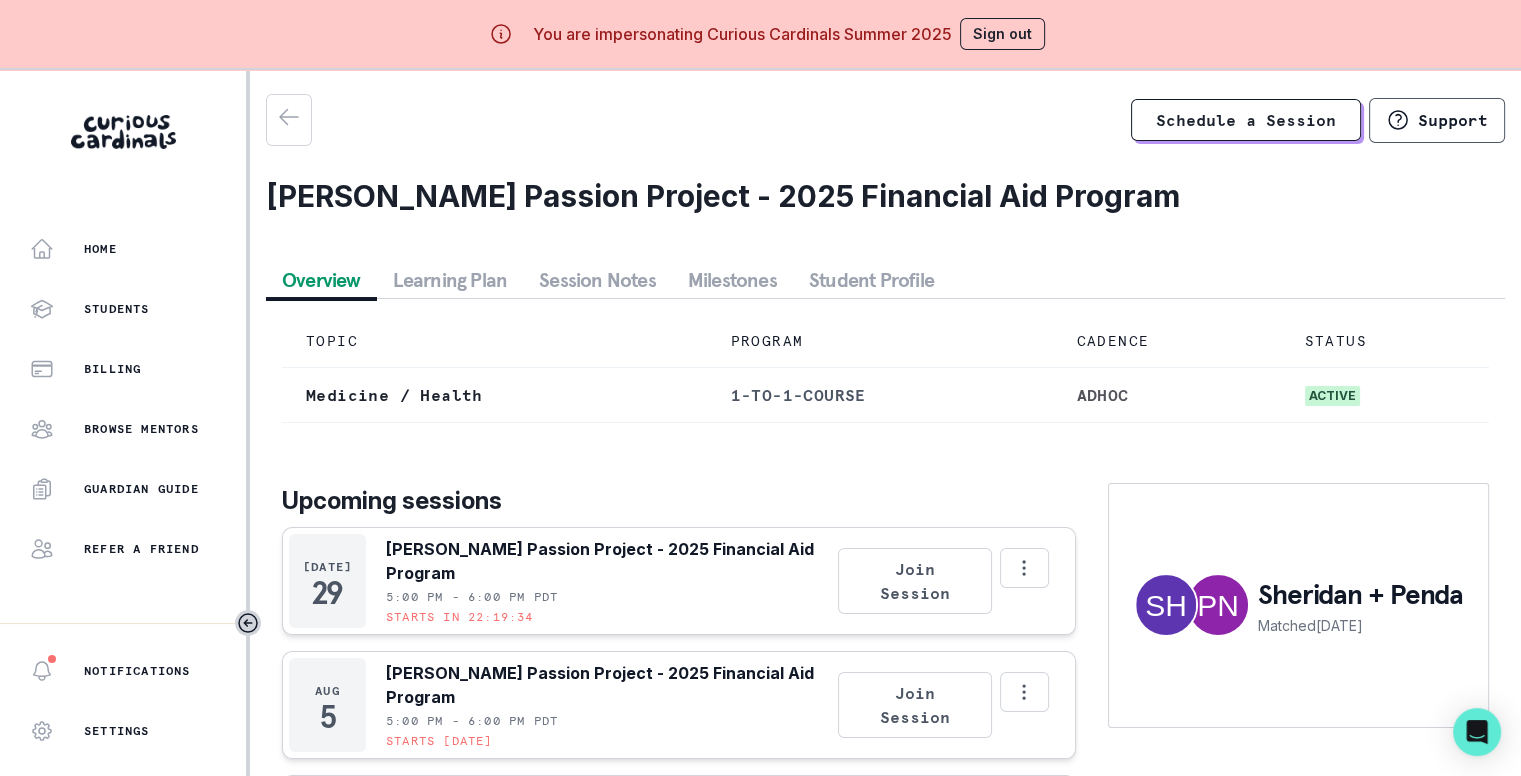 scroll, scrollTop: 144, scrollLeft: 0, axis: vertical 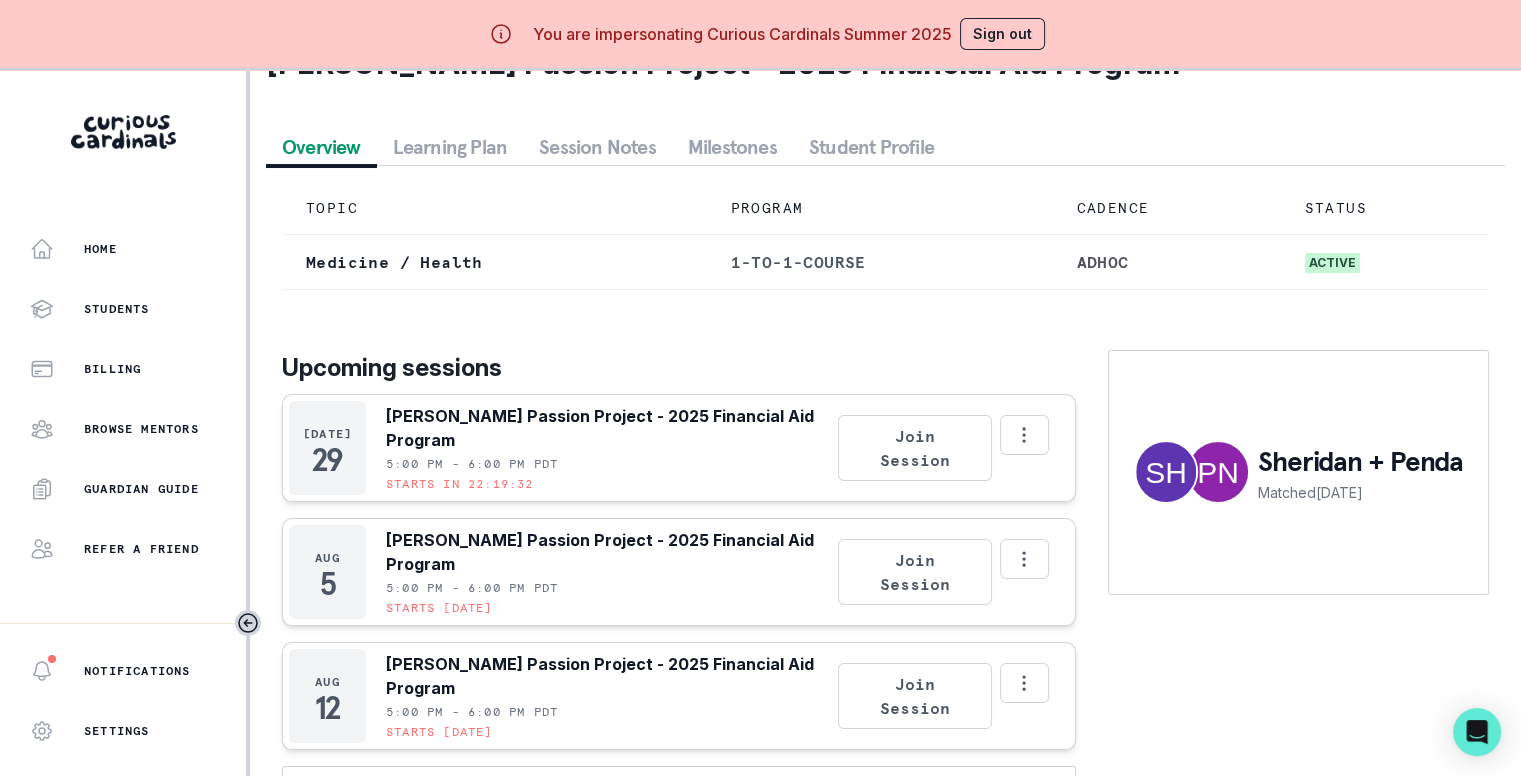 click on "Session Notes" at bounding box center (597, 147) 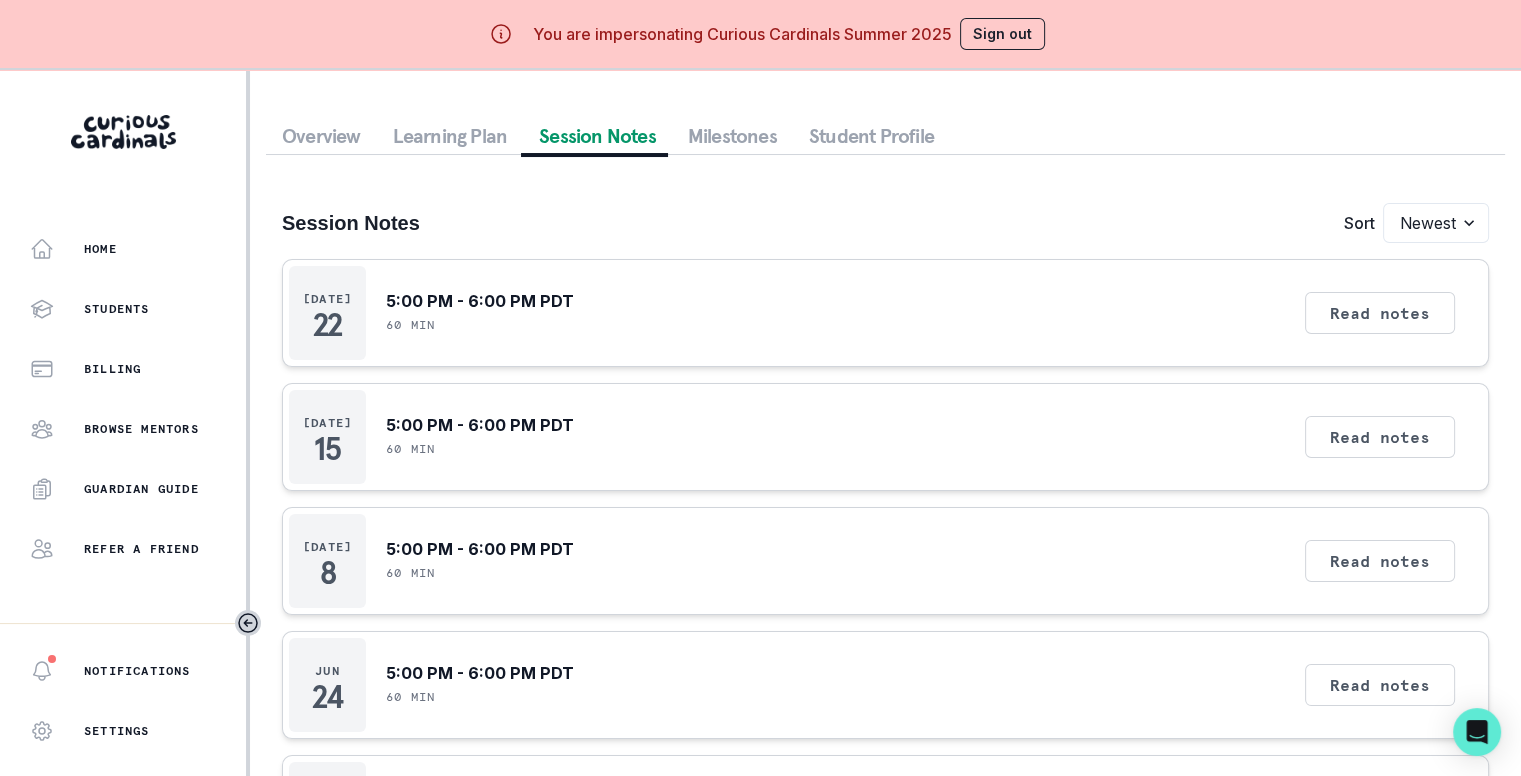 scroll, scrollTop: 322, scrollLeft: 0, axis: vertical 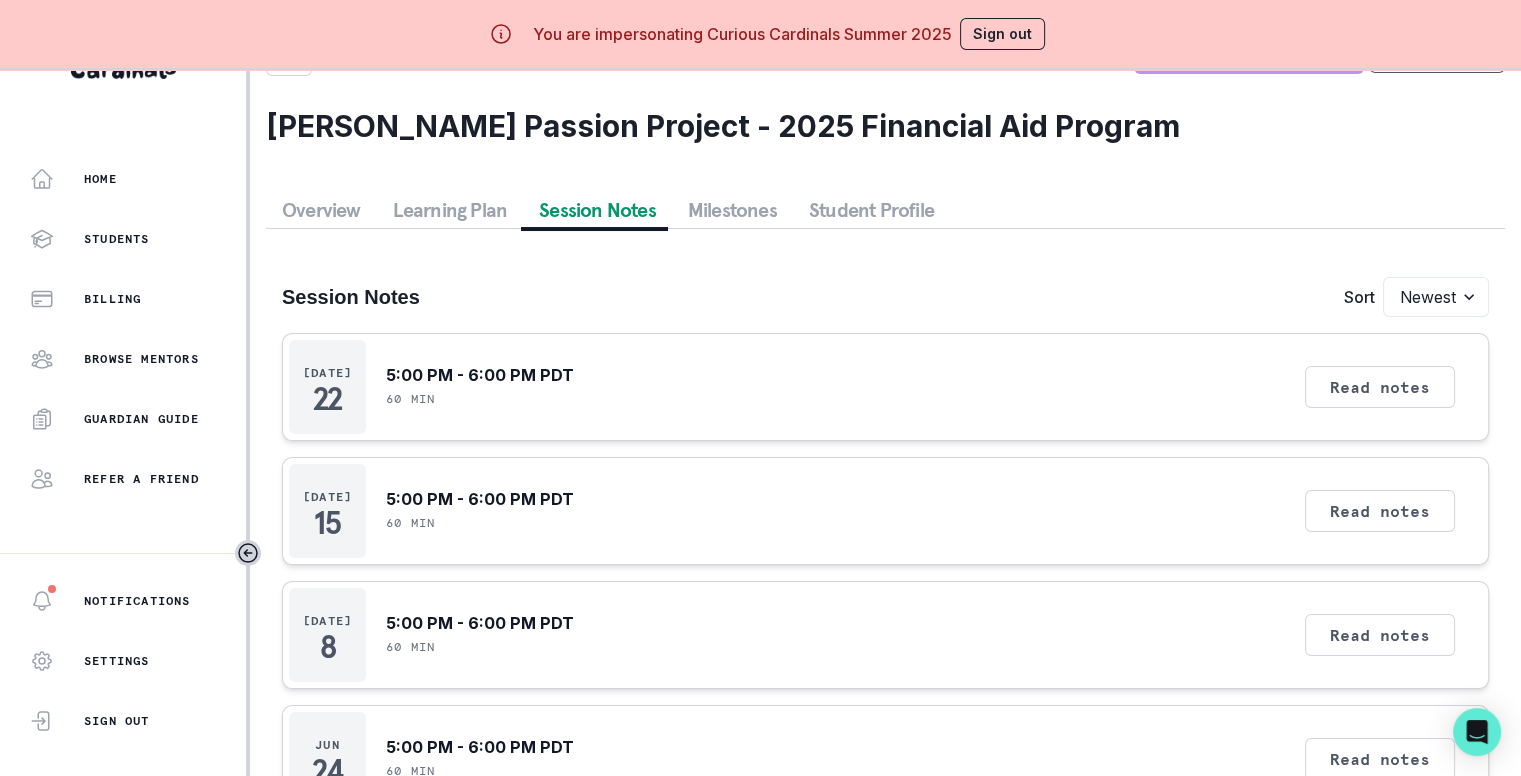 click on "Learning Plan" at bounding box center (450, 210) 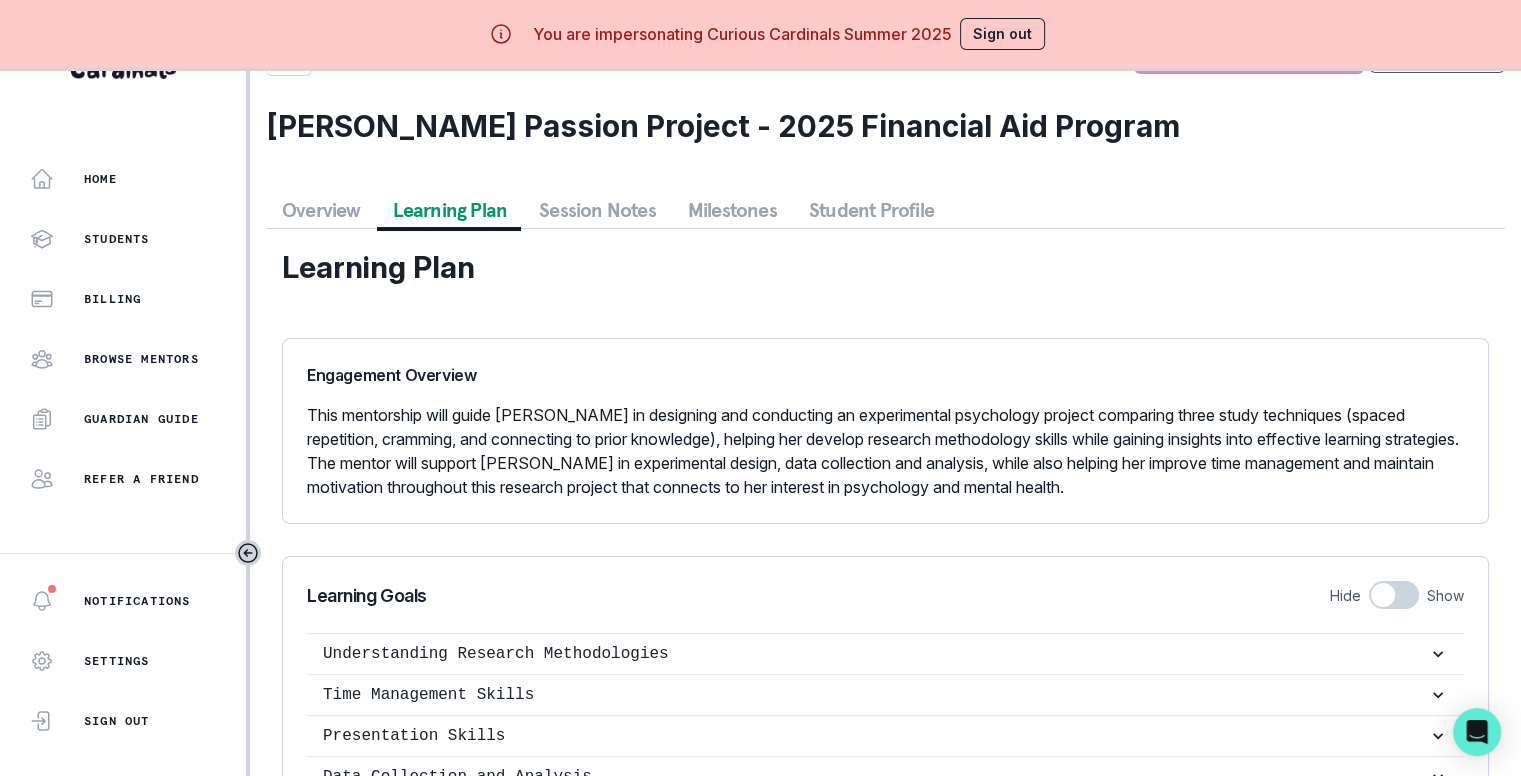 click on "Overview" at bounding box center [321, 210] 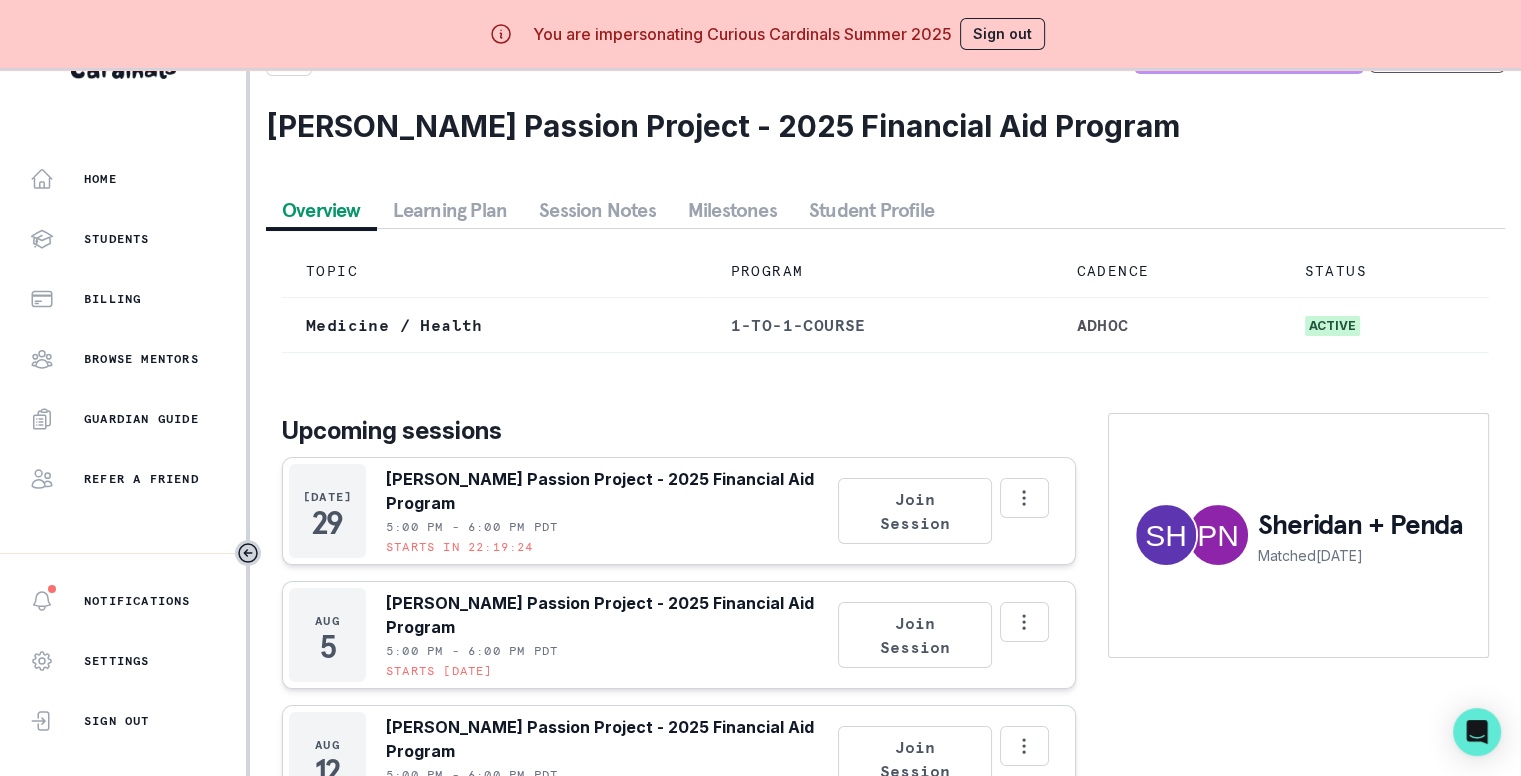 click on "Session Notes" at bounding box center (597, 210) 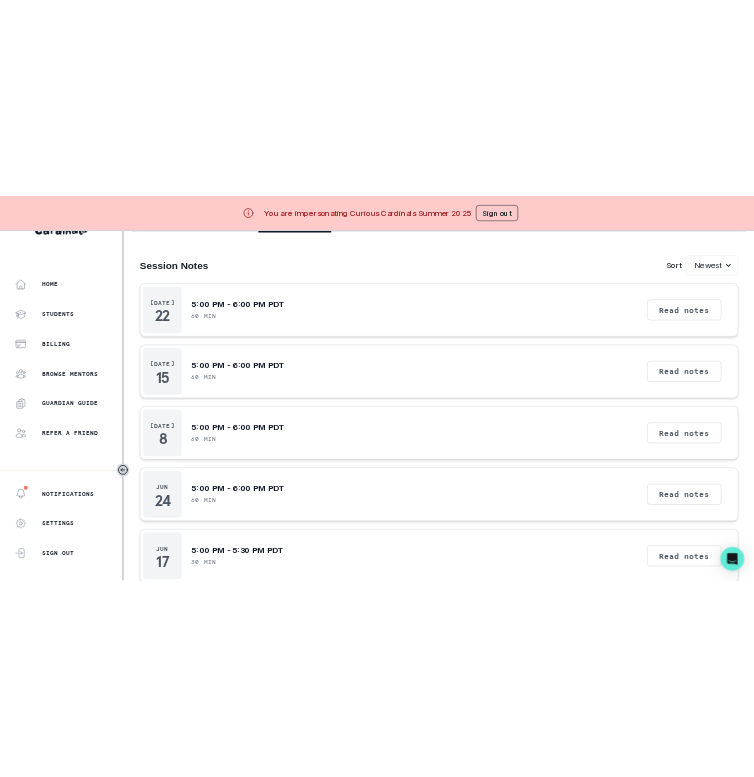 scroll, scrollTop: 145, scrollLeft: 0, axis: vertical 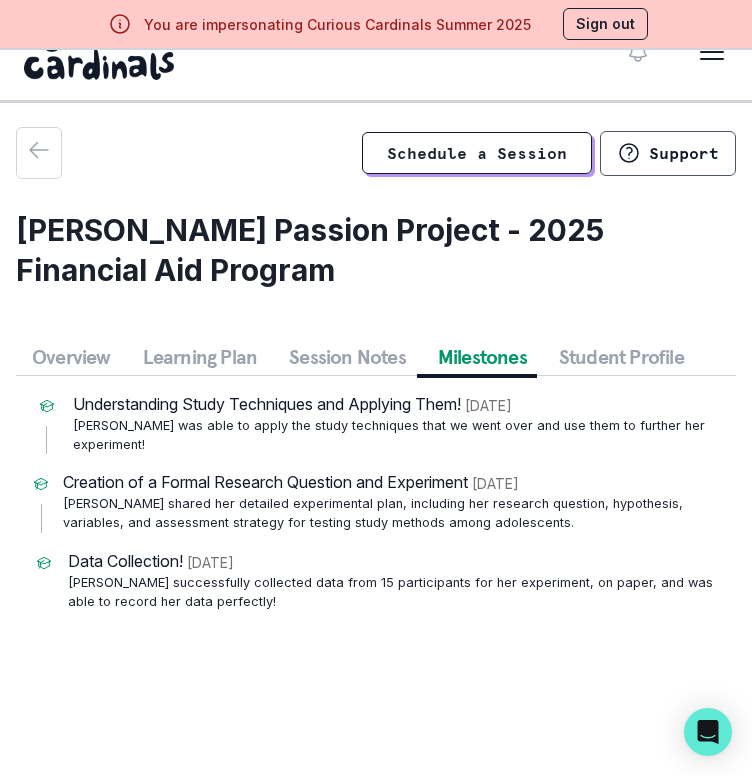 click on "Milestones" at bounding box center (482, 357) 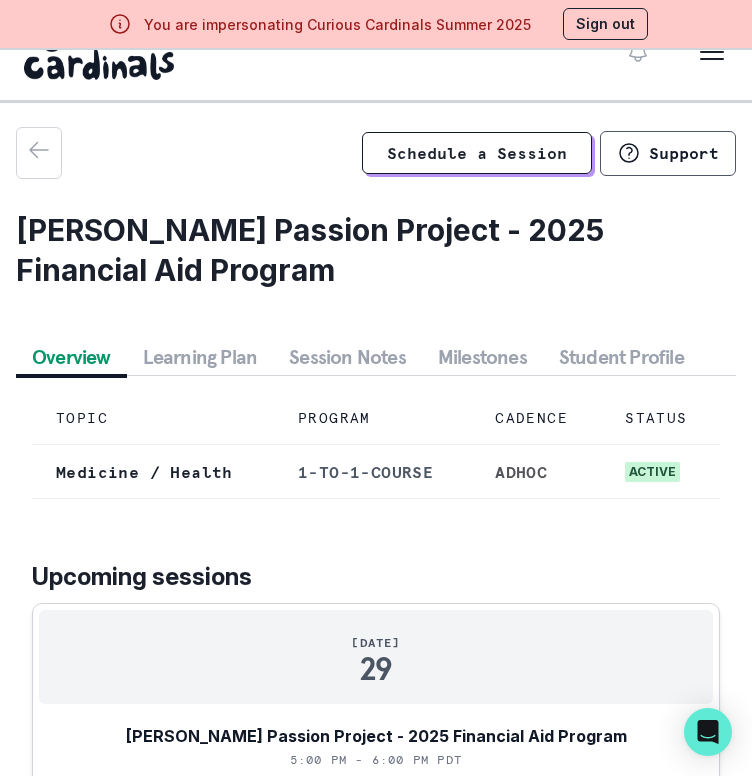 click on "Overview" at bounding box center [71, 357] 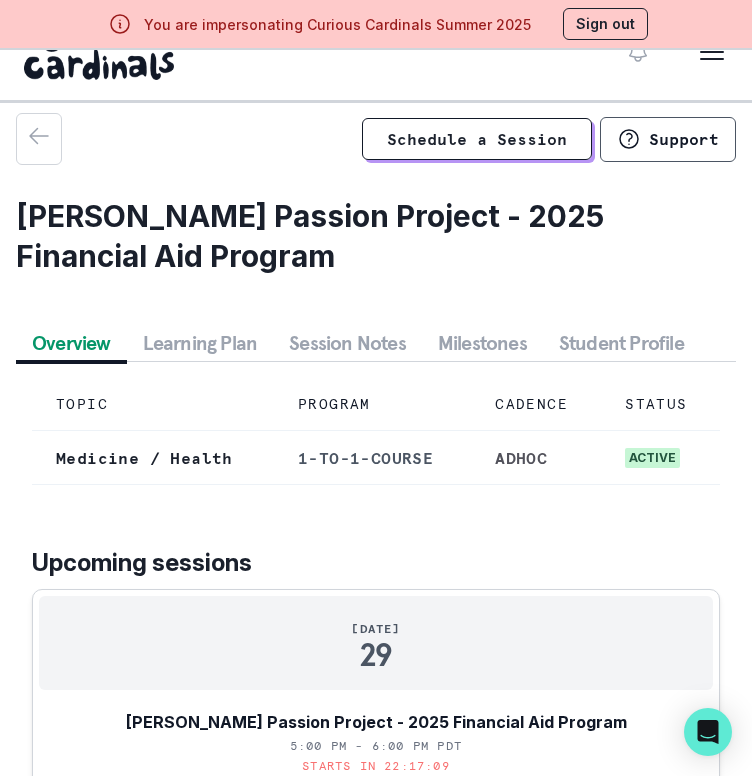 scroll, scrollTop: 0, scrollLeft: 0, axis: both 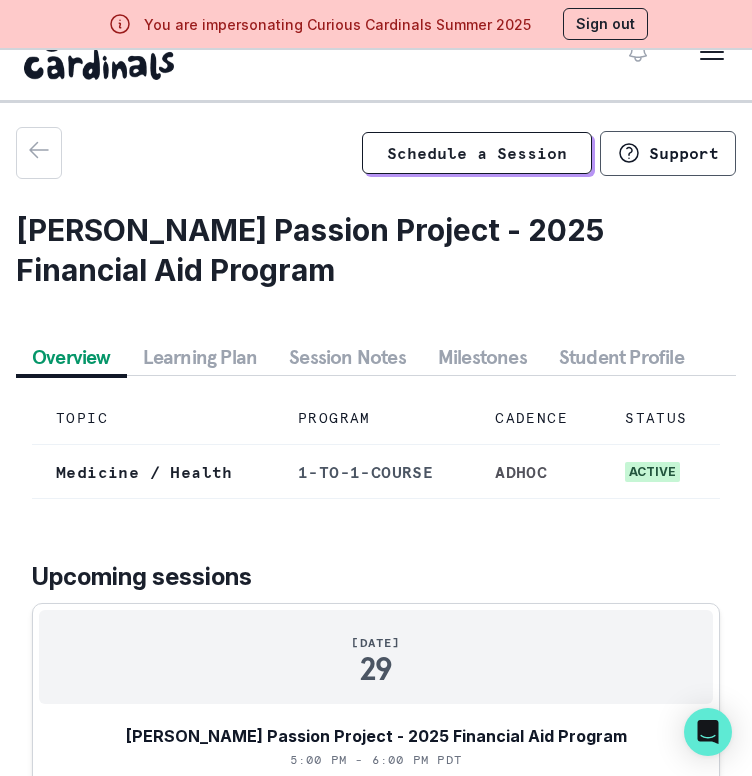 click on "Student Profile" at bounding box center (621, 357) 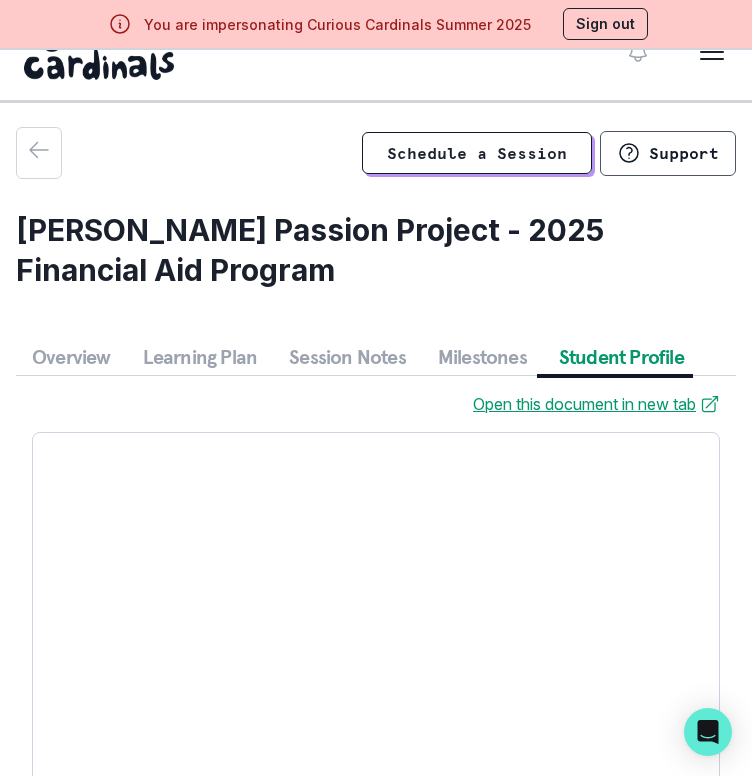 scroll, scrollTop: 129, scrollLeft: 0, axis: vertical 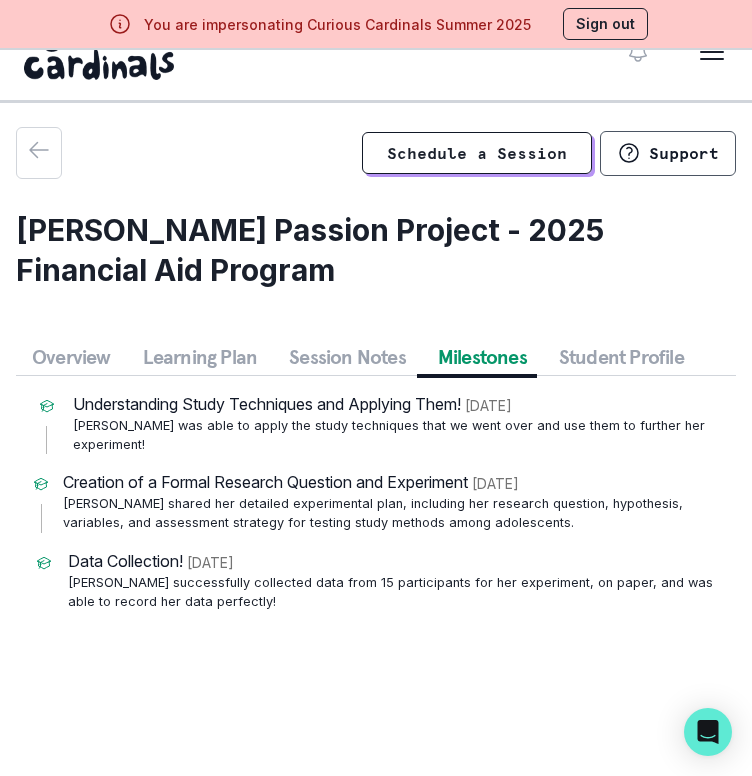 click on "Schedule a Session Support [PERSON_NAME] Passion Project - 2025 Financial Aid Program Overview Learning Plan Session Notes Milestones Student Profile Understanding Study Techniques and Applying Them! [DATE] [PERSON_NAME] was able to apply the study techniques that we went over and use them to further her experiment!  Creation of a Formal Research Question and Experiment [DATE] [PERSON_NAME] shared her detailed experimental plan, including her research question, hypothesis, variables, and assessment strategy for testing study methods among adolescents. Data Collection! [DATE] [PERSON_NAME] successfully collected data from 15 participants for her experiment,  on paper, and was able to record her data perfectly!" at bounding box center [376, 377] 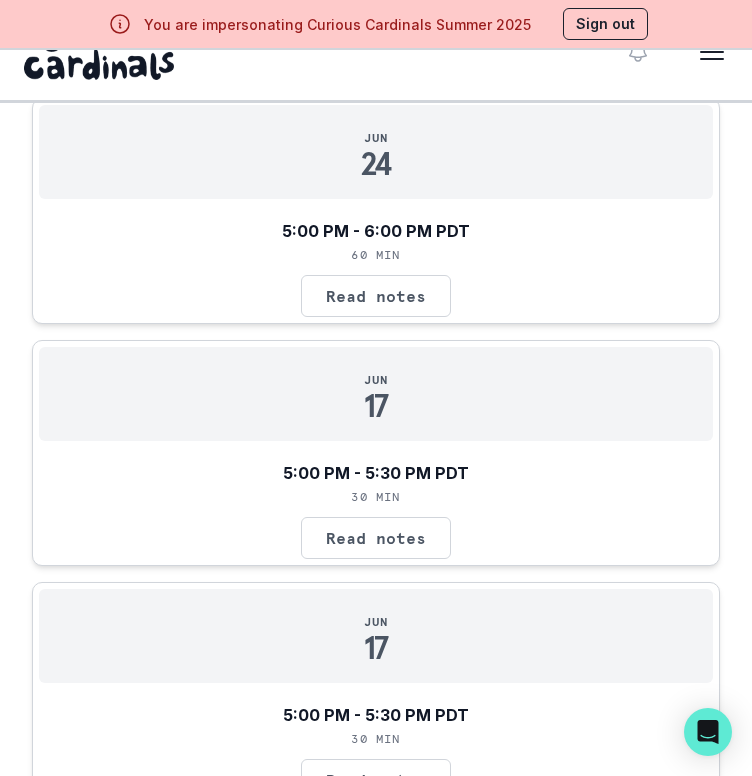 scroll, scrollTop: 1174, scrollLeft: 0, axis: vertical 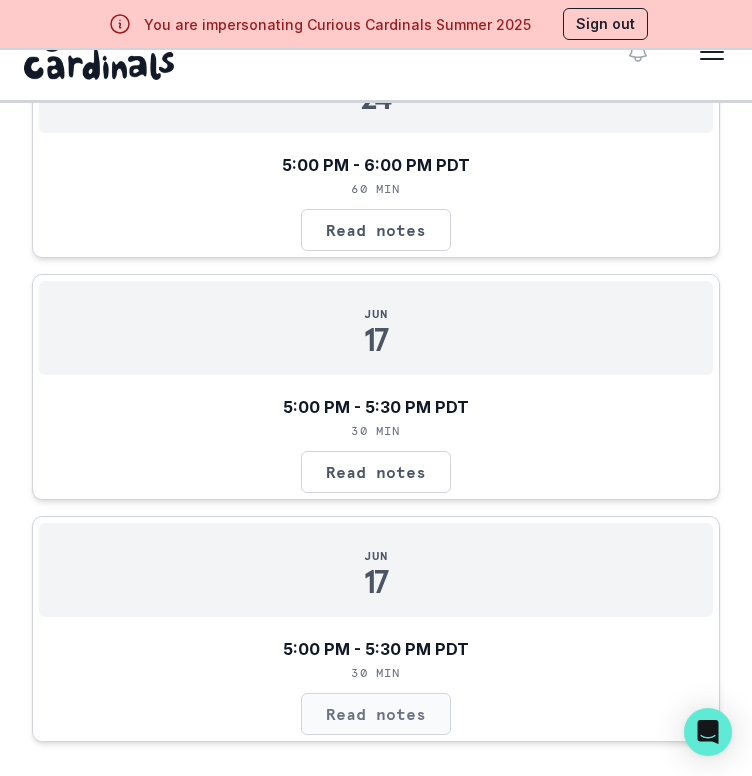 click on "Read notes" at bounding box center [376, 714] 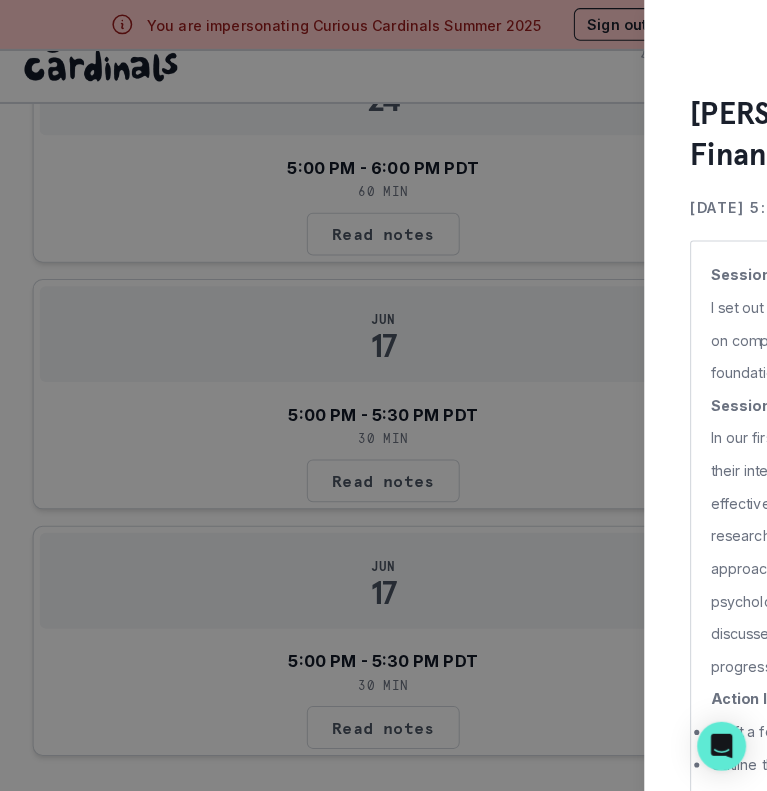 scroll, scrollTop: 49, scrollLeft: 0, axis: vertical 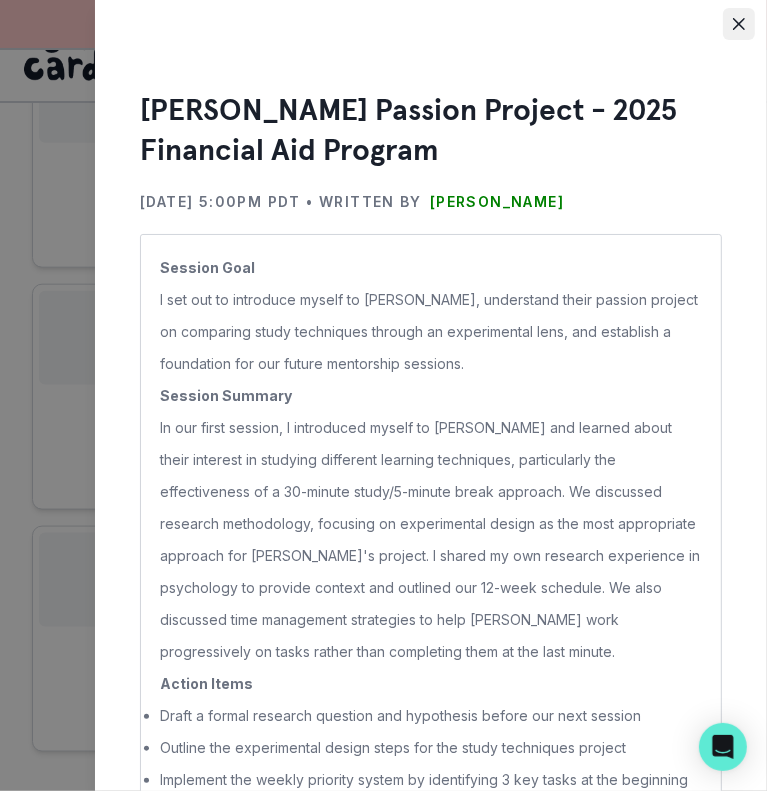 click at bounding box center (739, 24) 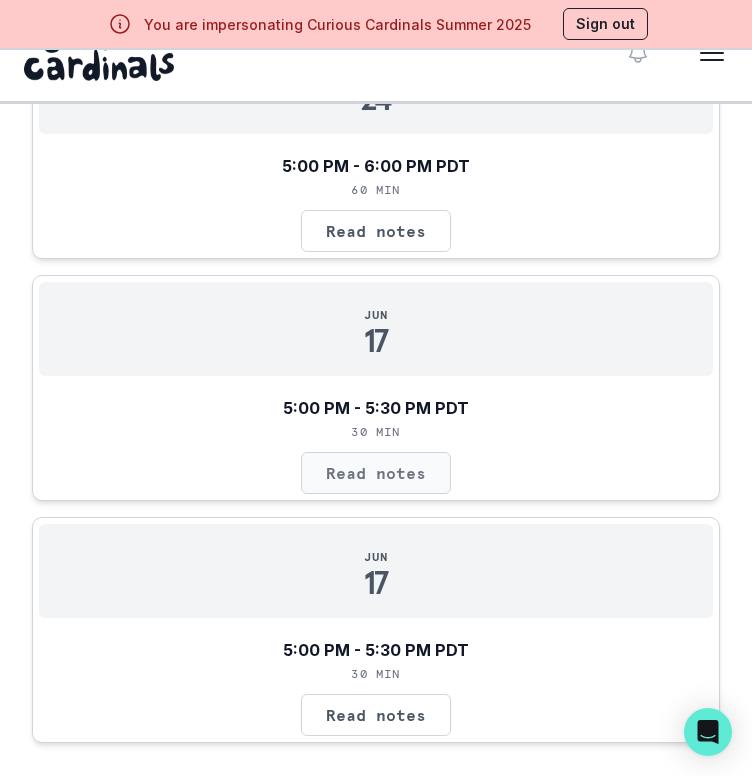 click on "Read notes" at bounding box center (376, 473) 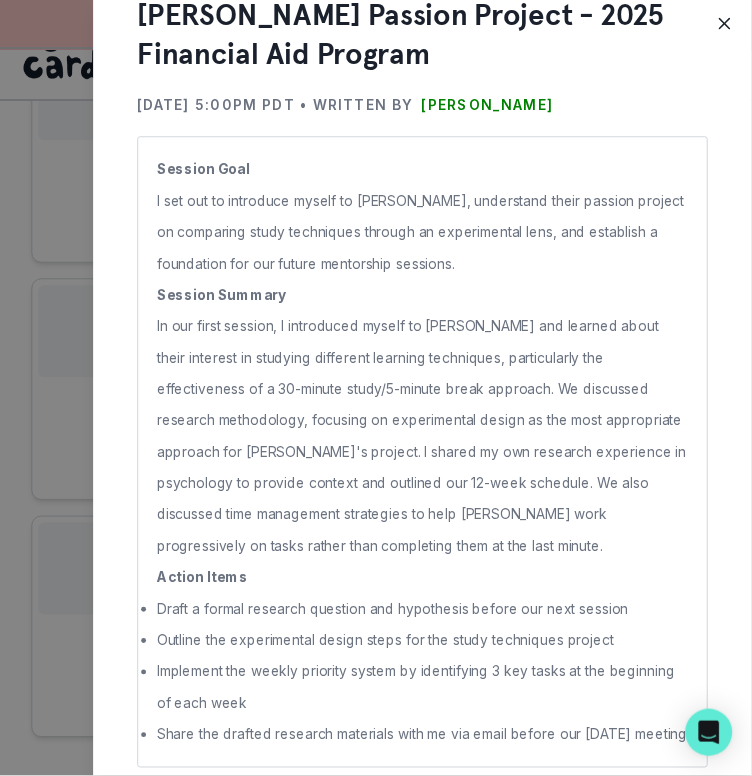 scroll, scrollTop: 0, scrollLeft: 0, axis: both 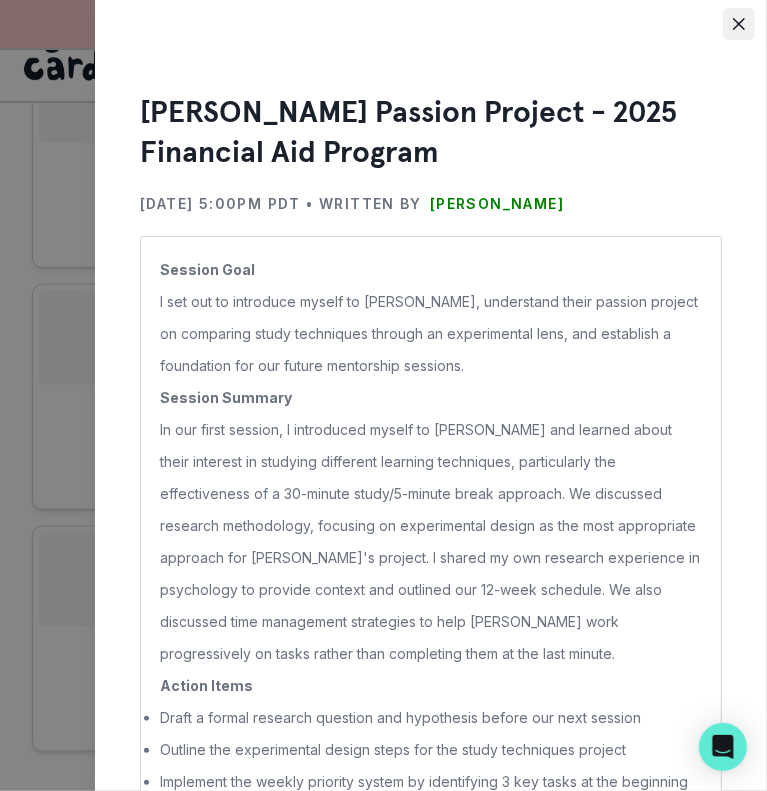 click 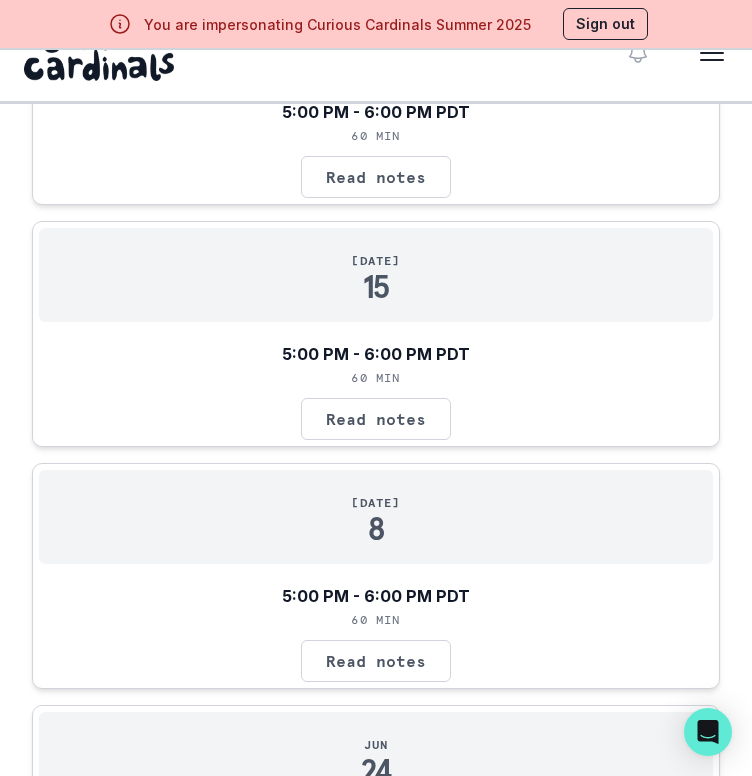 scroll, scrollTop: 508, scrollLeft: 0, axis: vertical 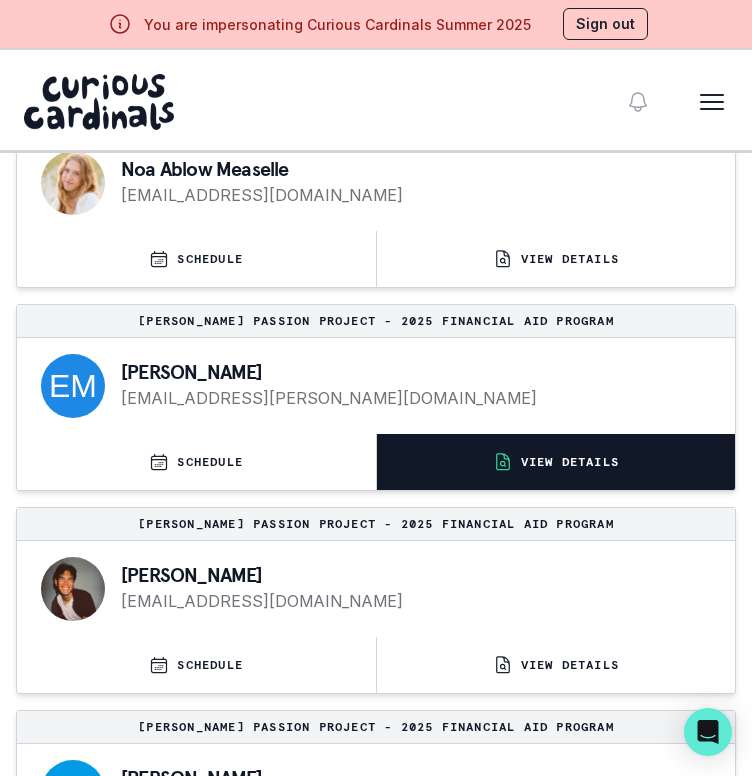 click 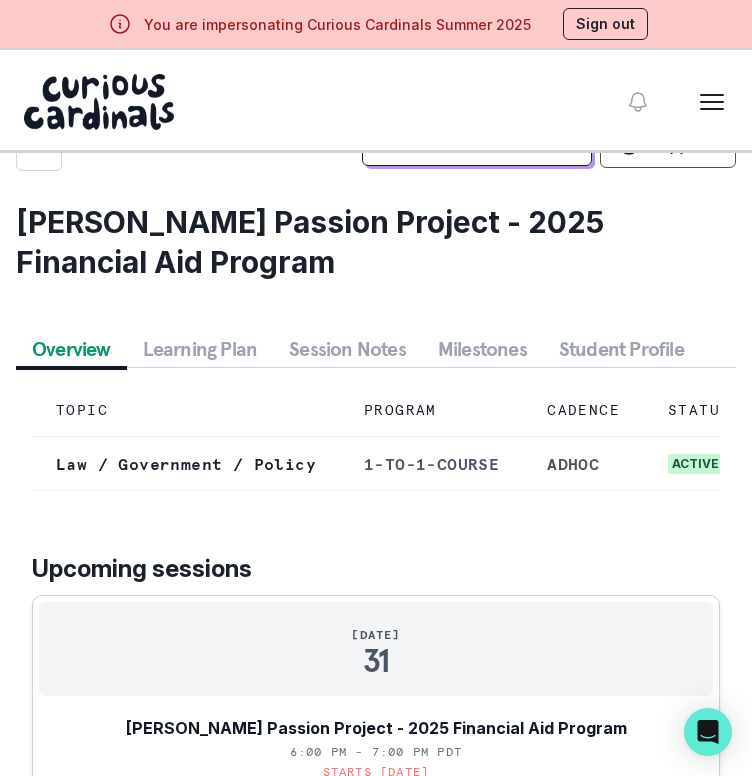 scroll, scrollTop: 55, scrollLeft: 0, axis: vertical 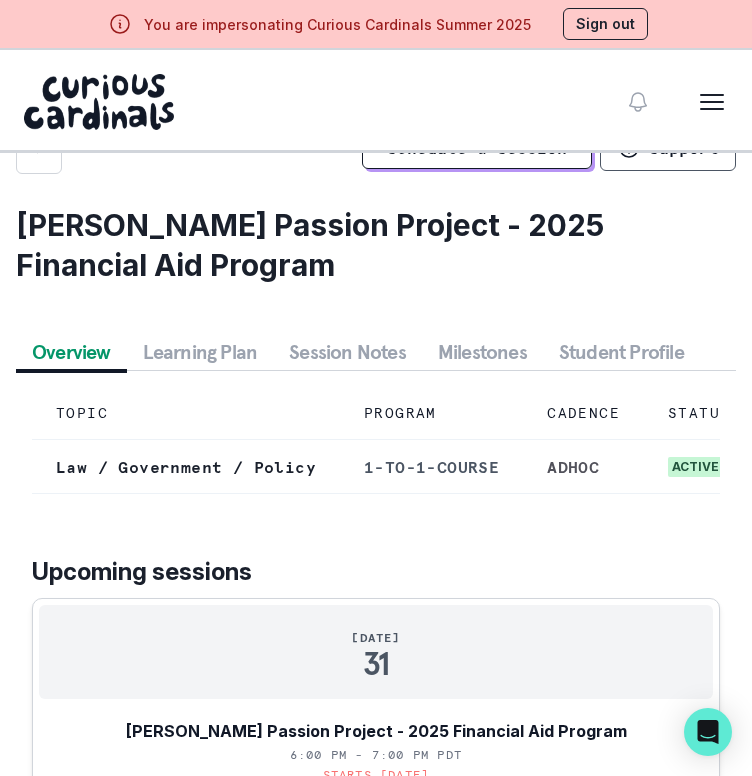 click on "Session Notes" at bounding box center [347, 352] 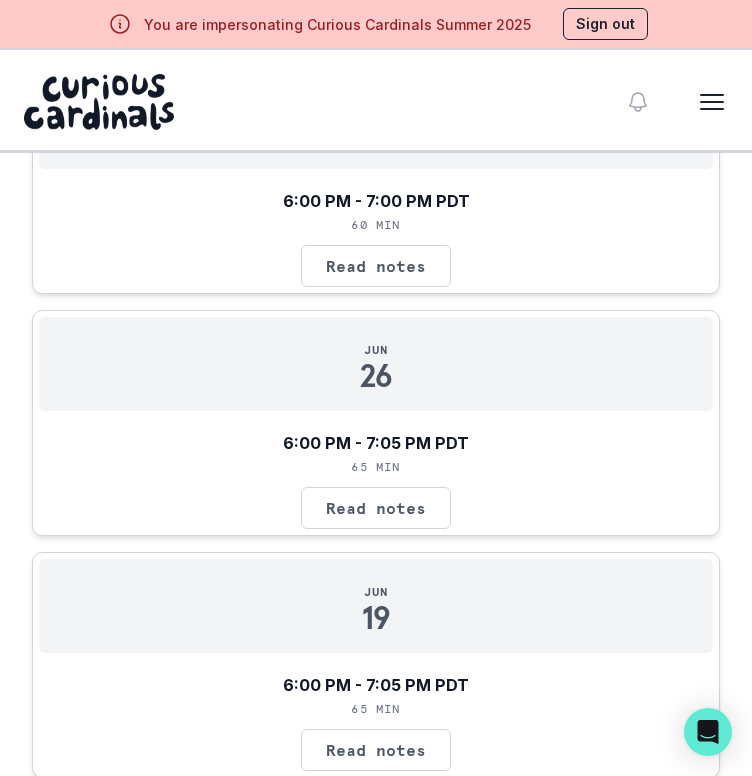 scroll, scrollTop: 1174, scrollLeft: 0, axis: vertical 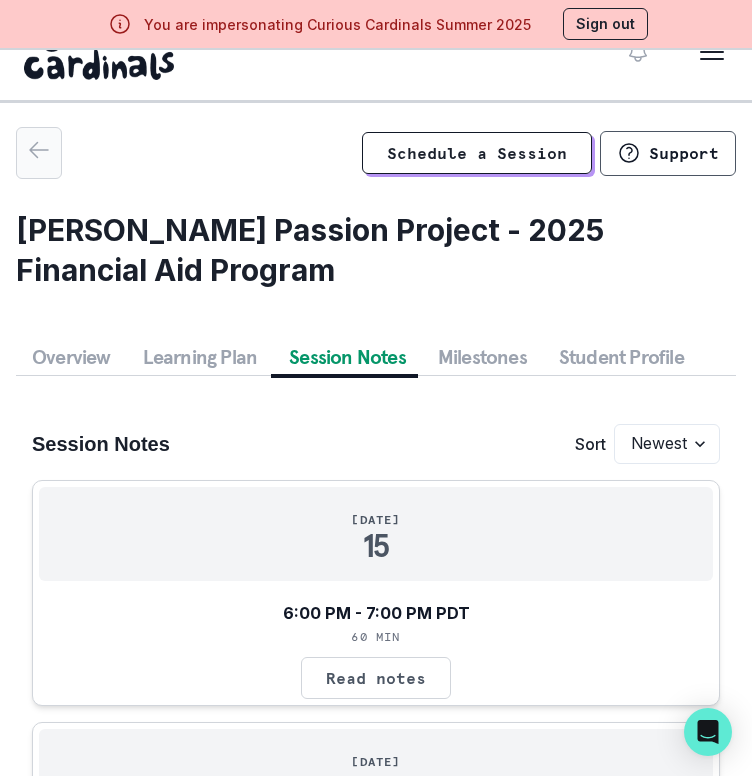 click 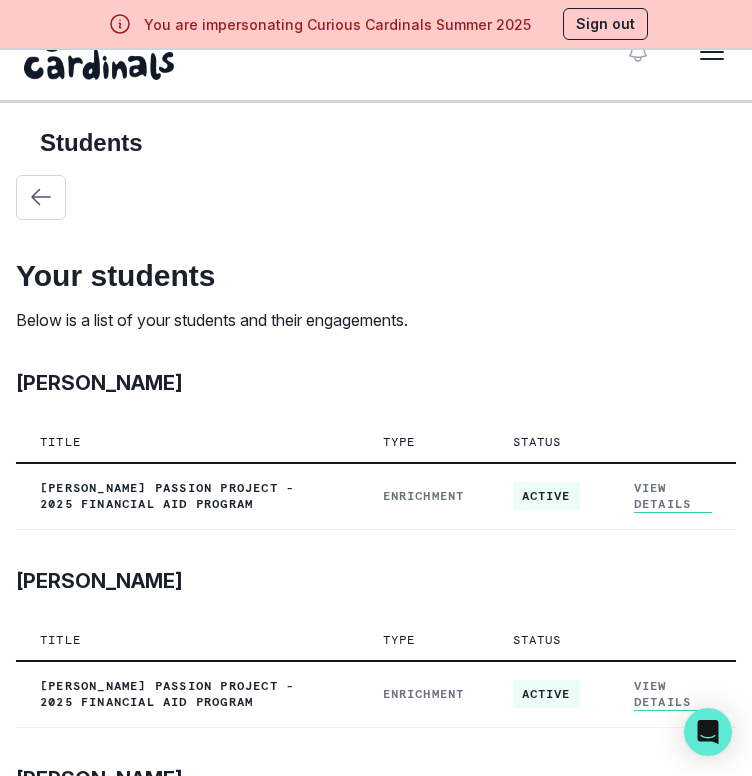 scroll, scrollTop: 0, scrollLeft: 0, axis: both 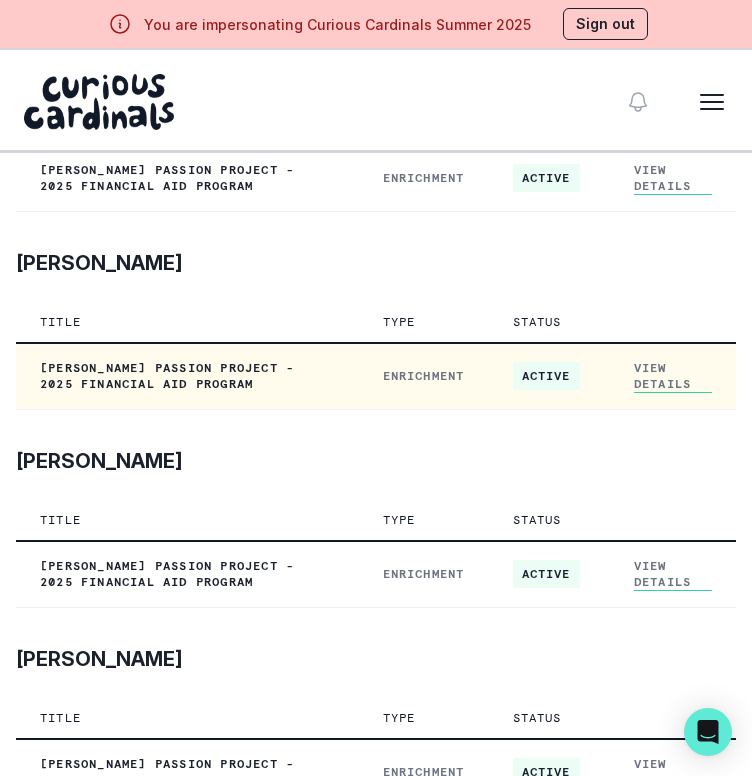 click on "View Details" at bounding box center (673, 376) 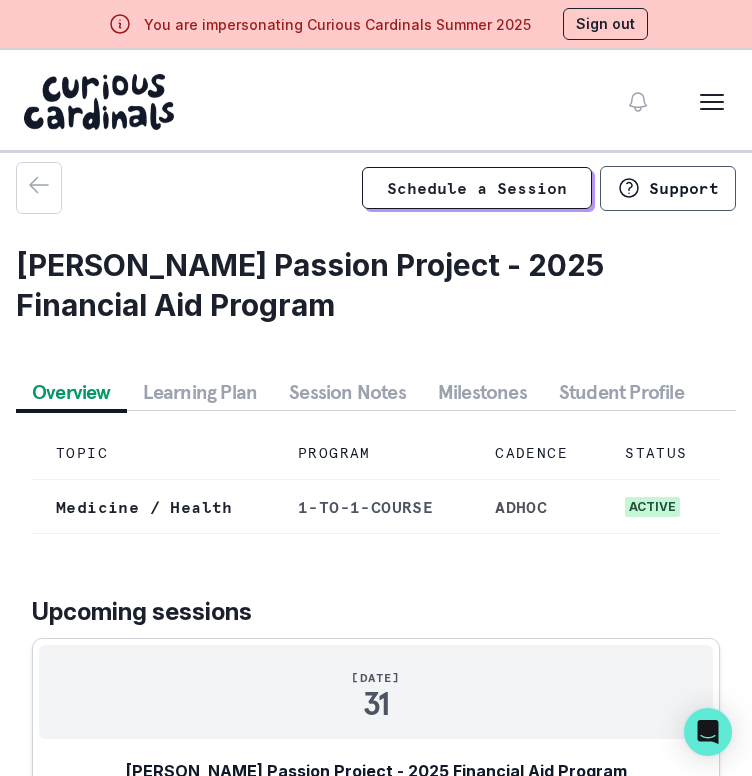 scroll, scrollTop: 16, scrollLeft: 0, axis: vertical 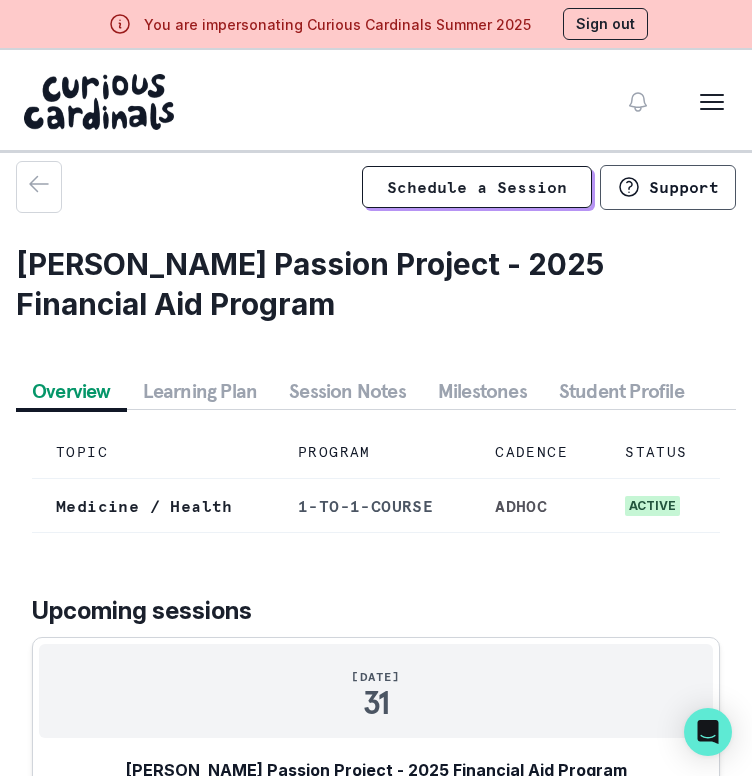 click on "Session Notes" at bounding box center (347, 391) 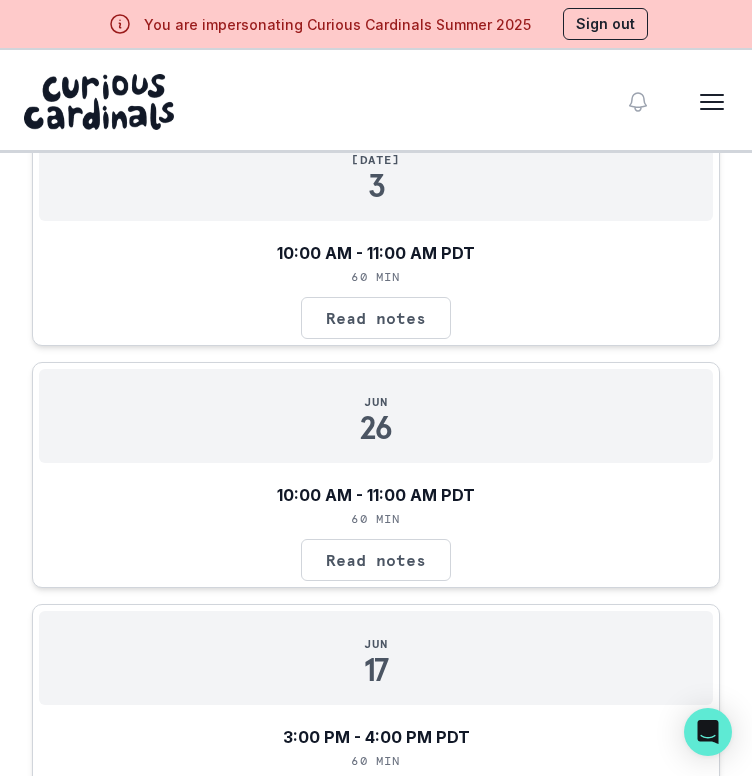scroll, scrollTop: 932, scrollLeft: 0, axis: vertical 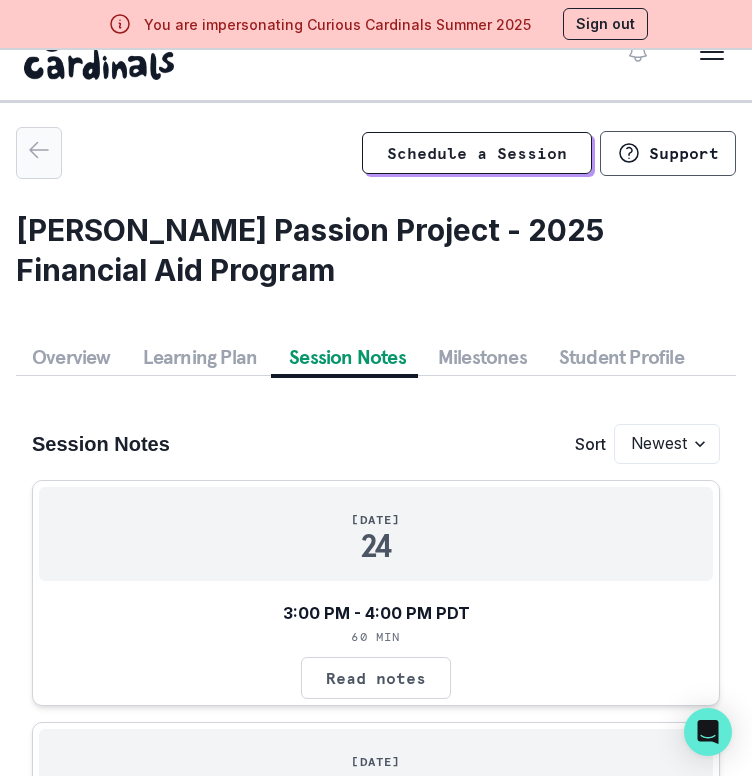 click 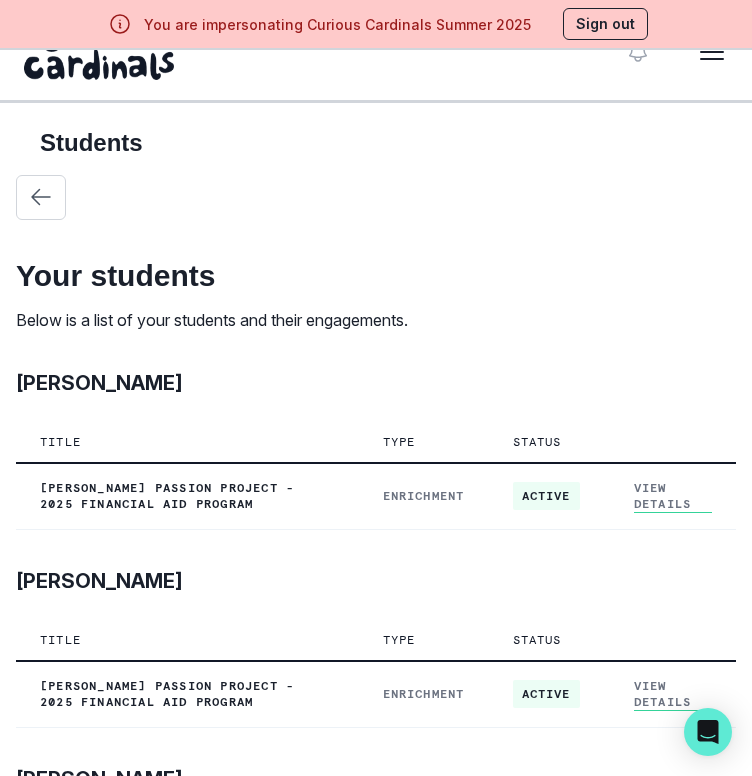 scroll, scrollTop: 0, scrollLeft: 0, axis: both 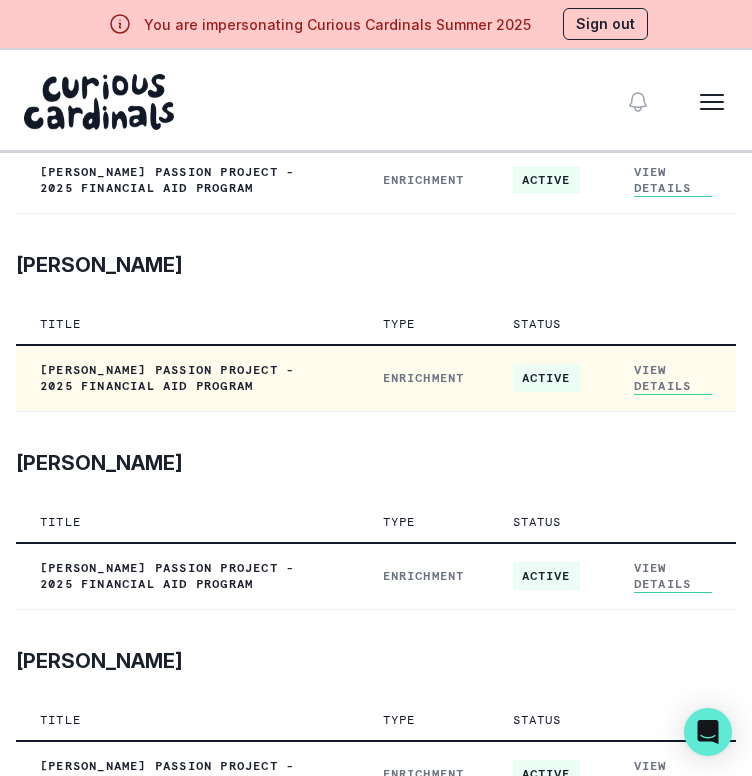 click on "View Details" at bounding box center [673, 378] 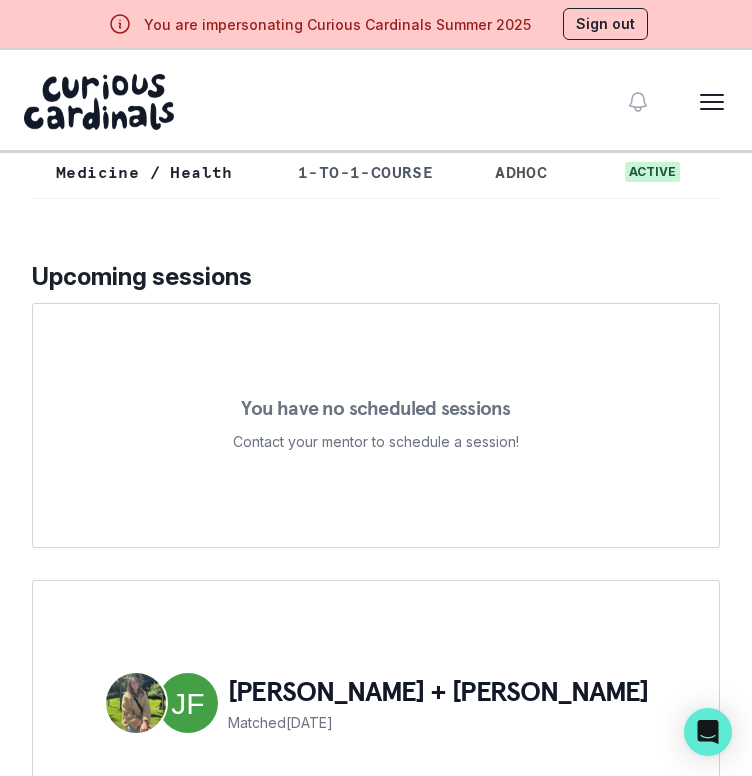 scroll, scrollTop: 516, scrollLeft: 0, axis: vertical 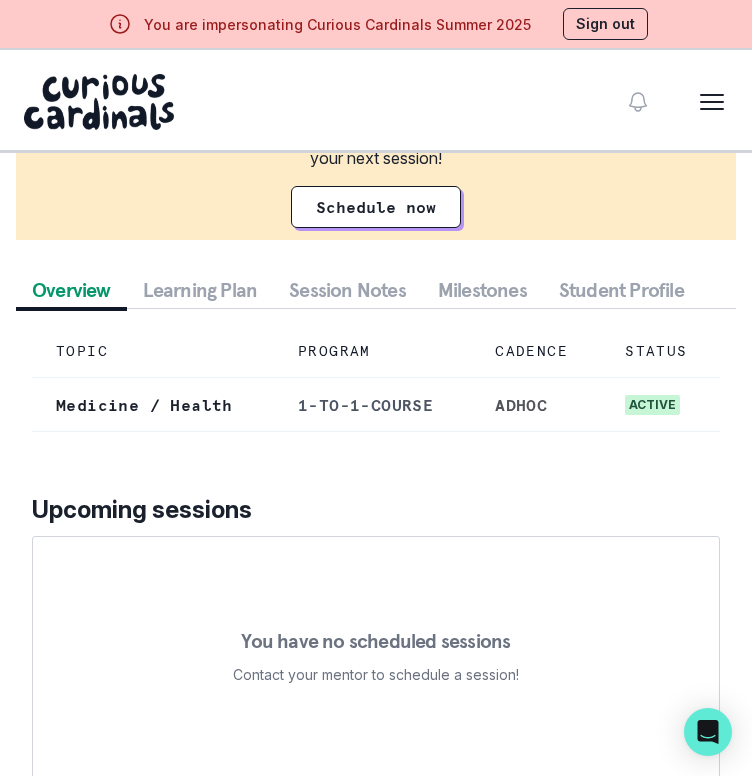 click on "Schedule a Session Support [PERSON_NAME] Passion Project - 2025 Financial Aid Program Schedule your next session You have no future scheduled sessions, schedule your next session! Schedule now Overview Learning Plan Session Notes Milestones Student Profile TOPIC PROGRAM CADENCE STATUS Medicine / Health 1-to-1-course adhoc active Upcoming sessions You have no scheduled sessions Contact your mentor to schedule a session! [PERSON_NAME] + [PERSON_NAME]  Matched  [DATE]" at bounding box center [376, 460] 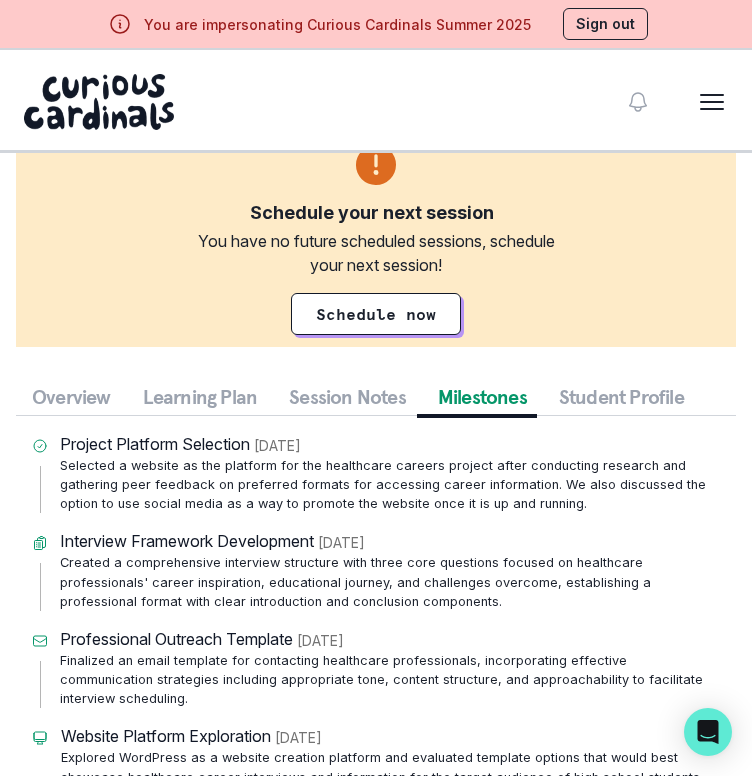 click on "Session Notes" at bounding box center [347, 397] 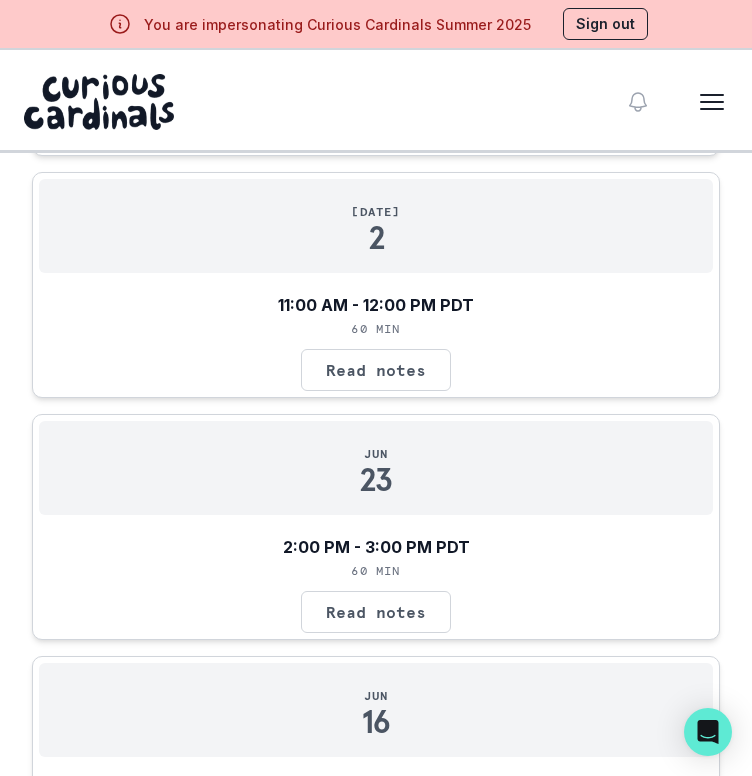 scroll, scrollTop: 1146, scrollLeft: 0, axis: vertical 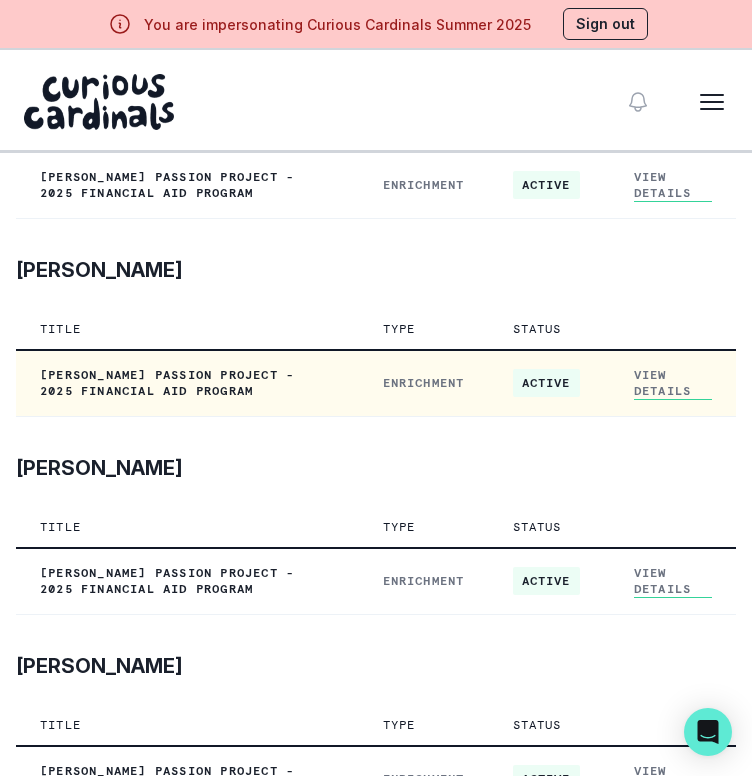 click on "View Details" at bounding box center [673, 383] 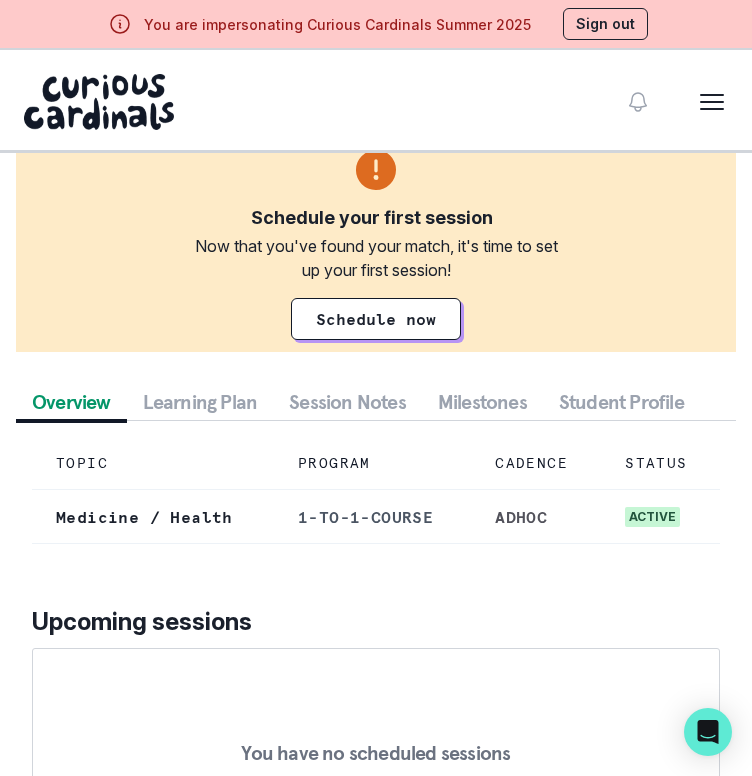 scroll, scrollTop: 616, scrollLeft: 0, axis: vertical 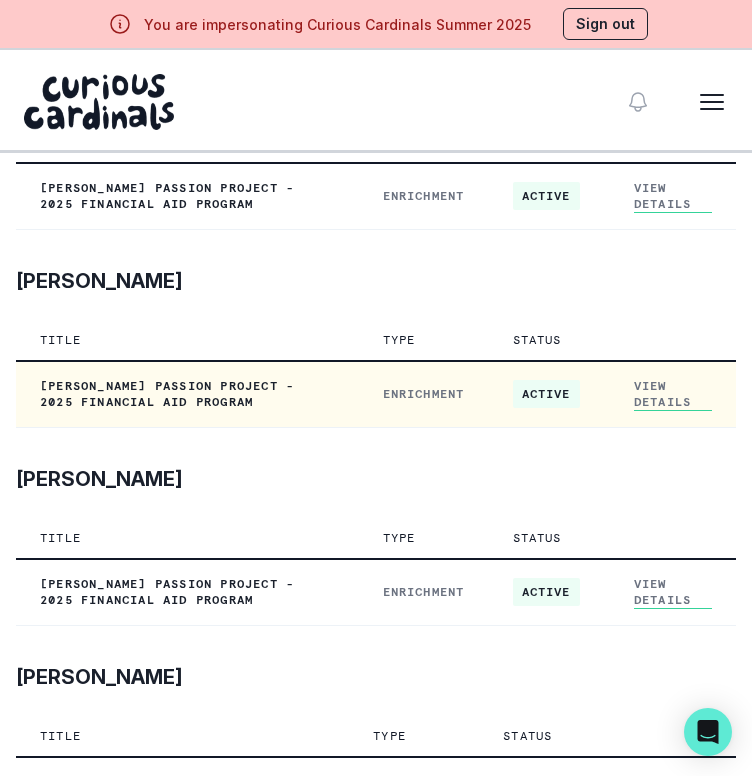 click on "View Details" at bounding box center (673, 394) 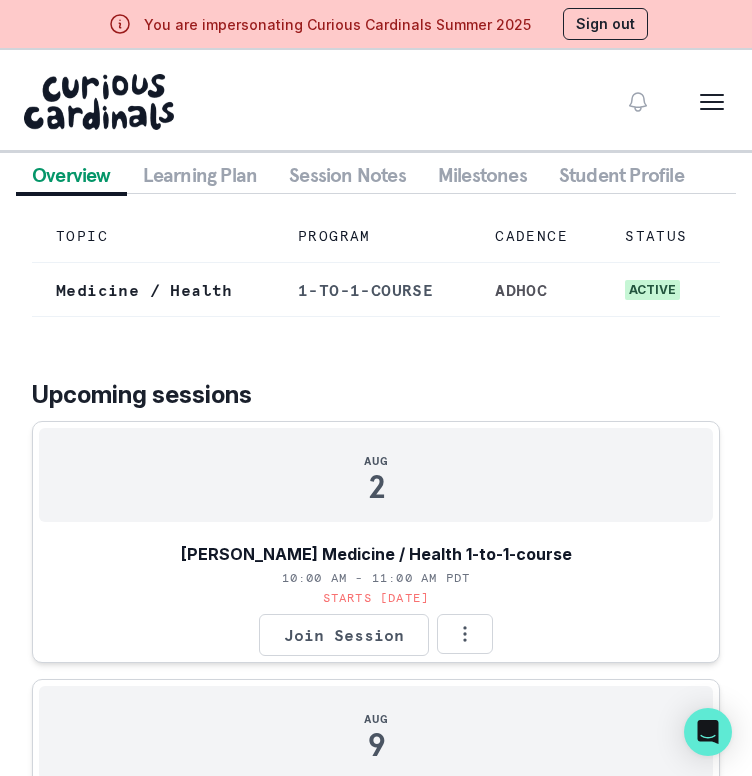 scroll, scrollTop: 232, scrollLeft: 0, axis: vertical 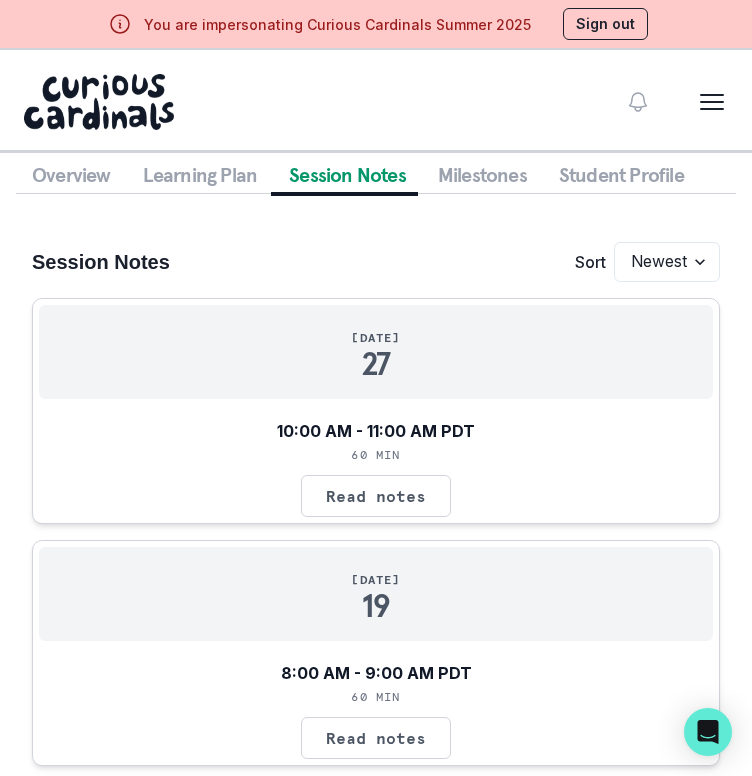 click on "Session Notes" at bounding box center (347, 175) 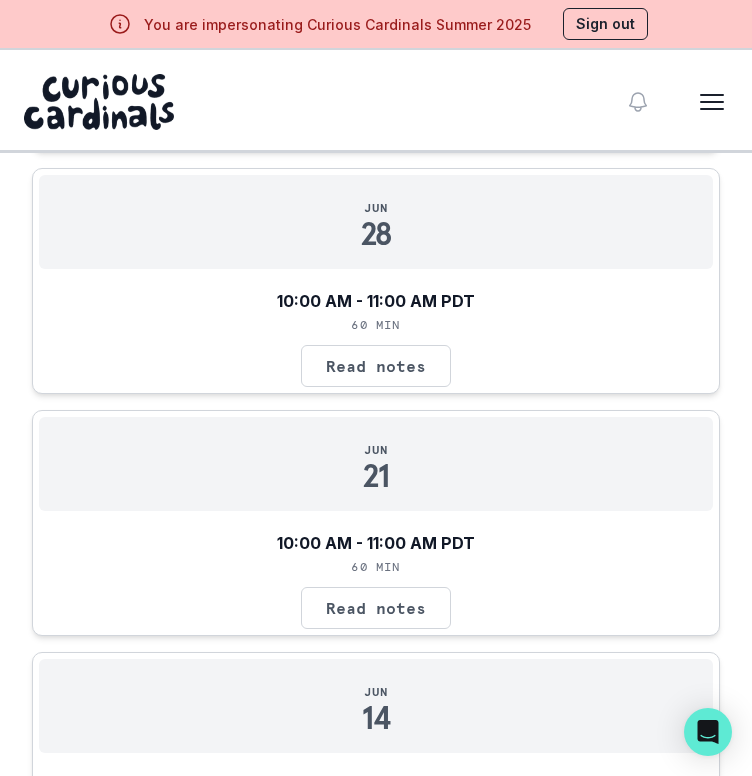 scroll, scrollTop: 1174, scrollLeft: 0, axis: vertical 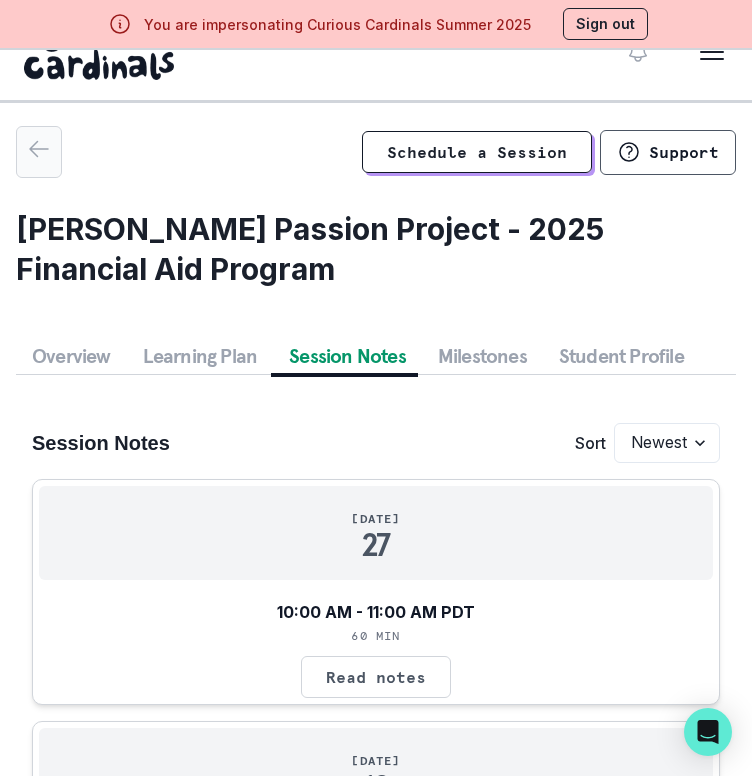 click 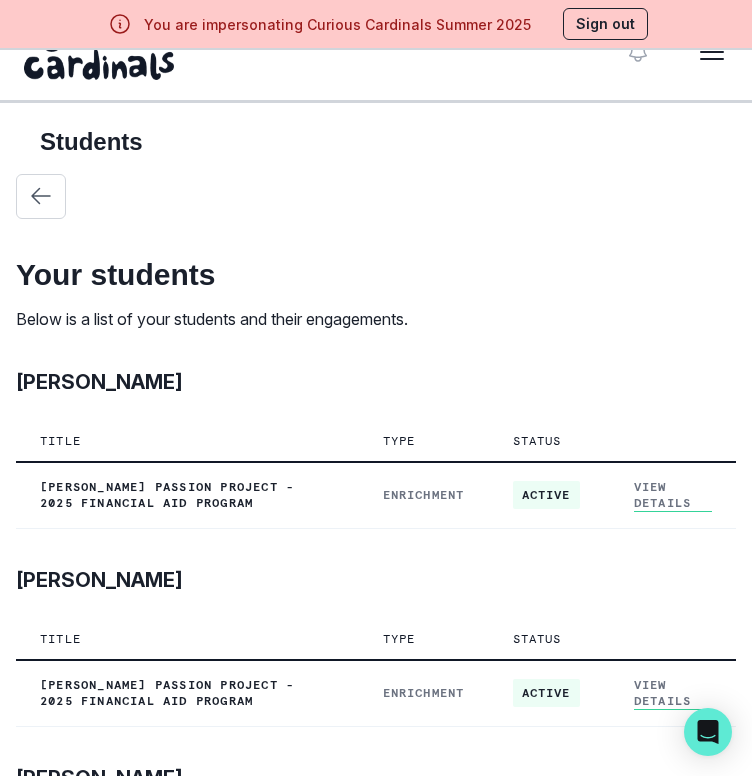 scroll, scrollTop: 0, scrollLeft: 0, axis: both 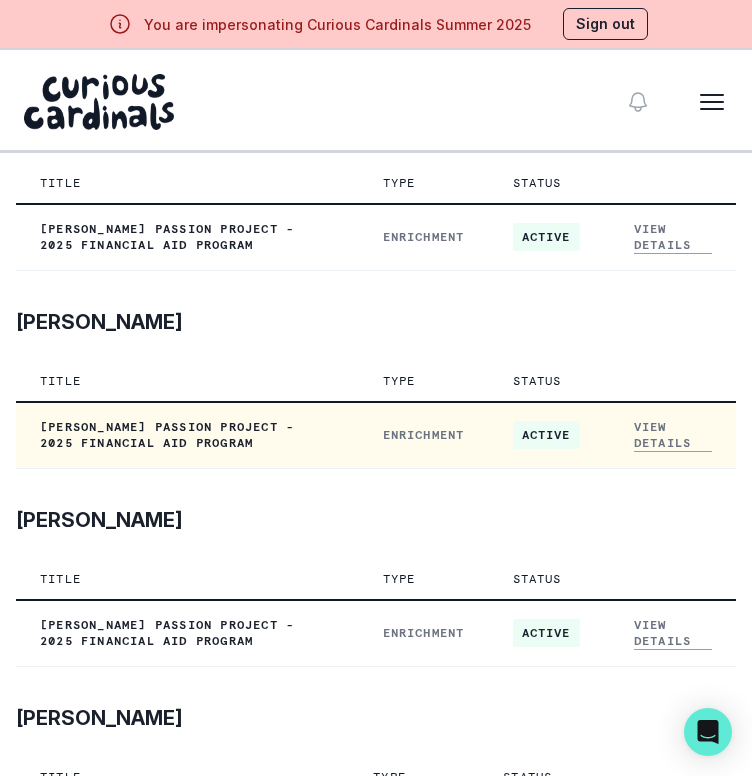 click on "View Details" at bounding box center (673, 435) 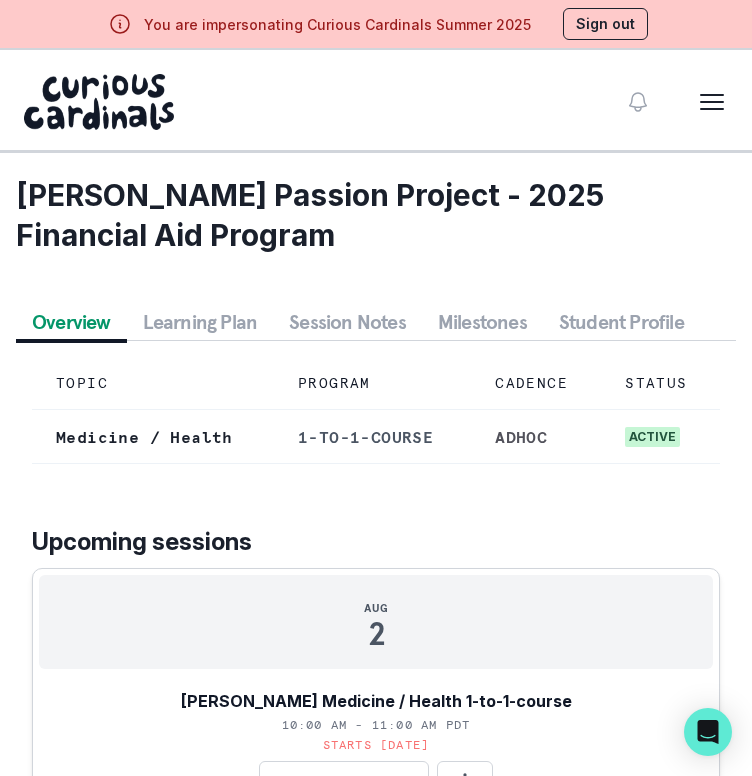 scroll, scrollTop: 0, scrollLeft: 0, axis: both 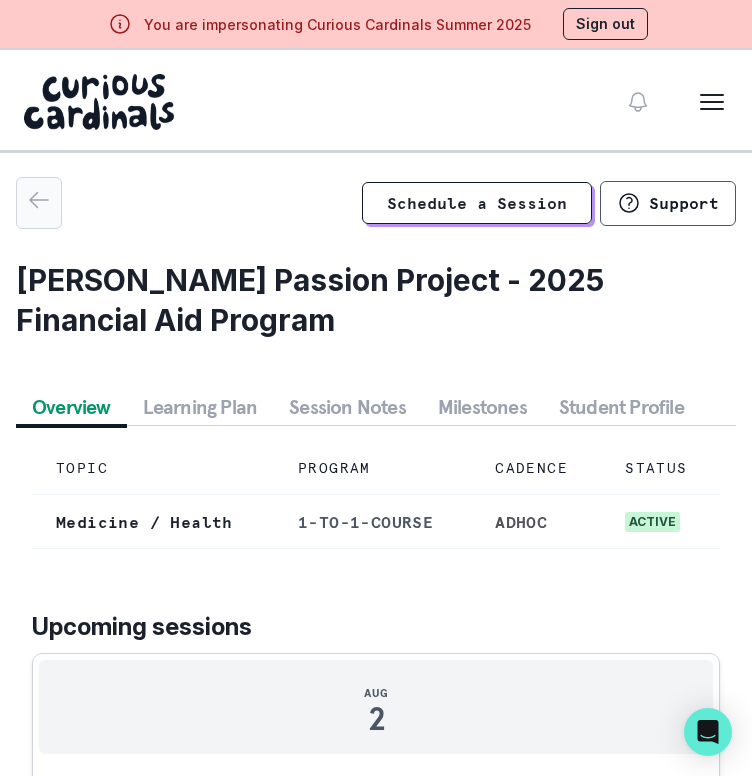 click 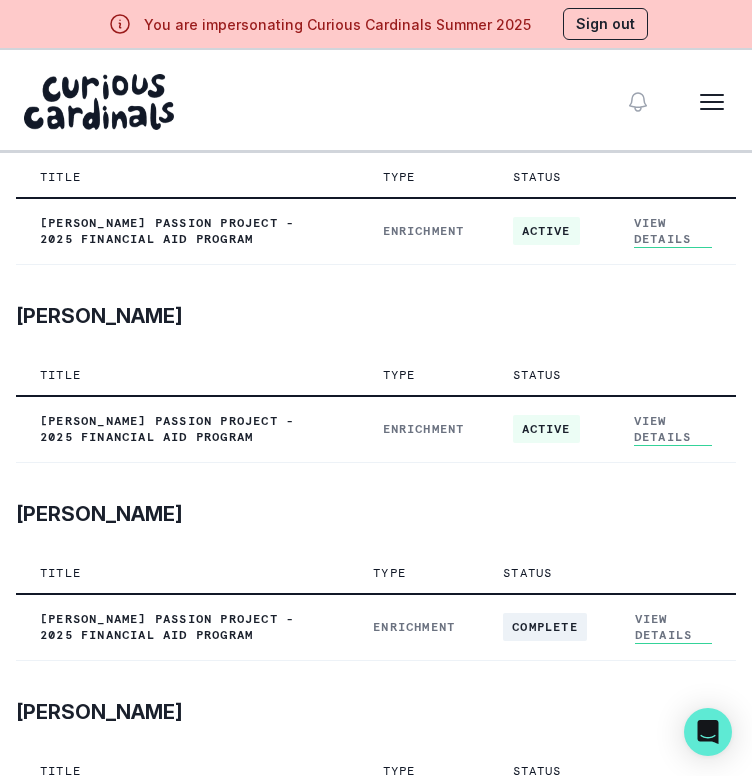 scroll, scrollTop: 2296, scrollLeft: 0, axis: vertical 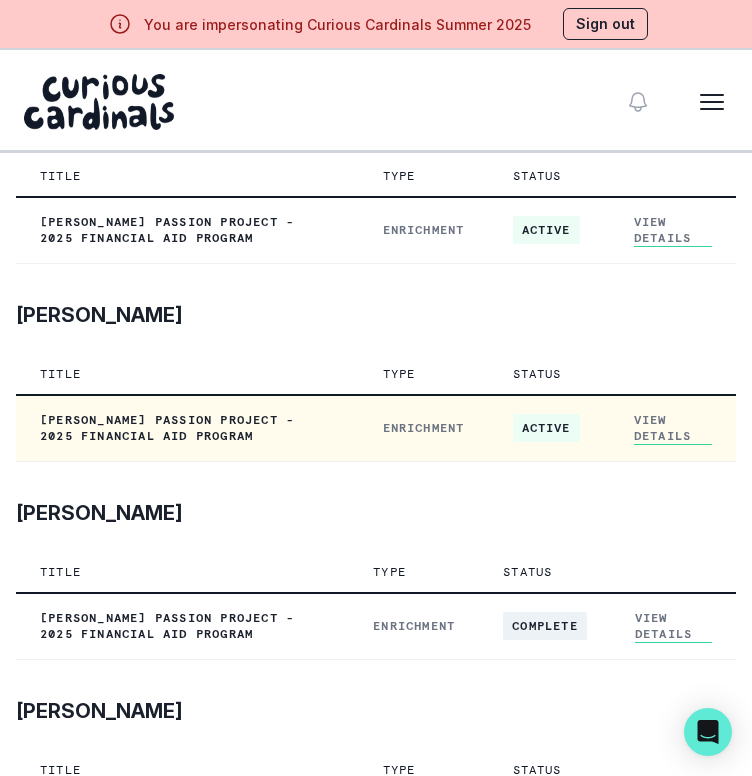 click on "View Details" at bounding box center [673, 428] 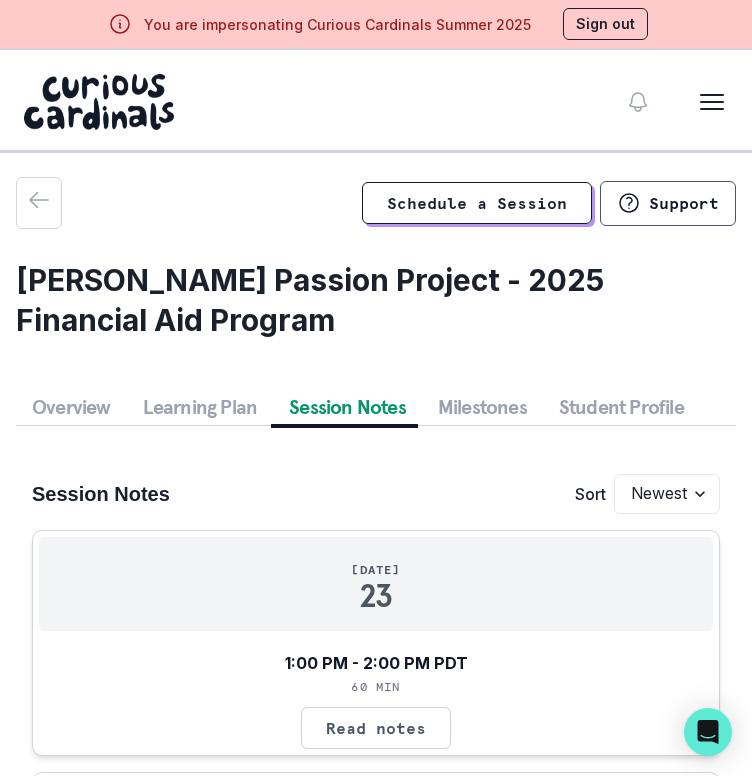 click on "Session Notes" at bounding box center [347, 407] 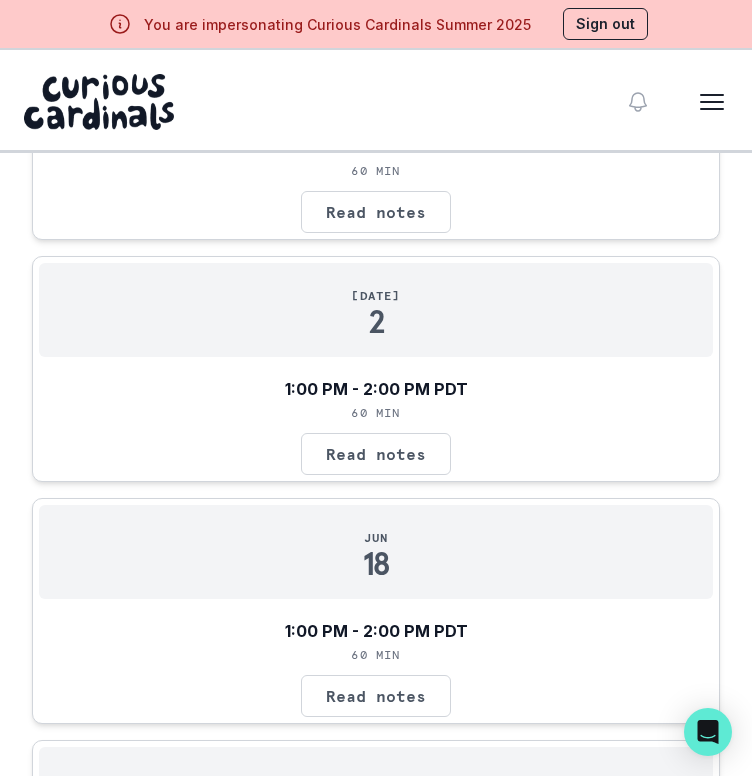 scroll, scrollTop: 932, scrollLeft: 0, axis: vertical 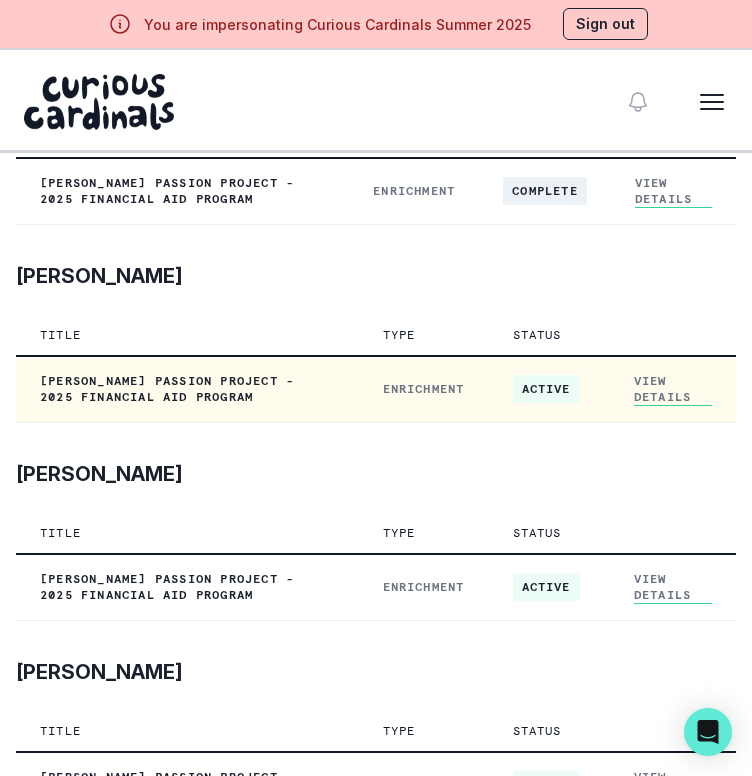 click on "View Details" at bounding box center (673, 389) 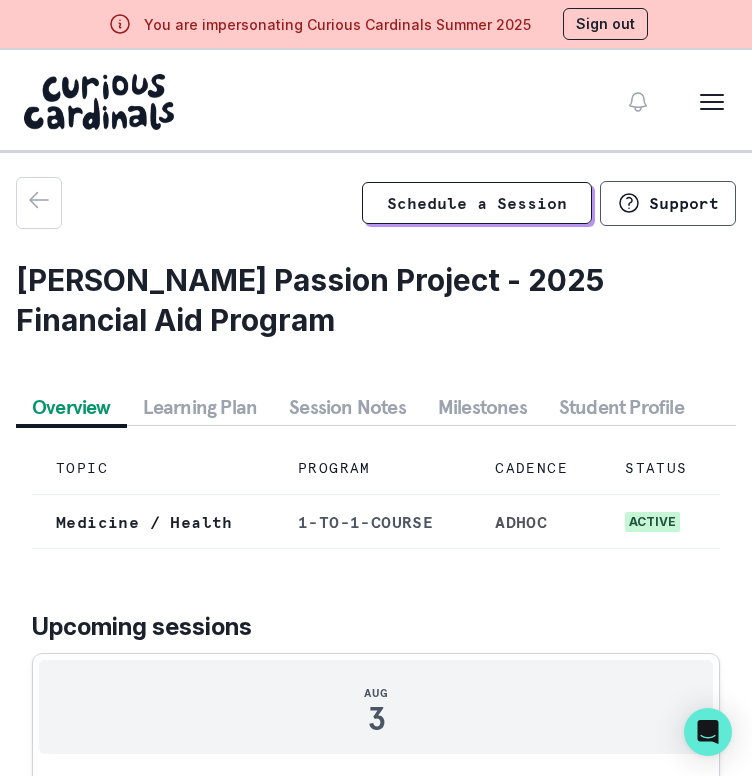 click on "Session Notes" at bounding box center [347, 407] 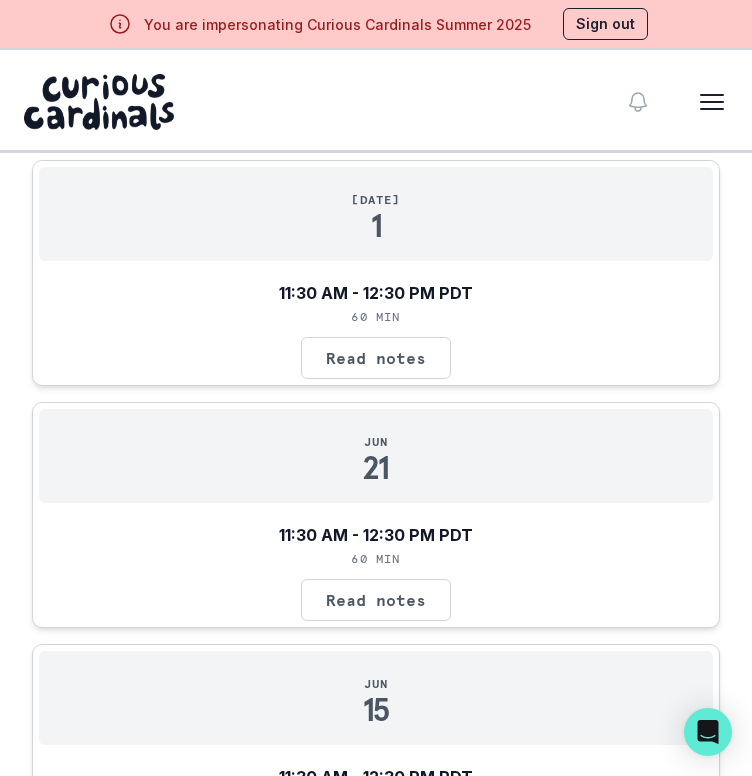 scroll, scrollTop: 692, scrollLeft: 0, axis: vertical 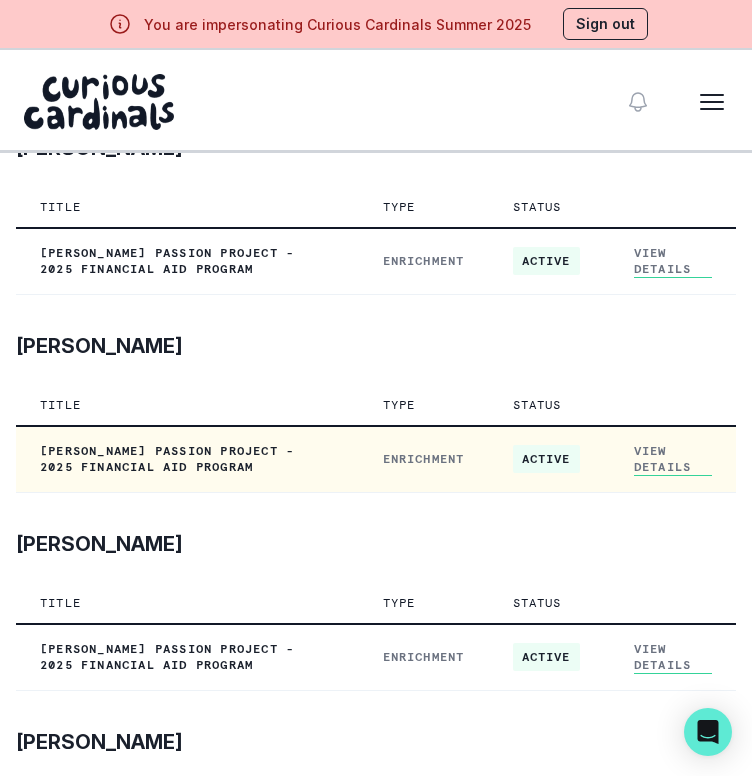 click on "View Details" at bounding box center (673, 459) 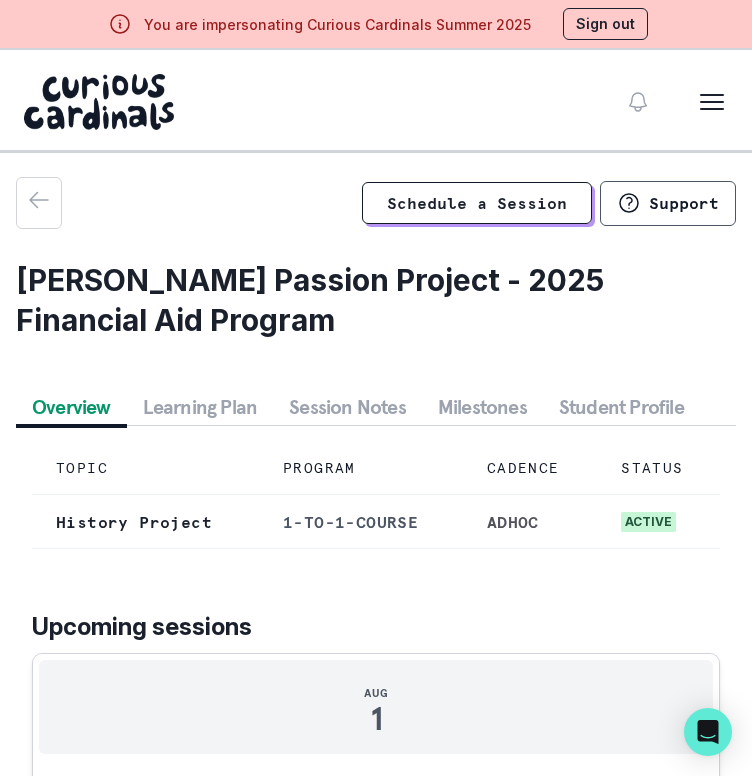scroll, scrollTop: 36, scrollLeft: 0, axis: vertical 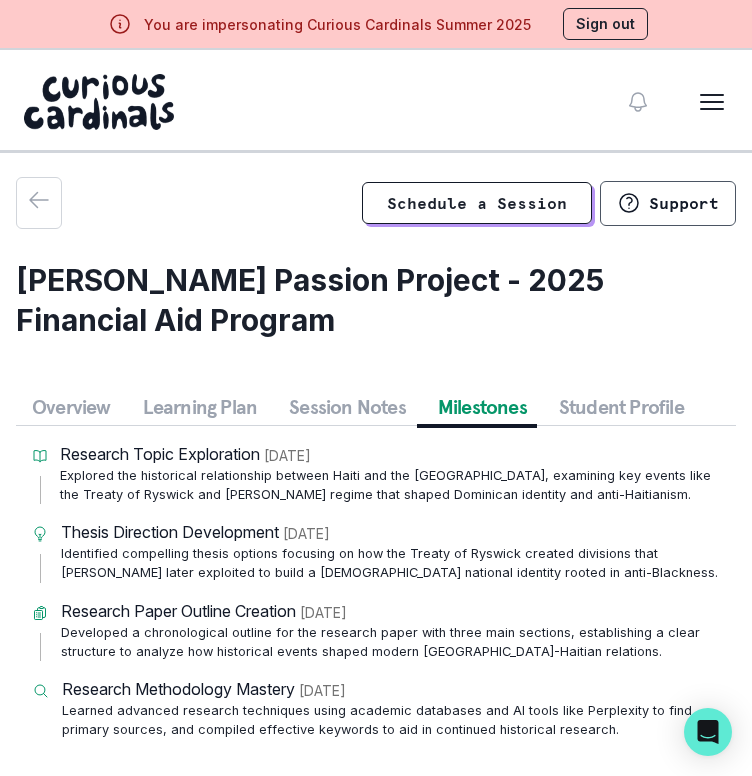 click on "Schedule a Session Support [PERSON_NAME] Passion Project - 2025 Financial Aid Program Overview Learning Plan Session Notes Milestones Student Profile Research Topic Exploration [DATE] Explored the historical relationship between [GEOGRAPHIC_DATA] and the [GEOGRAPHIC_DATA], examining key events like the Treaty of [GEOGRAPHIC_DATA] and [PERSON_NAME] regime that shaped Dominican identity and anti-Haitianism. Thesis Direction Development [DATE] Identified compelling thesis options focusing on how the Treaty of Ryswick created divisions that [PERSON_NAME] later exploited to build a [DEMOGRAPHIC_DATA] national identity rooted in anti-Blackness. Research Paper Outline Creation [DATE] Developed a chronological outline for the research paper with three main sections, establishing a clear structure to analyze how historical events shaped modern [GEOGRAPHIC_DATA]-Haitian relations. Research Methodology Mastery [DATE]" at bounding box center [376, 466] 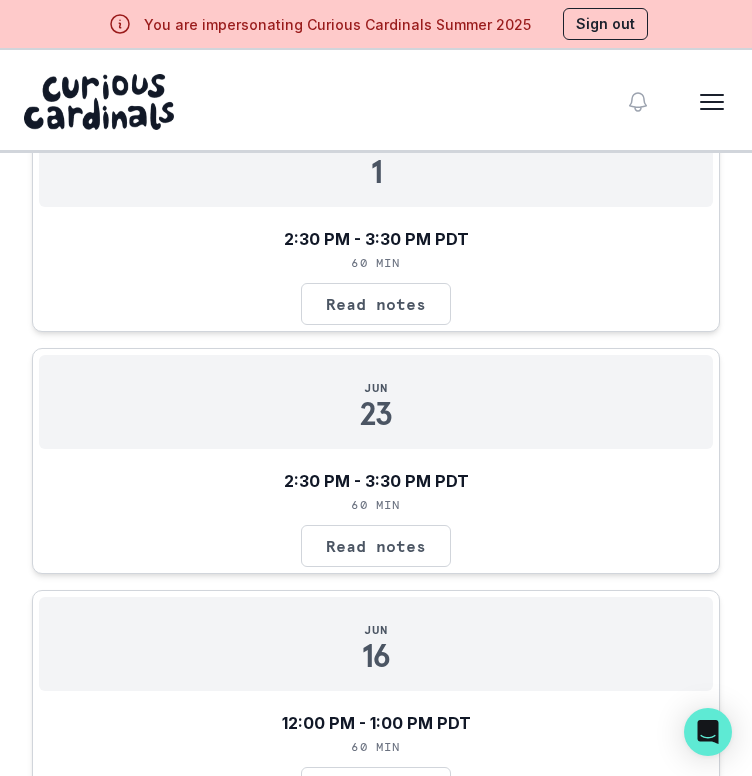 scroll, scrollTop: 1174, scrollLeft: 0, axis: vertical 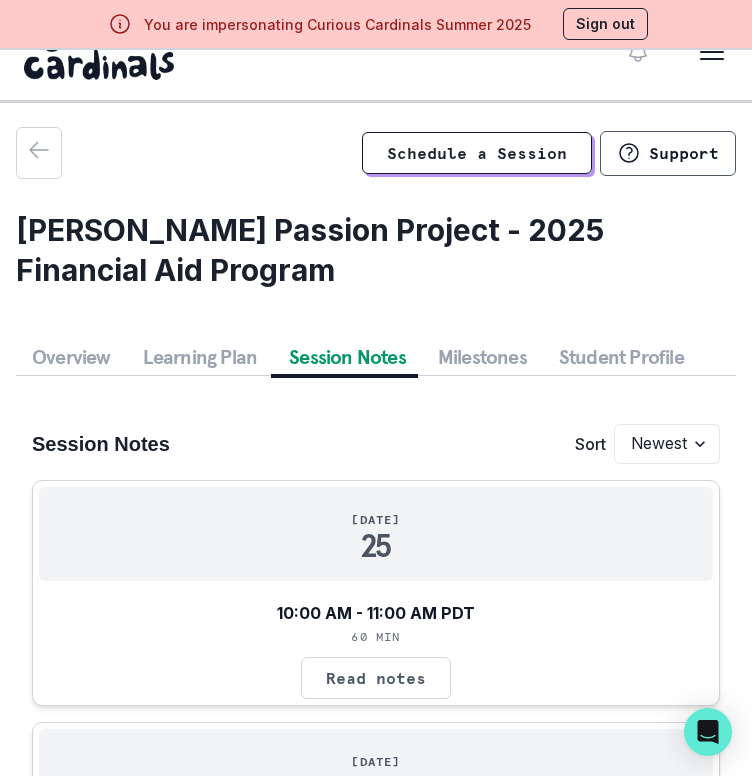 click on "Overview" at bounding box center (71, 357) 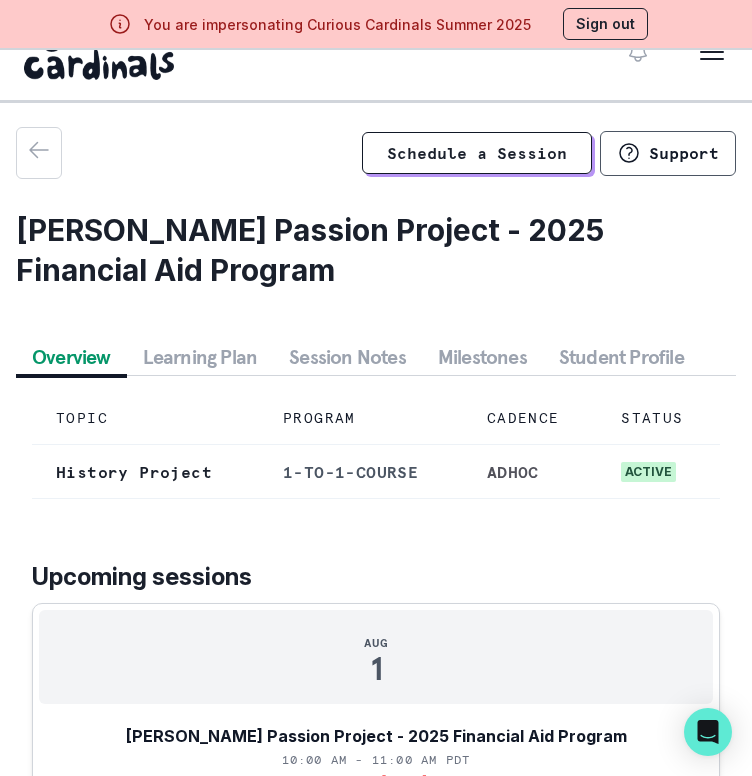scroll, scrollTop: 967, scrollLeft: 0, axis: vertical 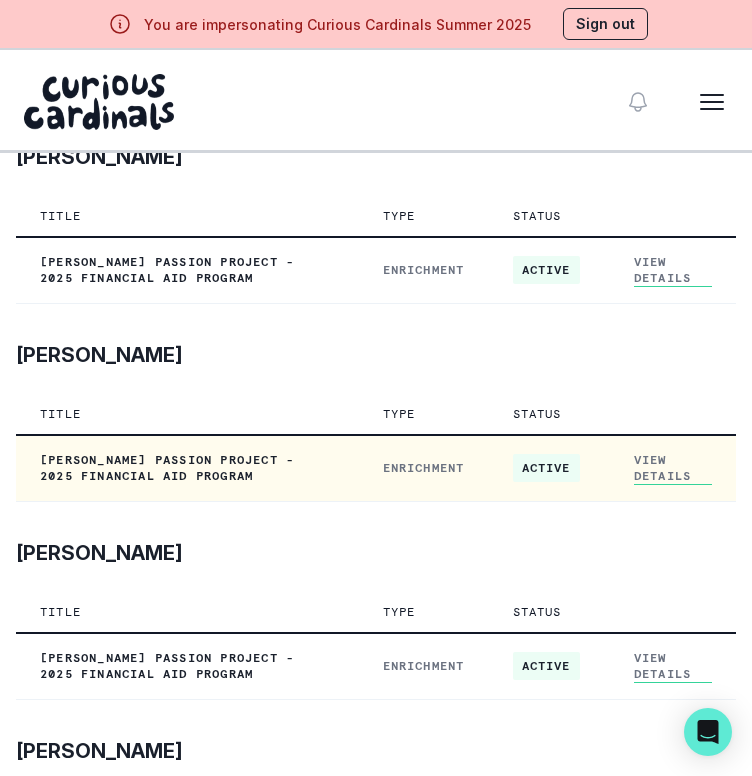 click on "View Details" at bounding box center (673, 468) 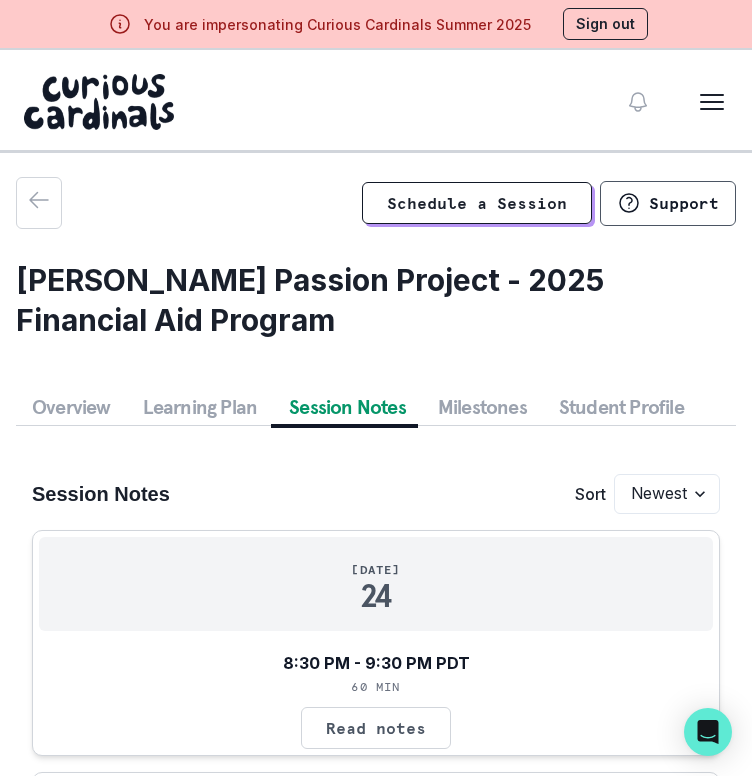 click on "Session Notes" at bounding box center (347, 407) 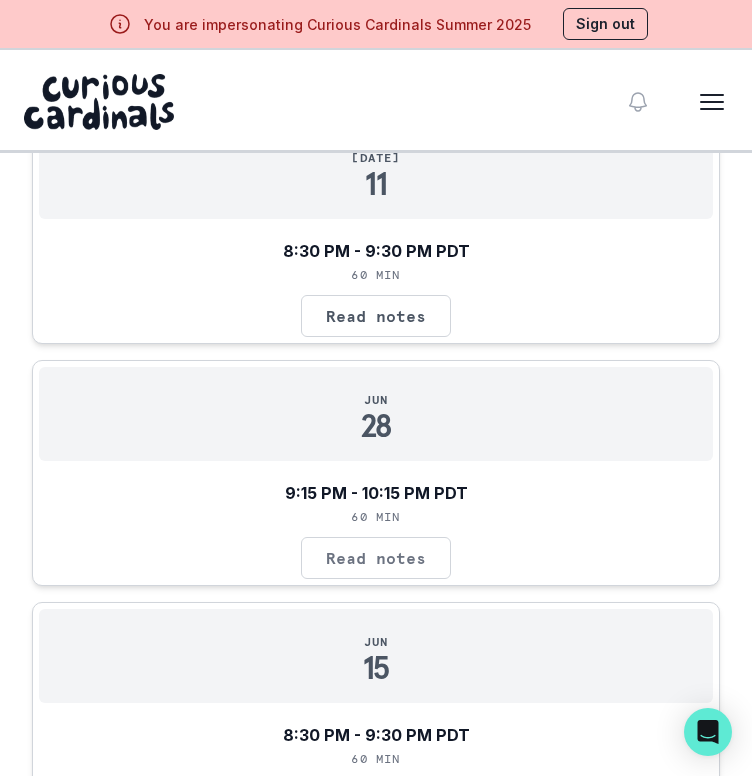 scroll, scrollTop: 932, scrollLeft: 0, axis: vertical 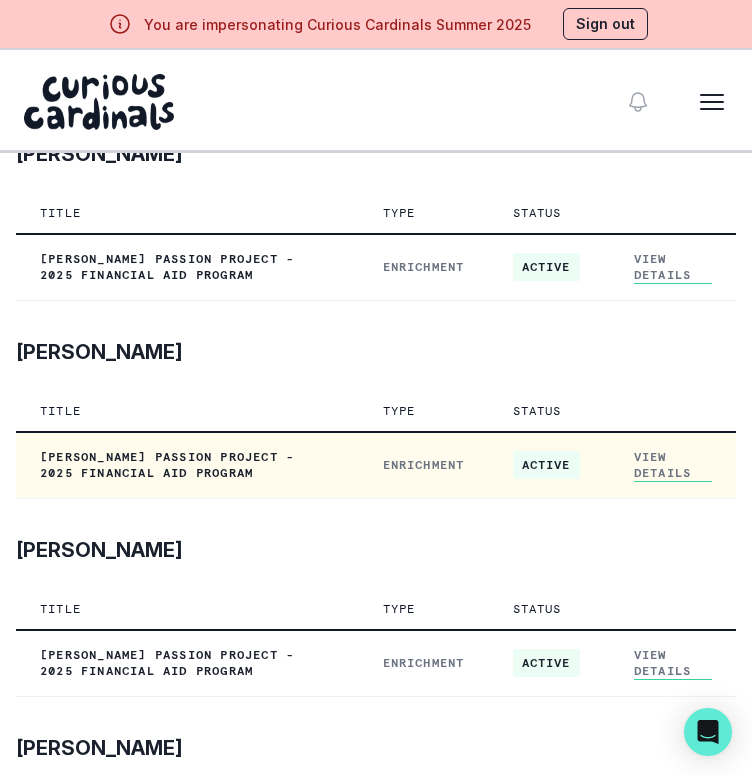 click on "View Details" at bounding box center [673, 465] 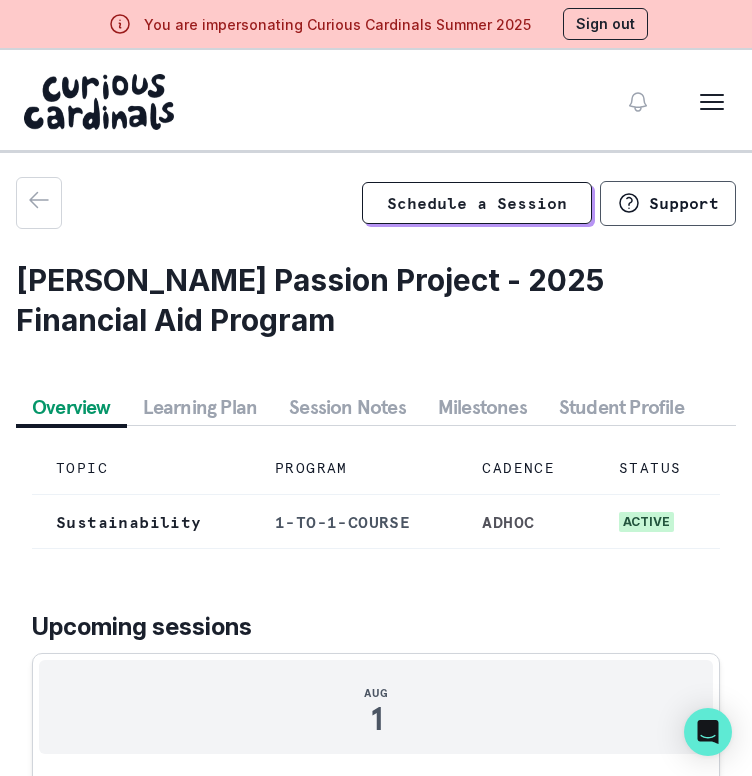 scroll, scrollTop: 190, scrollLeft: 0, axis: vertical 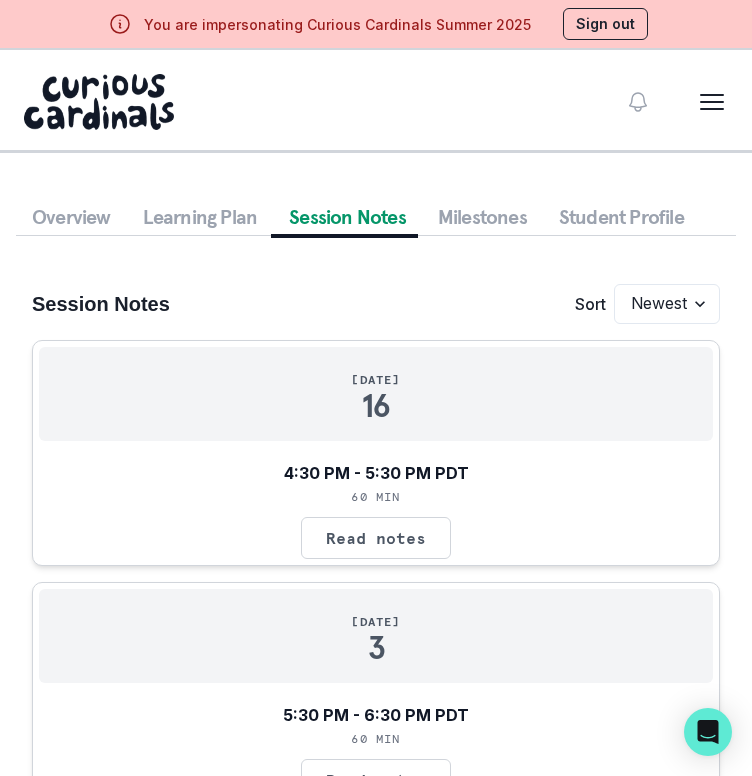 click on "Session Notes" at bounding box center (347, 217) 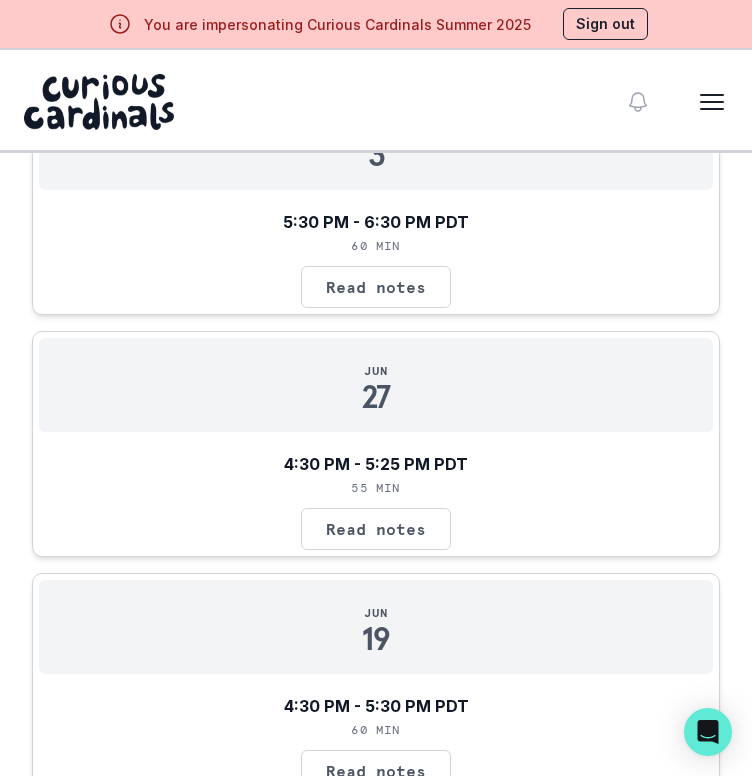 scroll, scrollTop: 692, scrollLeft: 0, axis: vertical 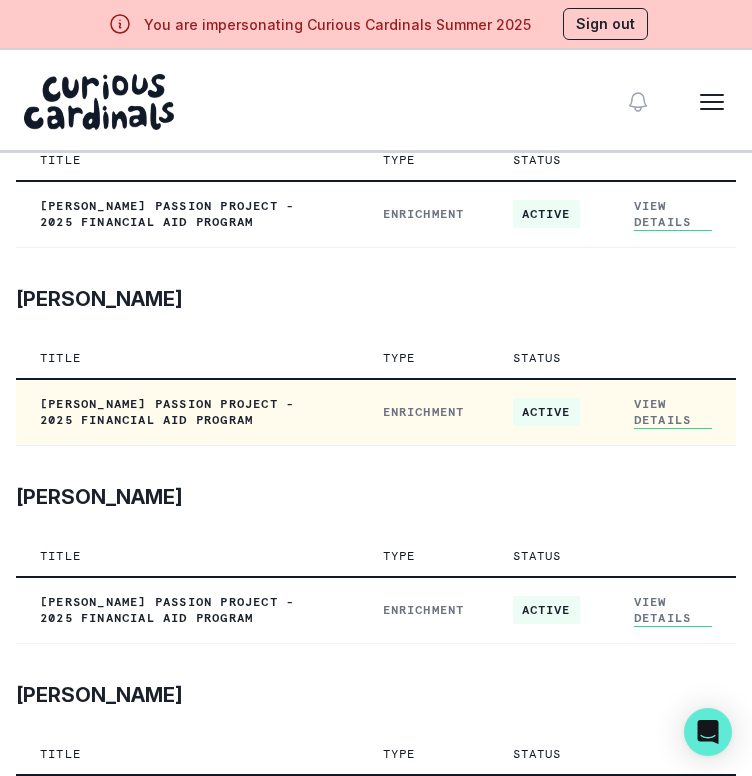 click on "View Details" at bounding box center (673, 412) 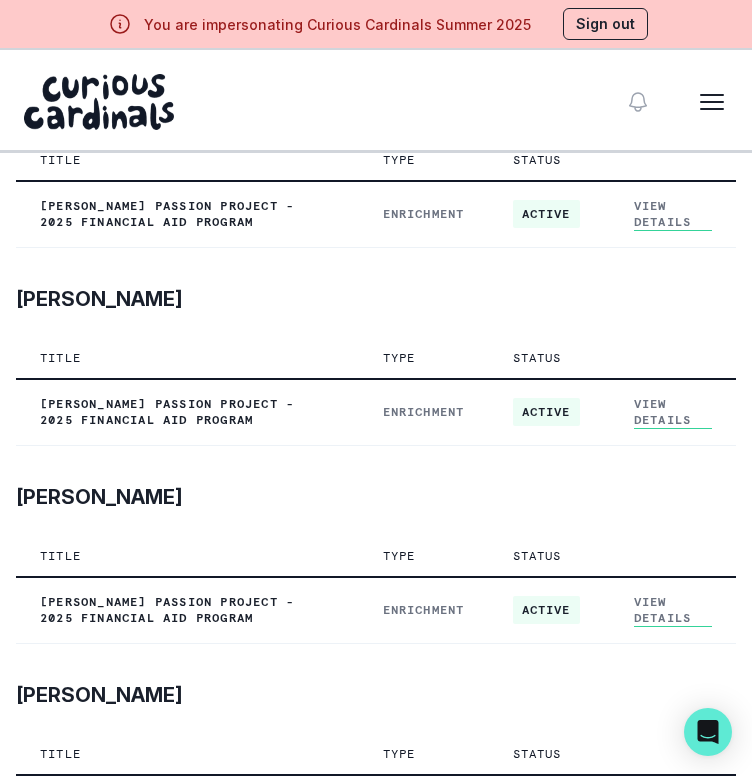 scroll, scrollTop: 0, scrollLeft: 0, axis: both 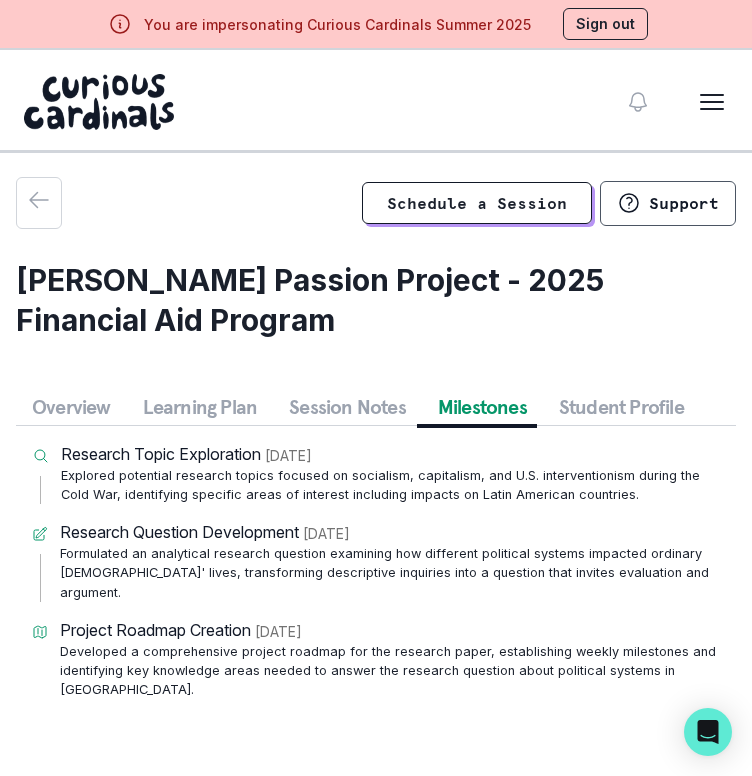 click on "Milestones" at bounding box center [482, 407] 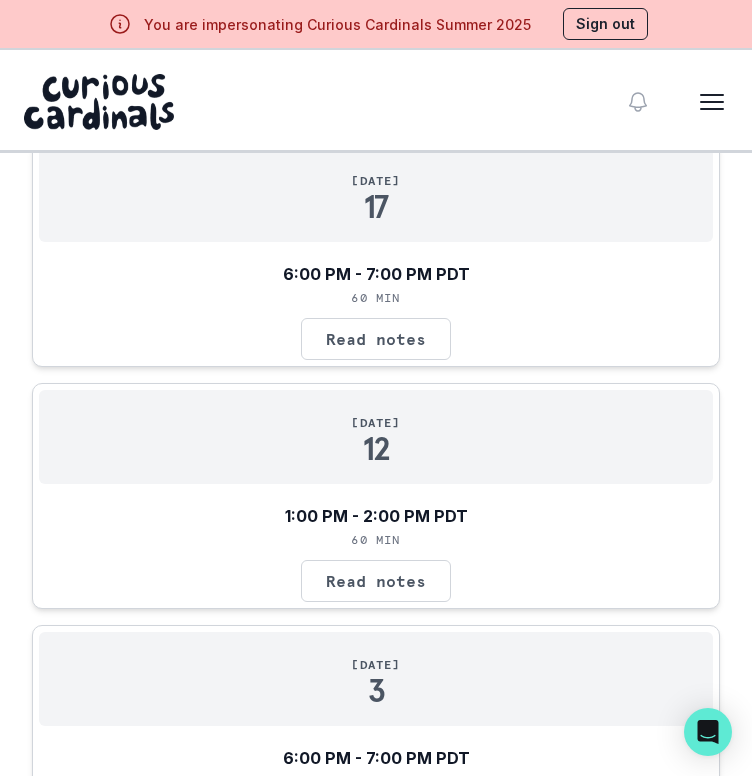 scroll, scrollTop: 692, scrollLeft: 0, axis: vertical 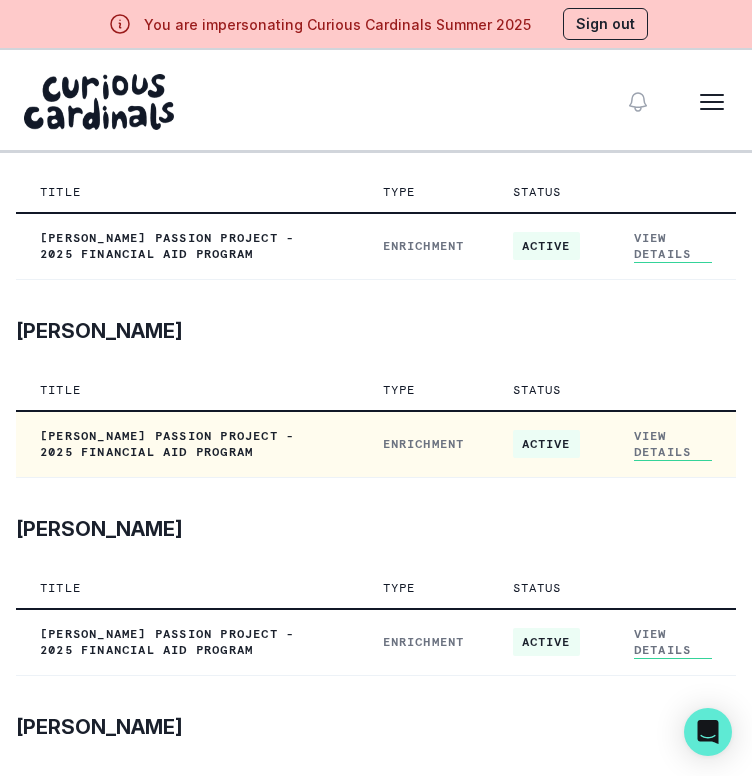click on "View Details" at bounding box center (673, 444) 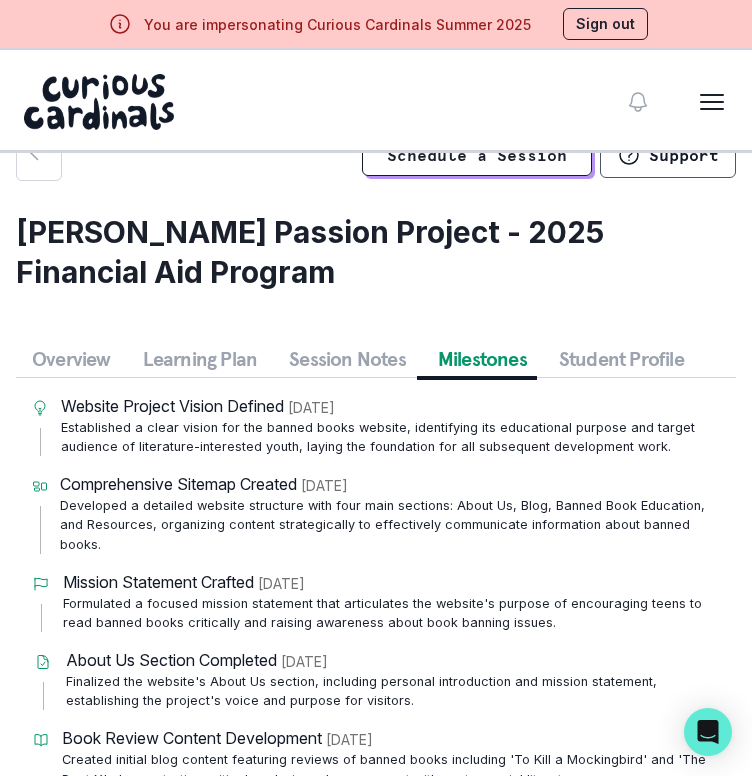 click on "Milestones" at bounding box center [482, 359] 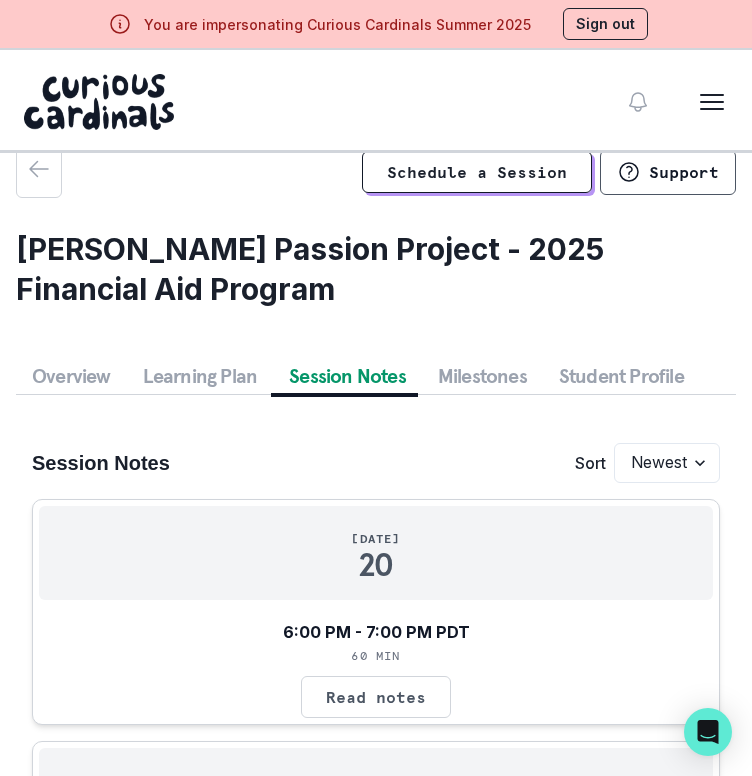 click on "Session Notes" at bounding box center (347, 376) 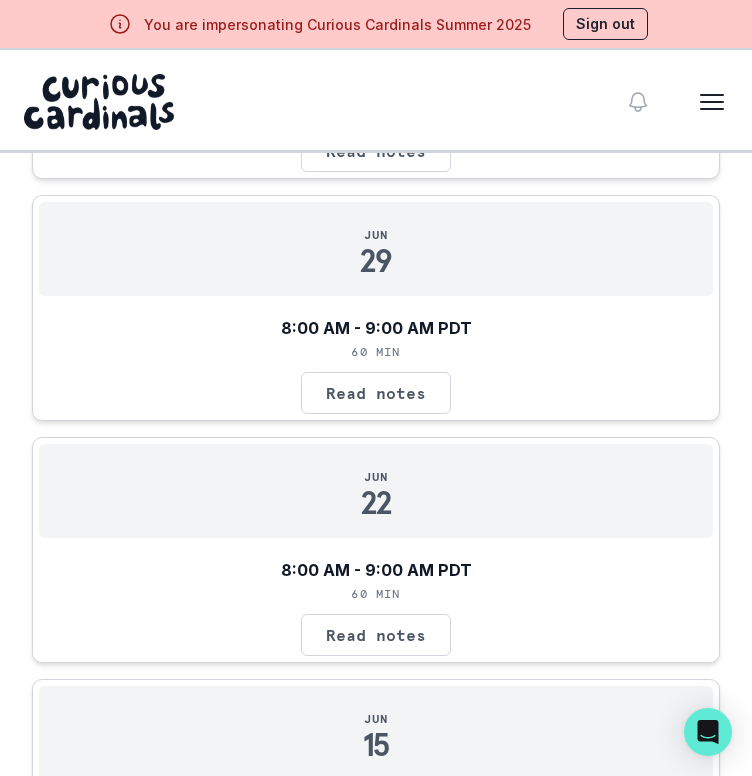 scroll, scrollTop: 1174, scrollLeft: 0, axis: vertical 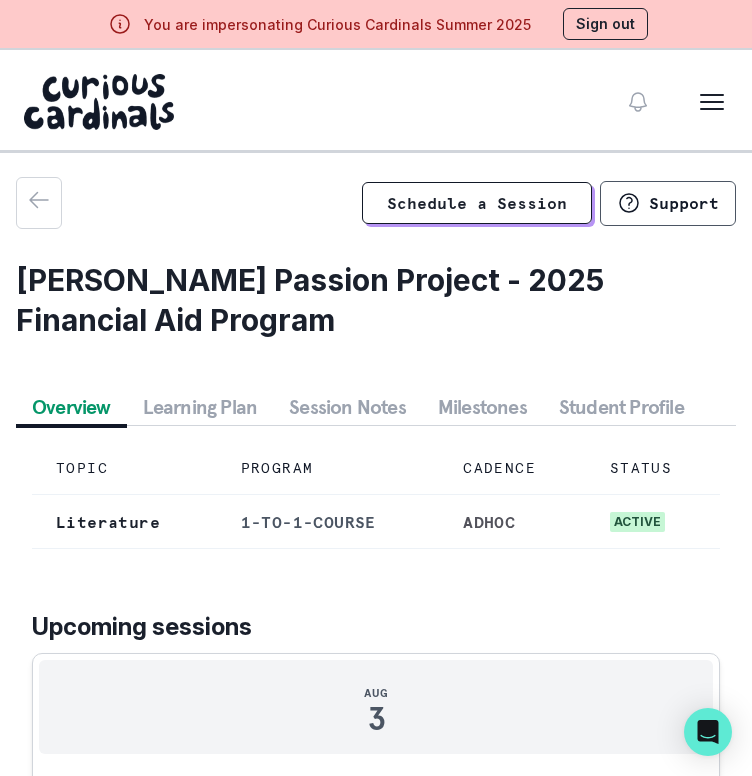 click on "Overview" at bounding box center [71, 407] 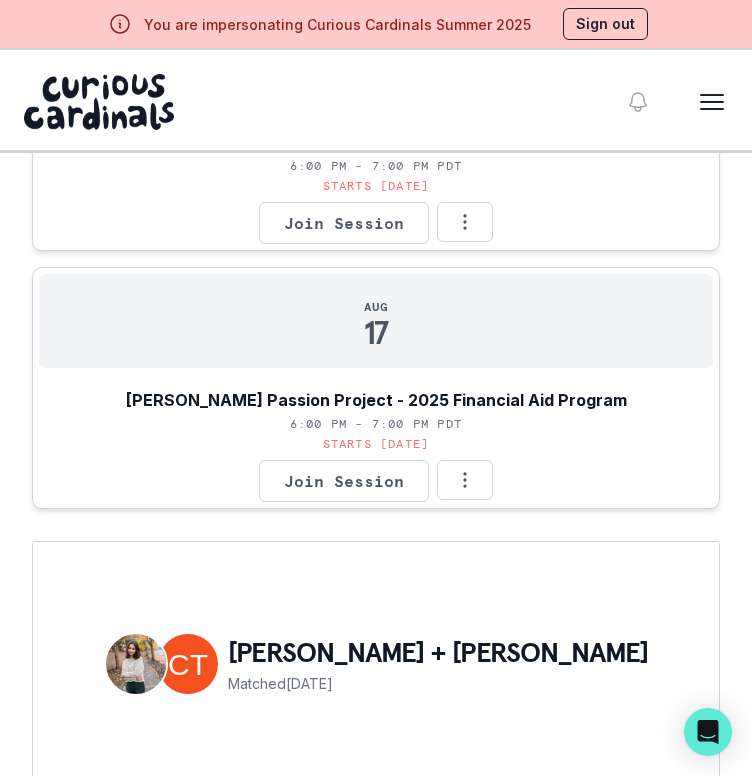 scroll, scrollTop: 64, scrollLeft: 0, axis: vertical 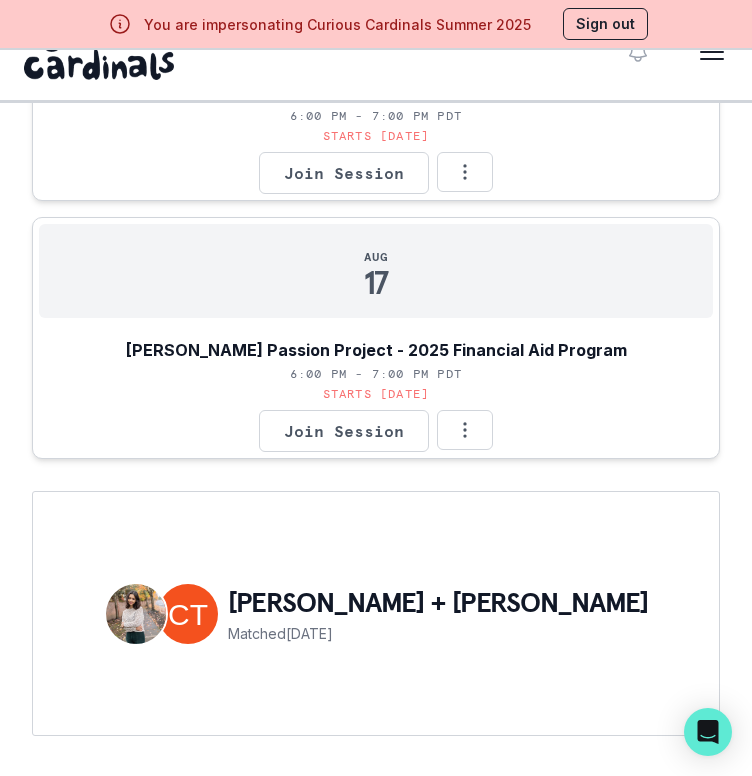 type 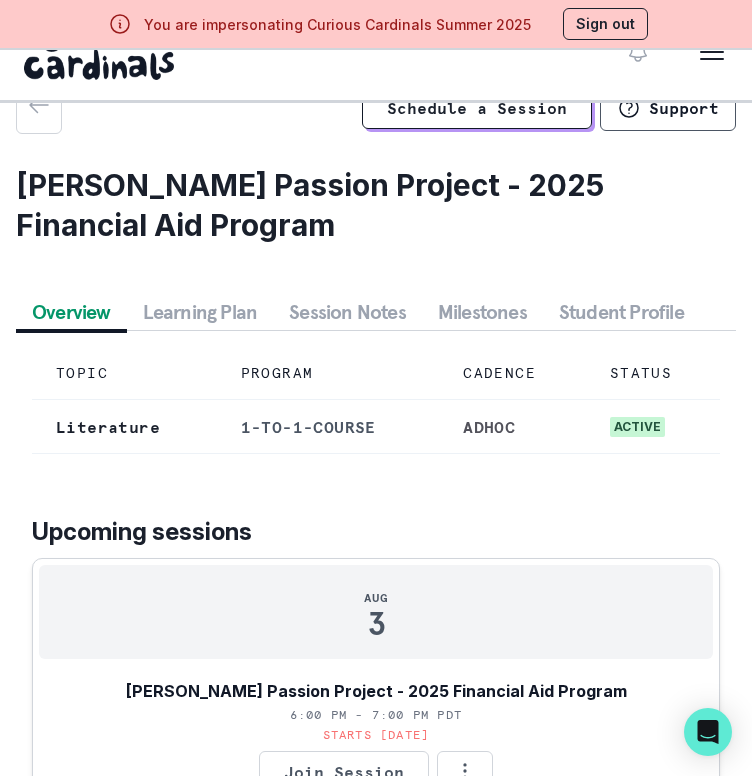 scroll, scrollTop: 0, scrollLeft: 0, axis: both 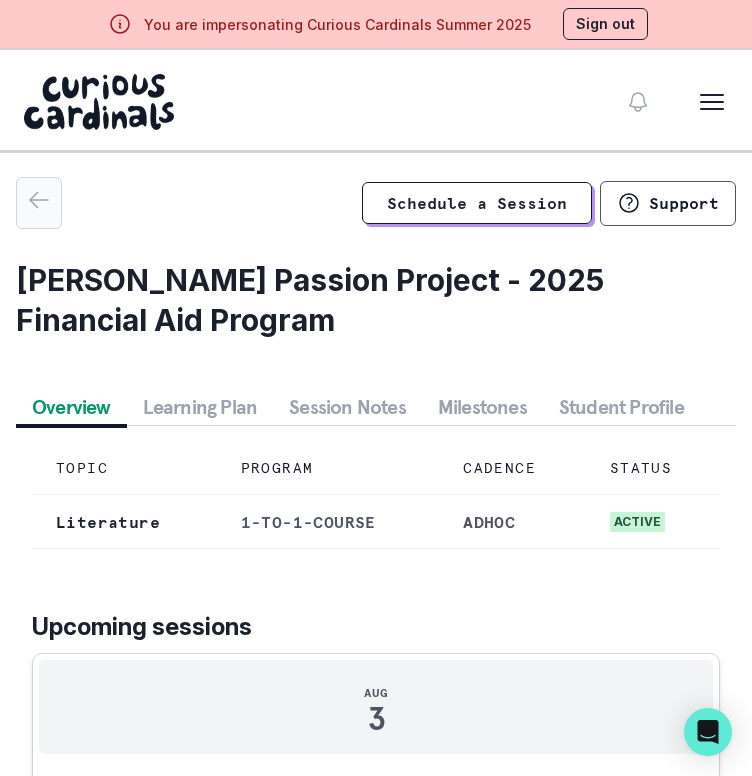 click 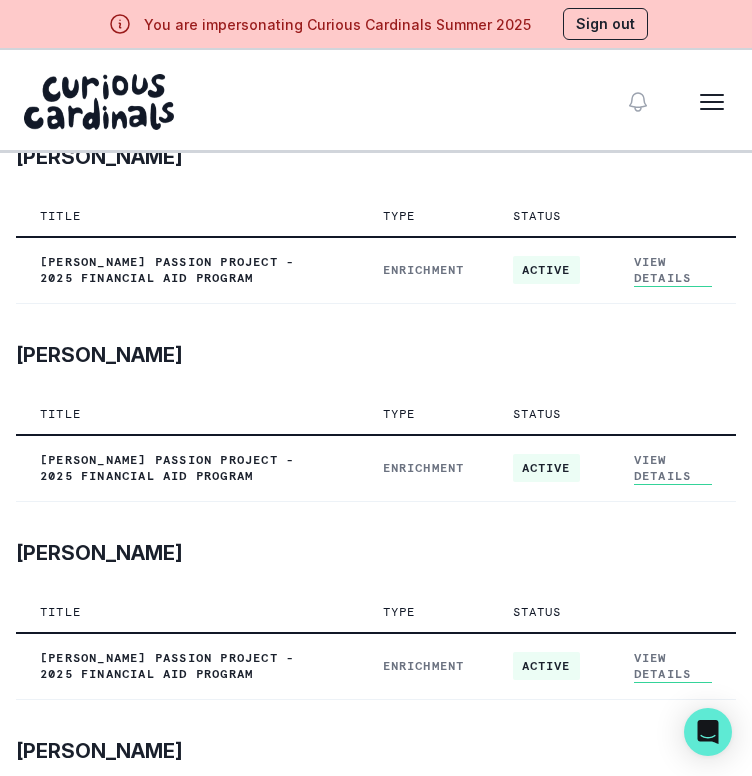 scroll, scrollTop: 4238, scrollLeft: 0, axis: vertical 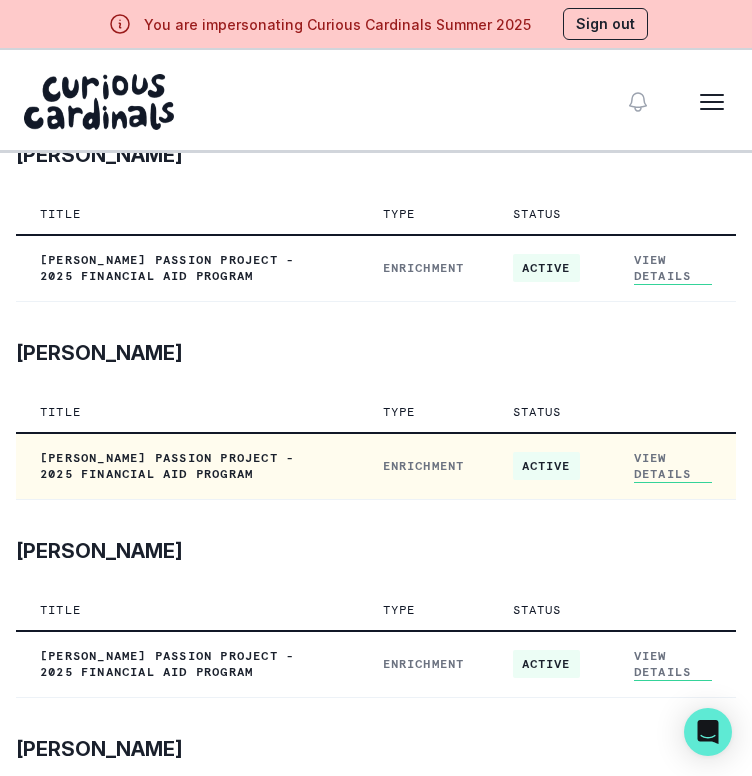 click on "View Details" at bounding box center (673, 466) 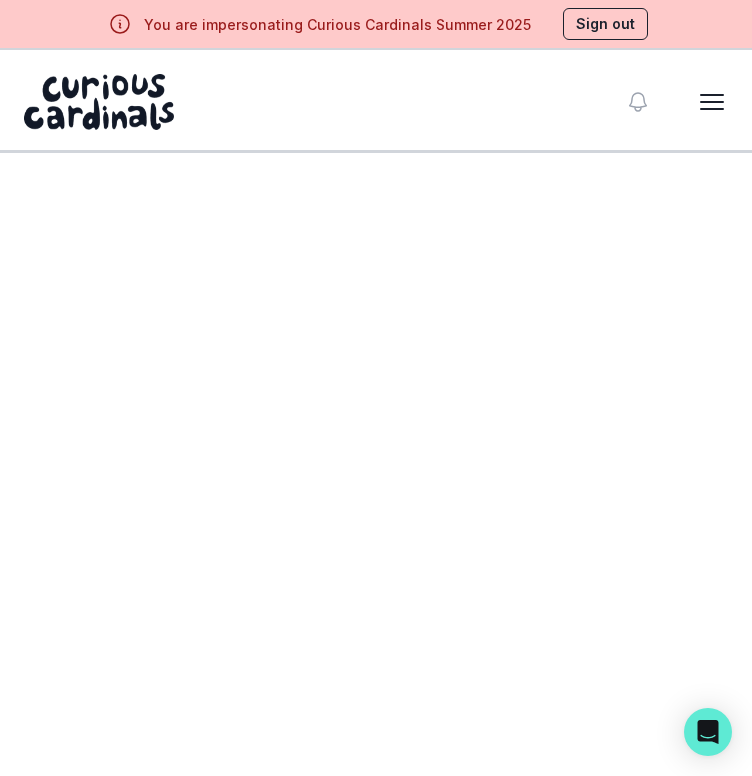 scroll, scrollTop: 0, scrollLeft: 0, axis: both 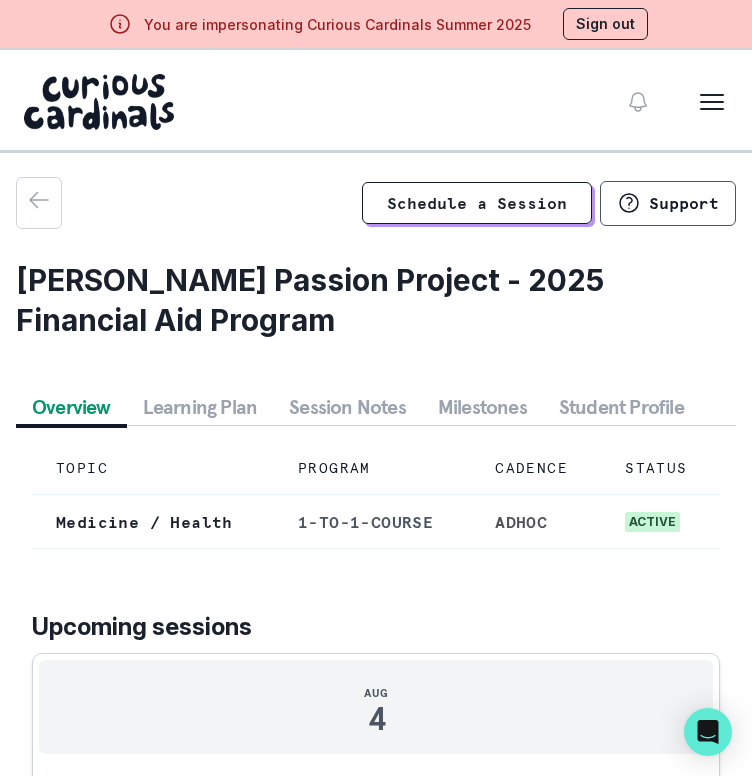 click on "Session Notes" at bounding box center (347, 407) 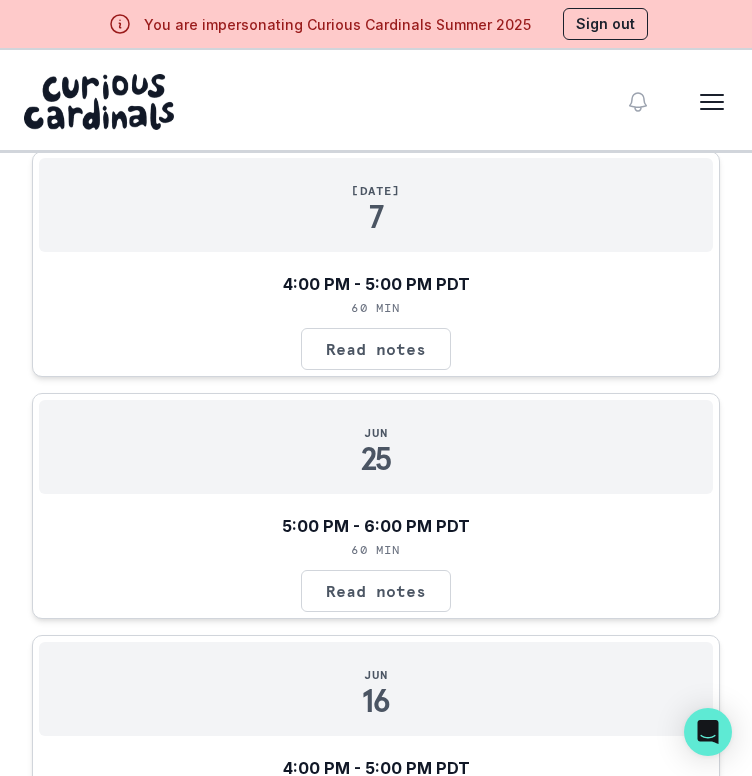 scroll, scrollTop: 932, scrollLeft: 0, axis: vertical 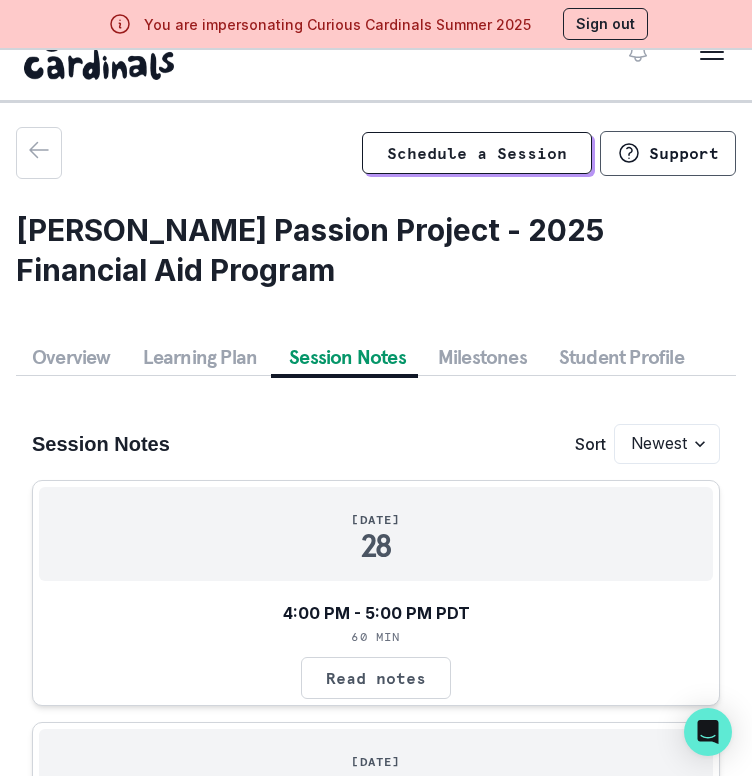 click on "Learning Plan" at bounding box center [200, 357] 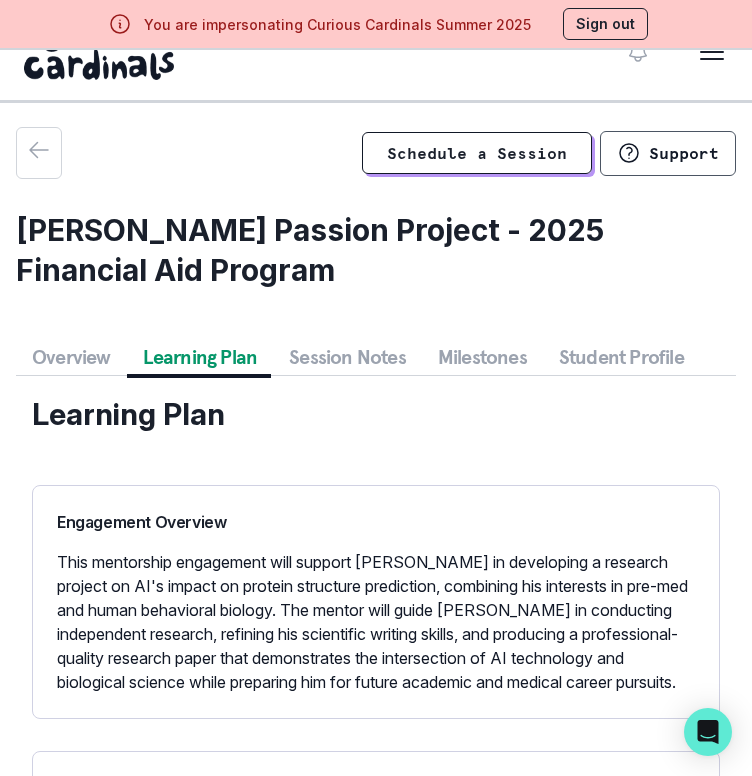 click on "Overview" at bounding box center [71, 357] 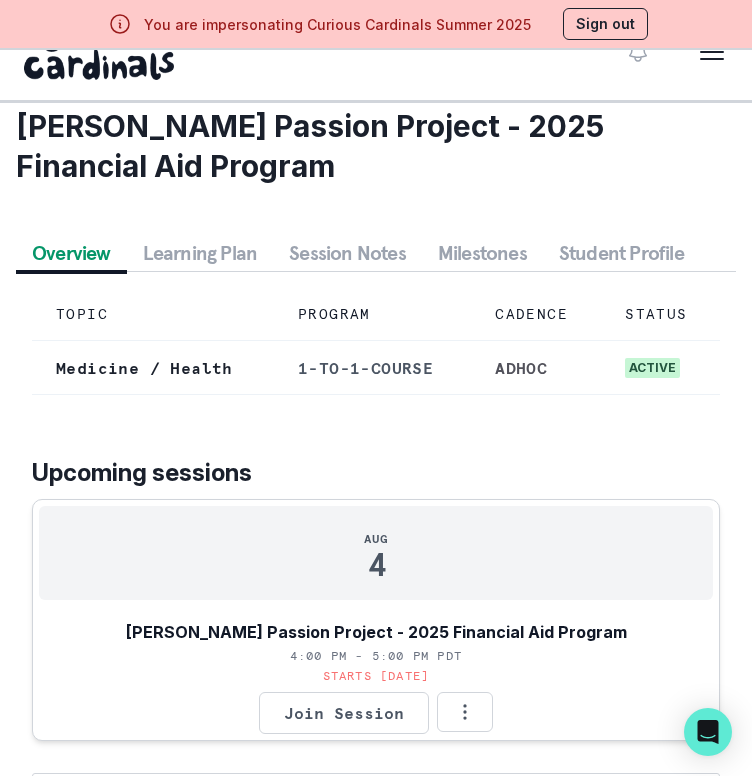 scroll, scrollTop: 0, scrollLeft: 0, axis: both 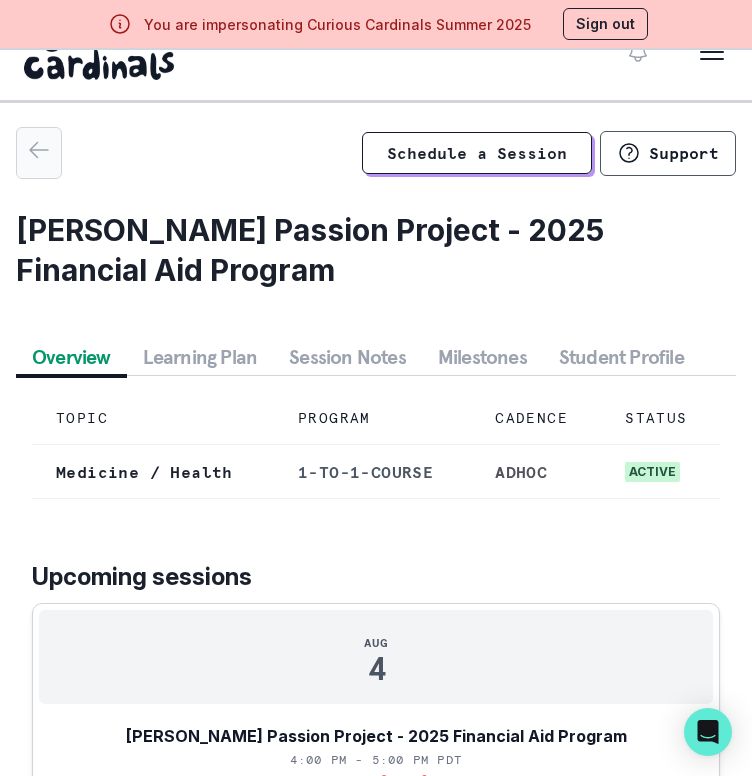 click 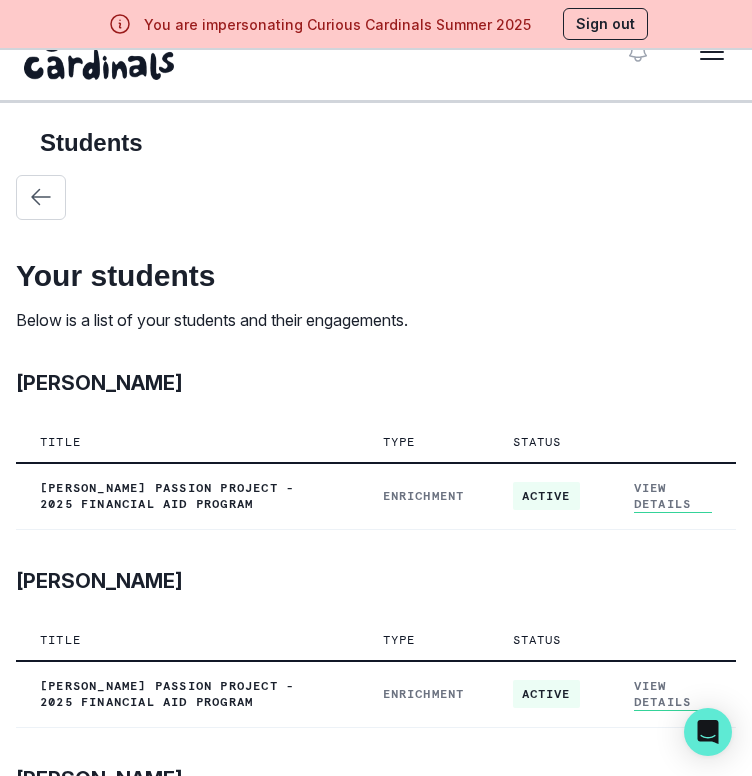 scroll, scrollTop: 0, scrollLeft: 0, axis: both 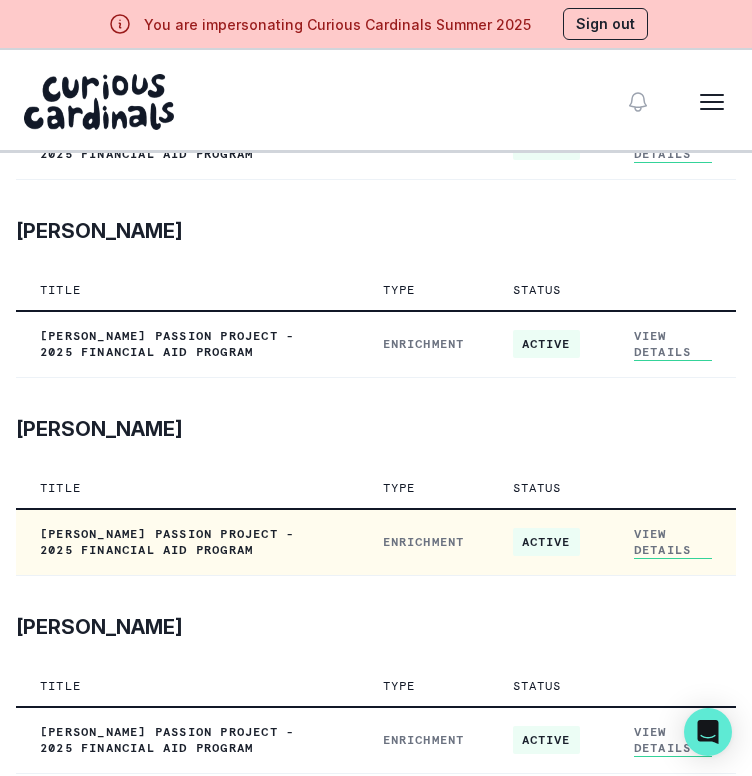 click on "View Details" at bounding box center (673, 542) 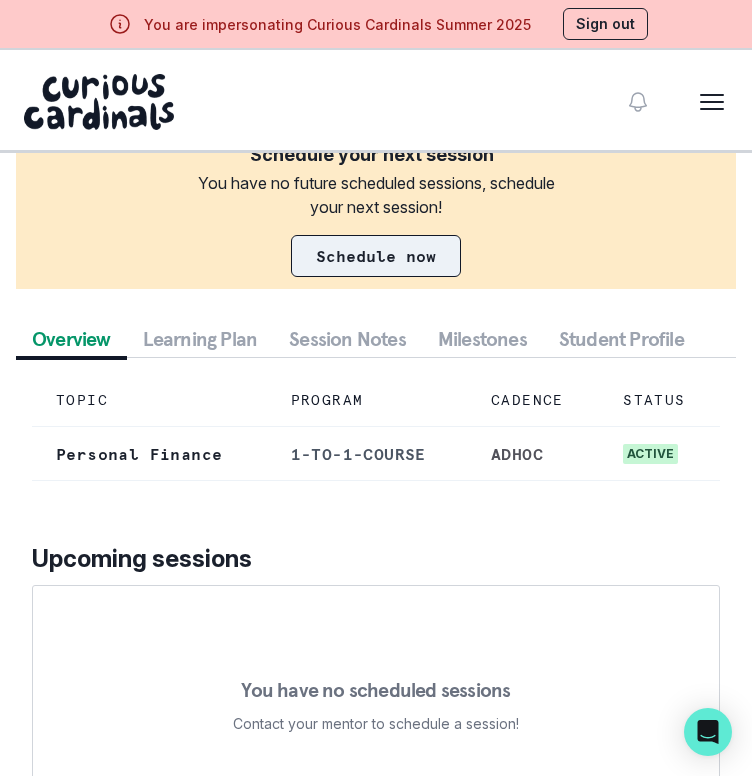 scroll, scrollTop: 283, scrollLeft: 0, axis: vertical 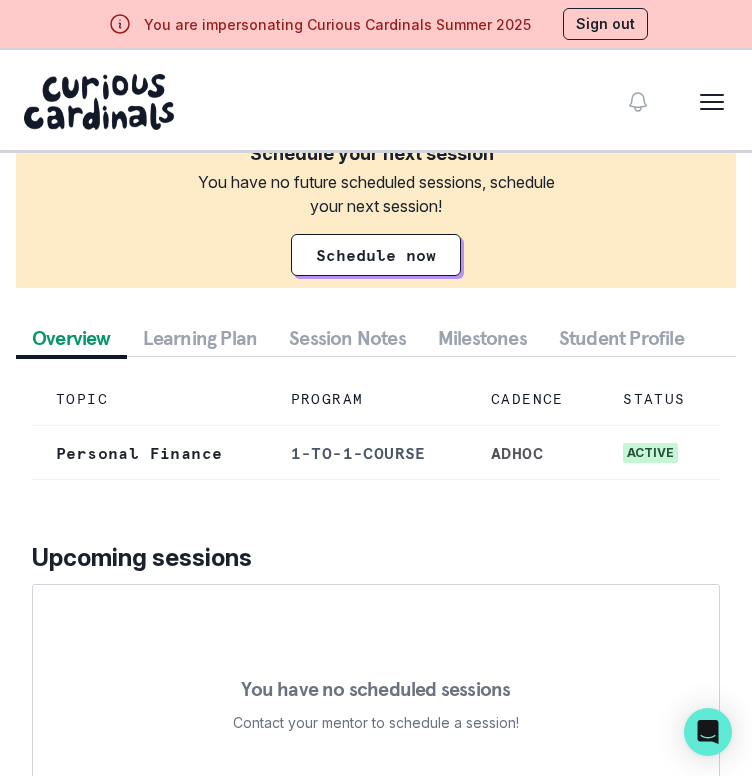 click on "Session Notes" at bounding box center [347, 338] 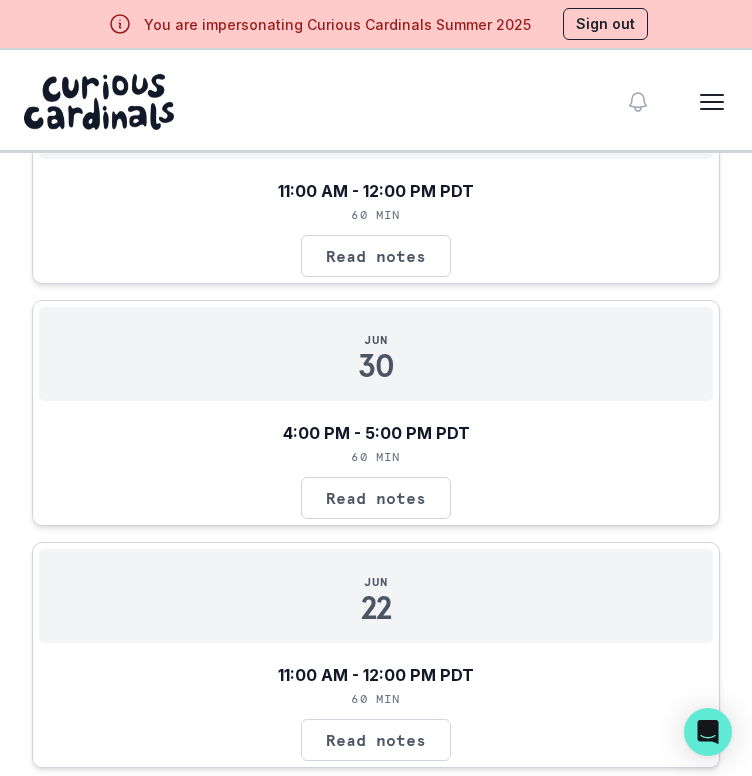scroll, scrollTop: 1146, scrollLeft: 0, axis: vertical 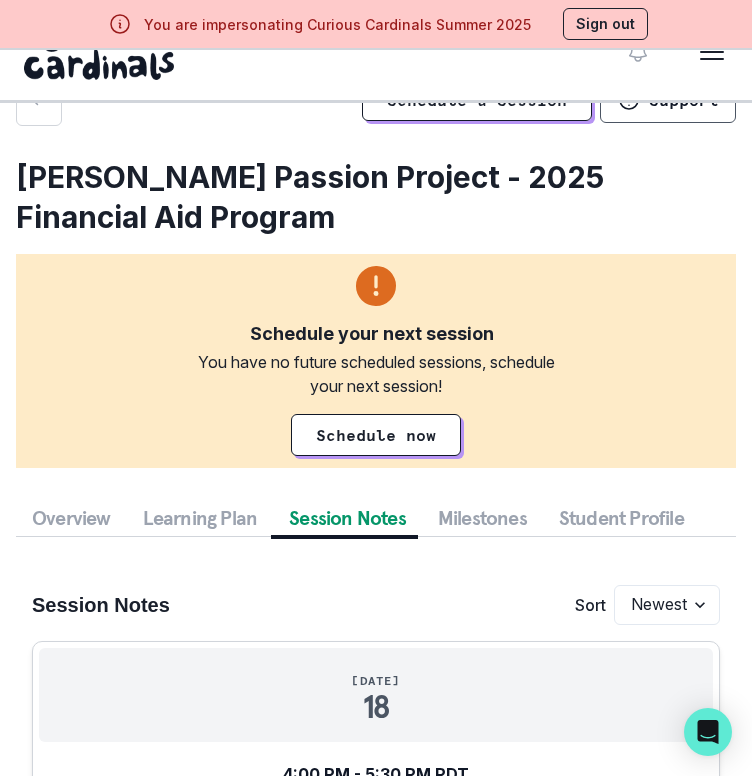 click on "Overview" at bounding box center [71, 518] 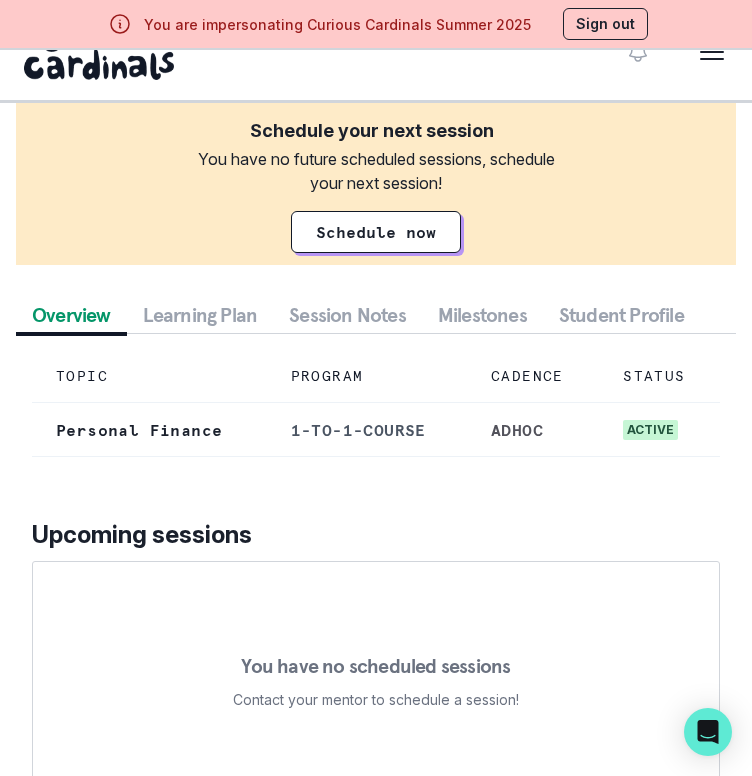 scroll, scrollTop: 0, scrollLeft: 0, axis: both 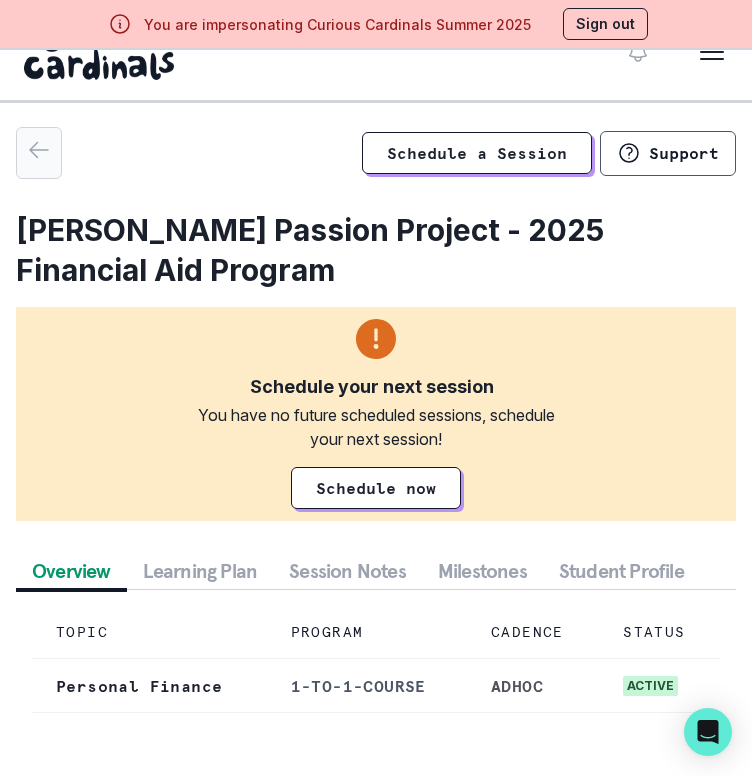 click 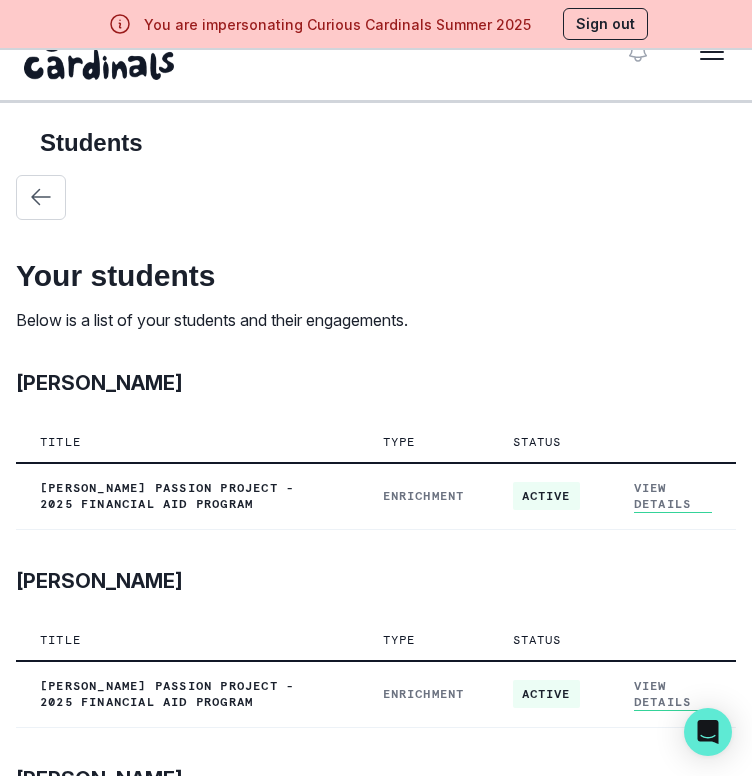 scroll, scrollTop: 0, scrollLeft: 0, axis: both 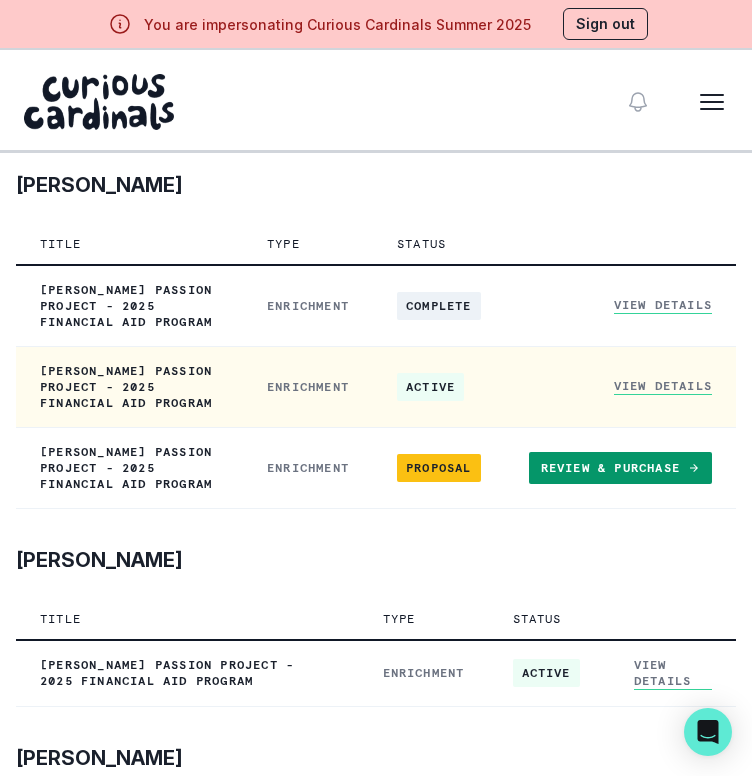 click on "View Details" at bounding box center [663, 386] 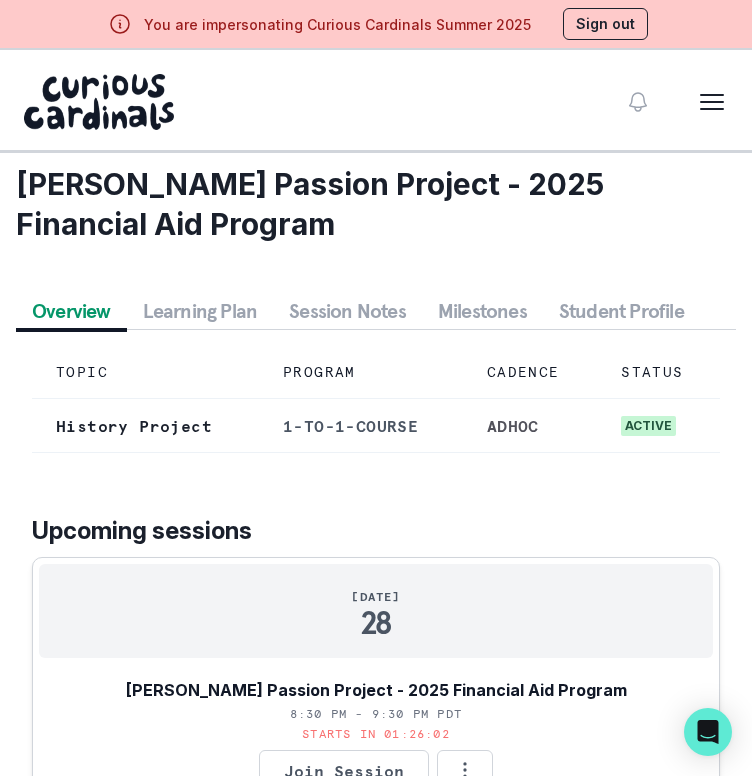 scroll, scrollTop: 83, scrollLeft: 0, axis: vertical 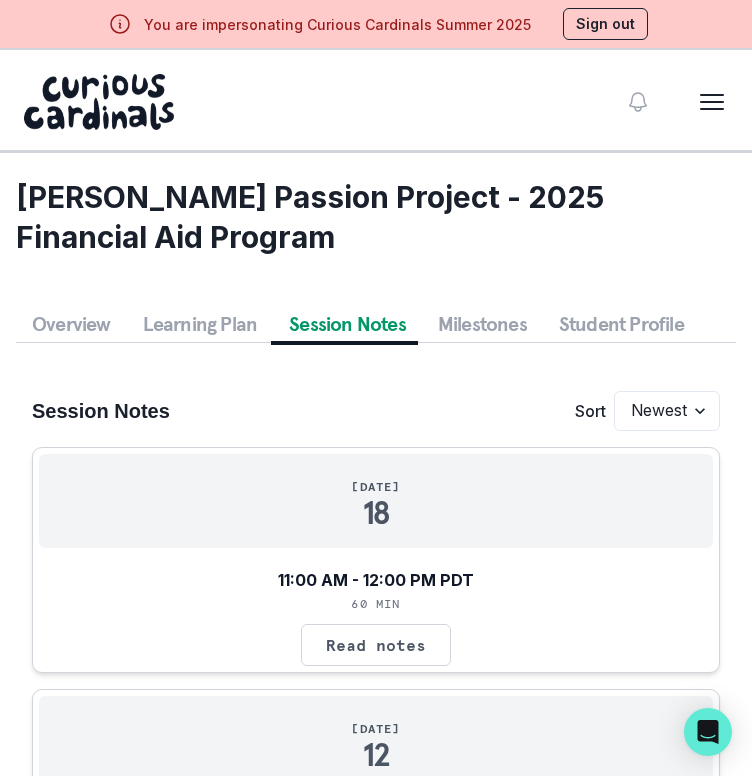 click on "Session Notes" at bounding box center [347, 324] 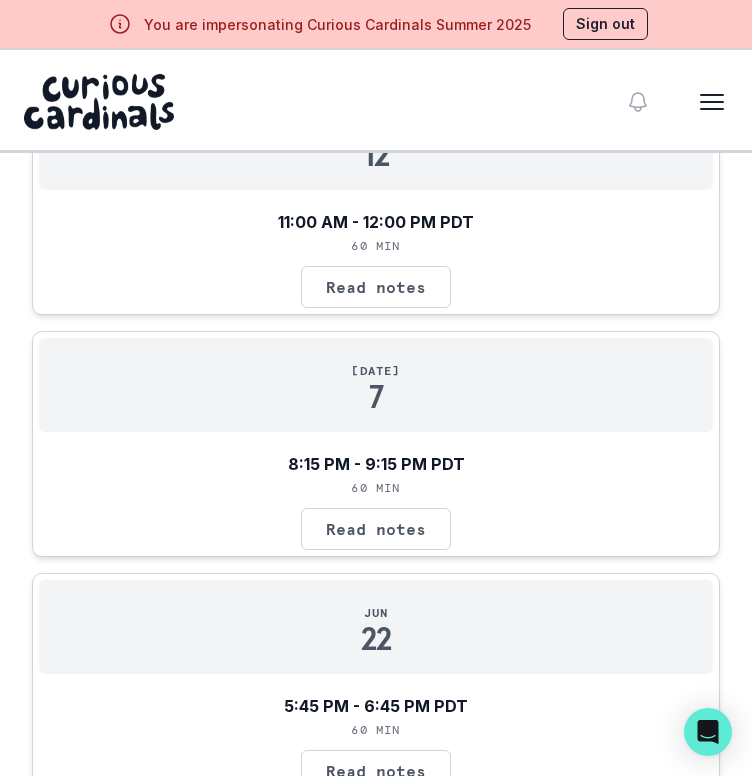 scroll, scrollTop: 692, scrollLeft: 0, axis: vertical 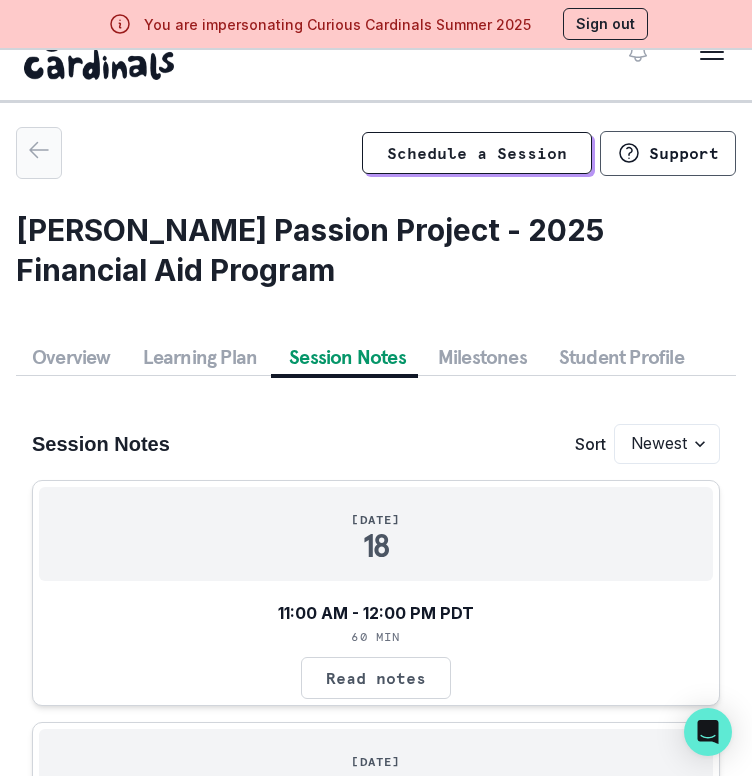 click 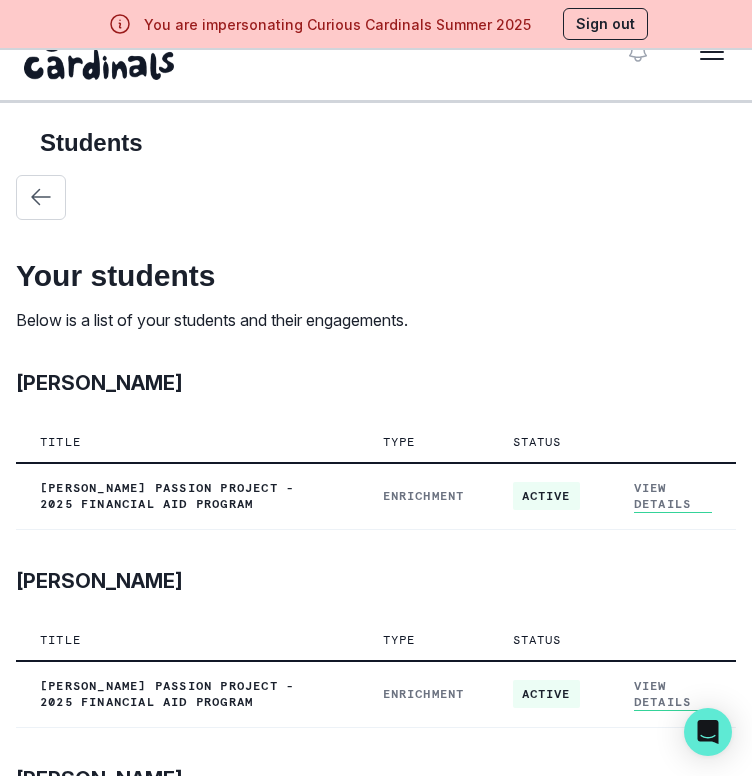 scroll, scrollTop: 0, scrollLeft: 0, axis: both 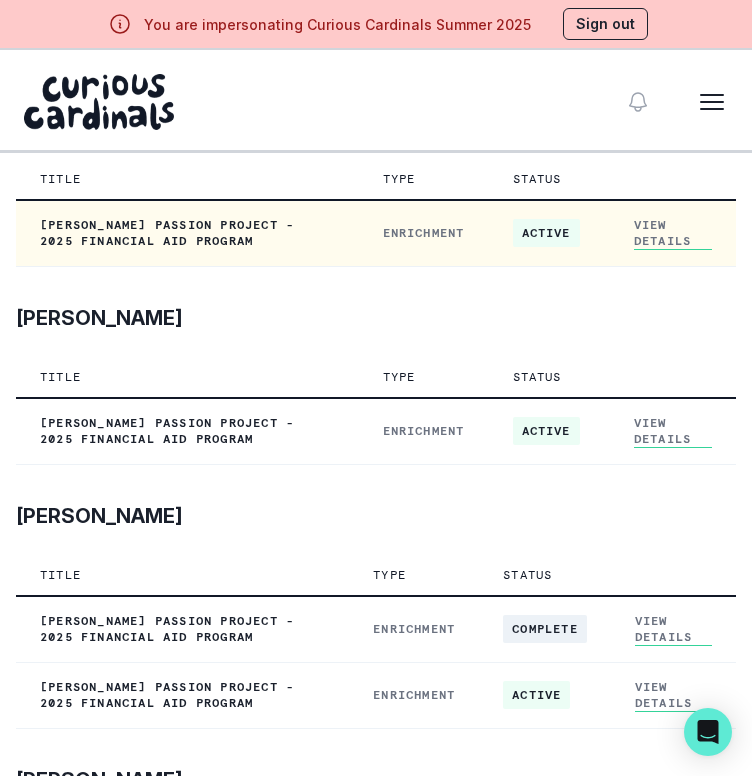 click on "View Details" at bounding box center [673, 233] 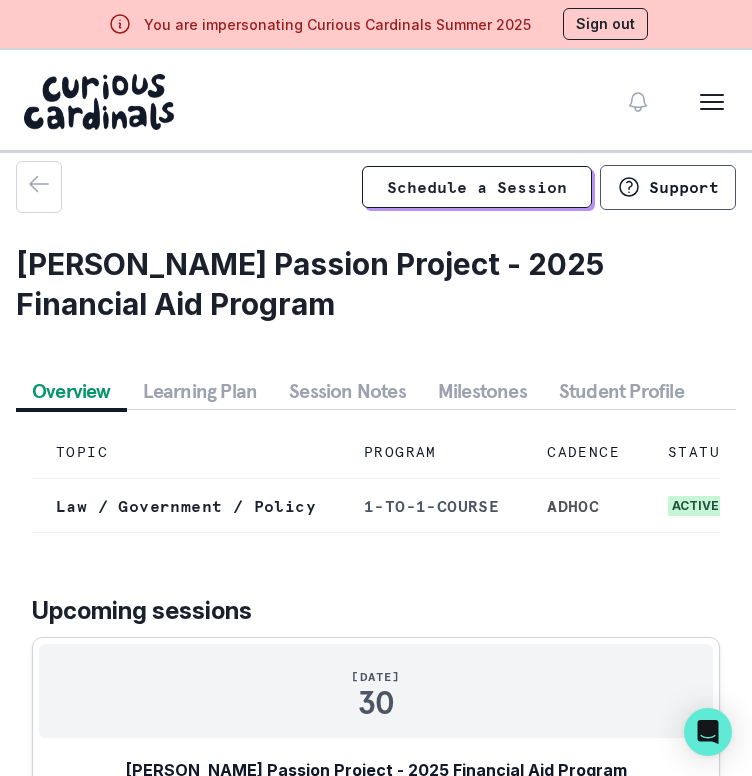 scroll, scrollTop: 20, scrollLeft: 0, axis: vertical 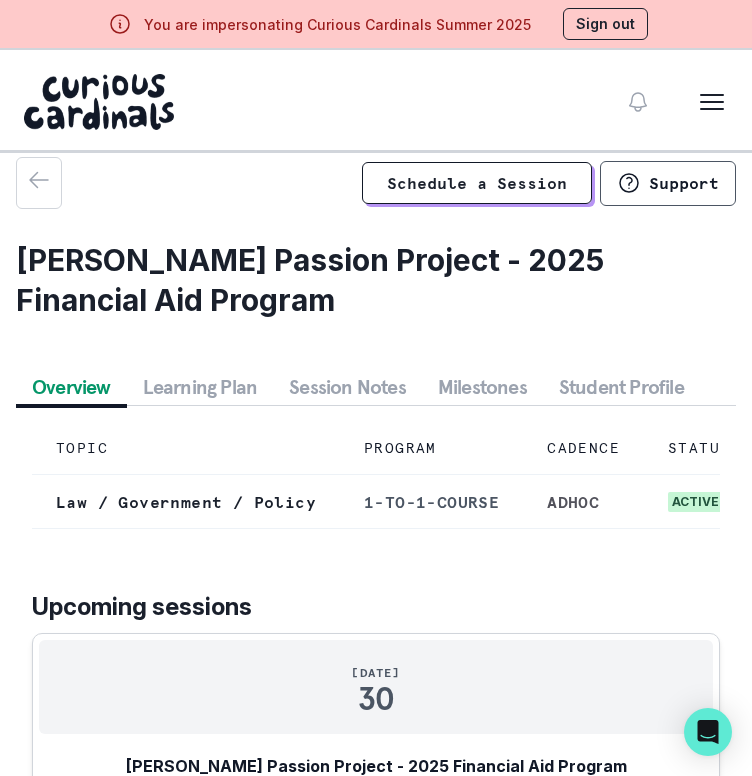 click on "Schedule a Session Support [PERSON_NAME] Passion Project - 2025 Financial Aid Program Overview Learning Plan Session Notes Milestones Student Profile TOPIC PROGRAM CADENCE STATUS Law / Government / Policy 1-to-1-course adhoc active Upcoming sessions [DATE] [PERSON_NAME] Passion Project - 2025 Financial Aid Program 4:00 PM - 5:00 PM PDT Starts [DATE] Join Session Reschedule Session Cancel Session Copy Session Link [PERSON_NAME] + [PERSON_NAME]  Matched  [DATE]" at bounding box center [376, 662] 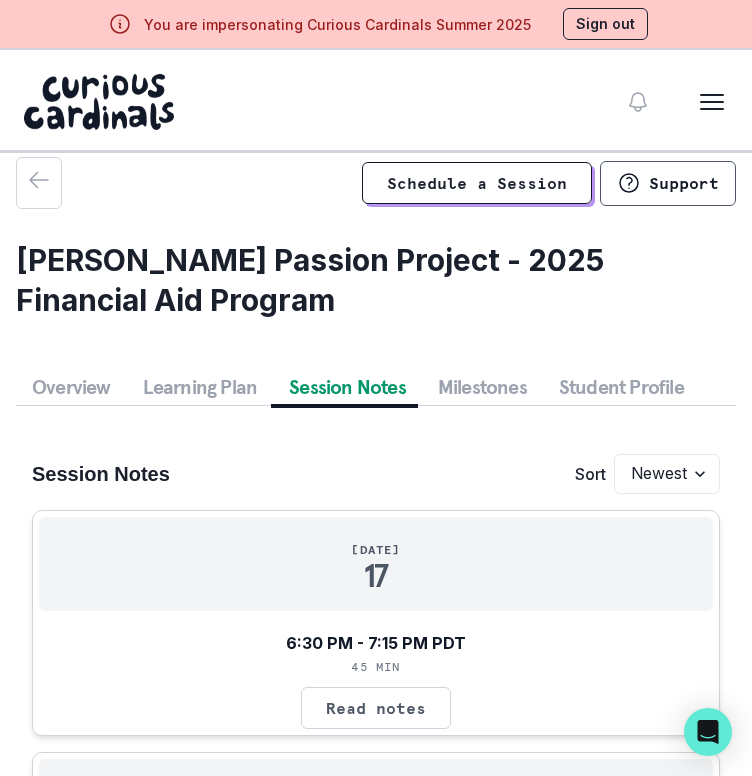 click on "Session Notes" at bounding box center [347, 387] 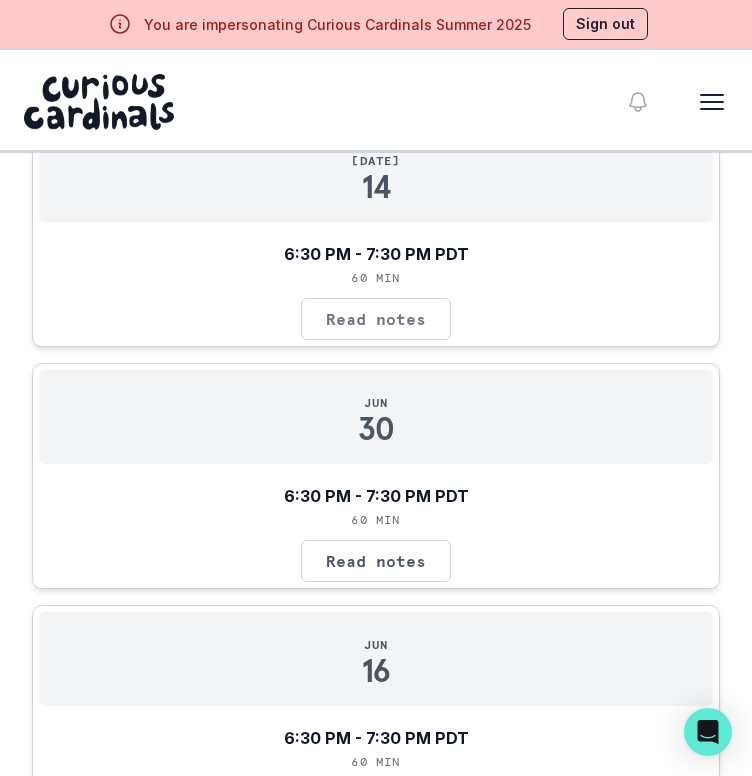 scroll, scrollTop: 692, scrollLeft: 0, axis: vertical 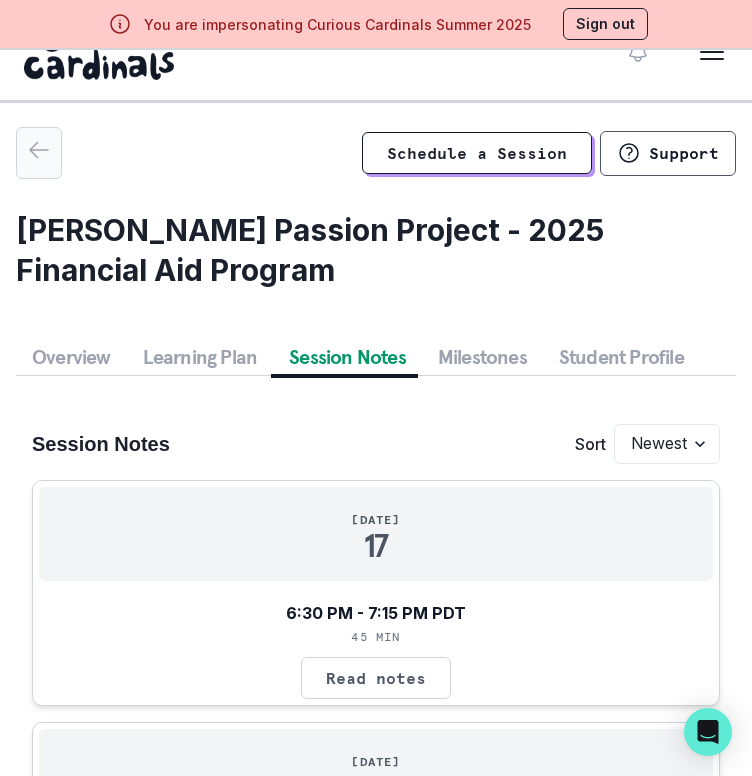 click 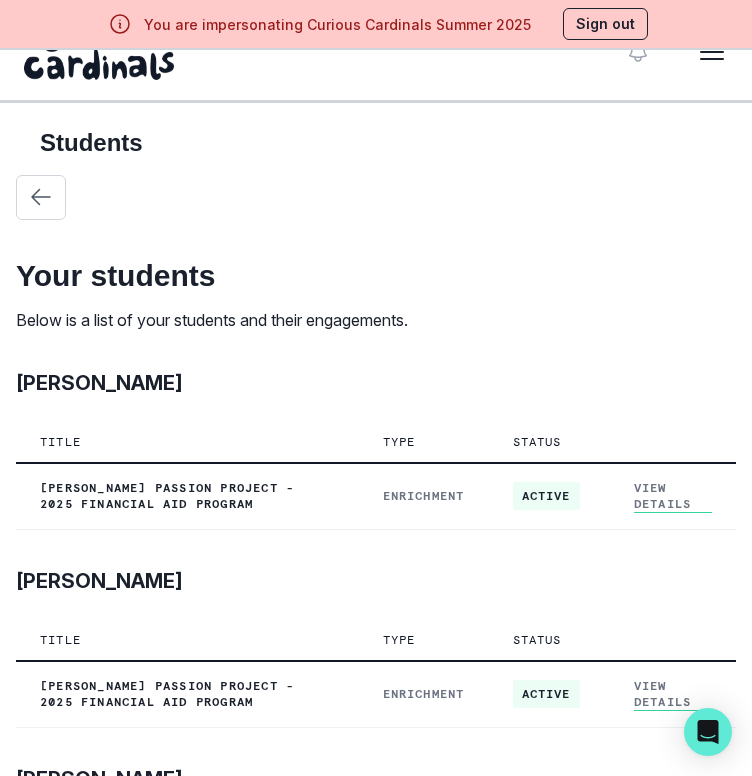 scroll, scrollTop: 0, scrollLeft: 0, axis: both 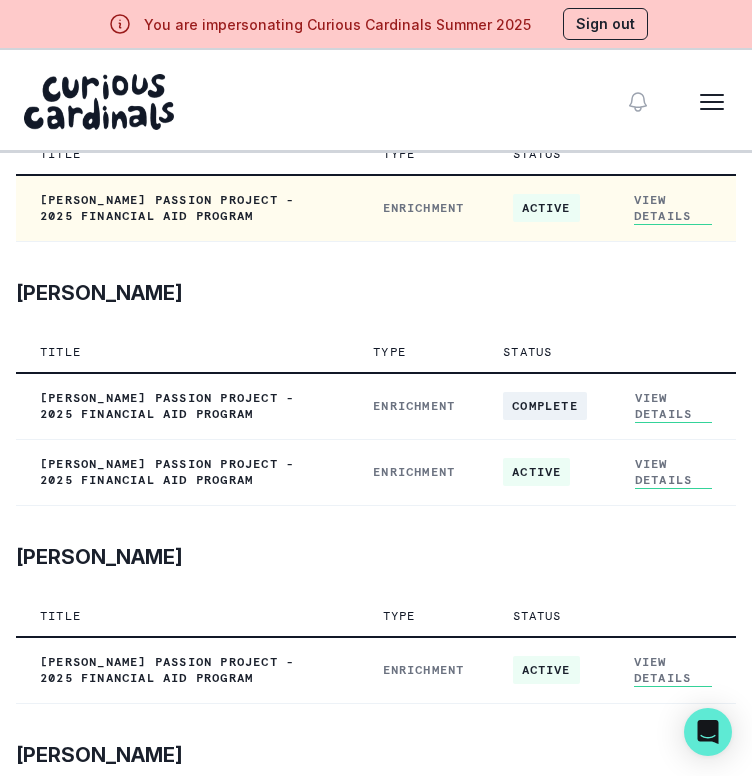 click on "View Details" at bounding box center (673, 208) 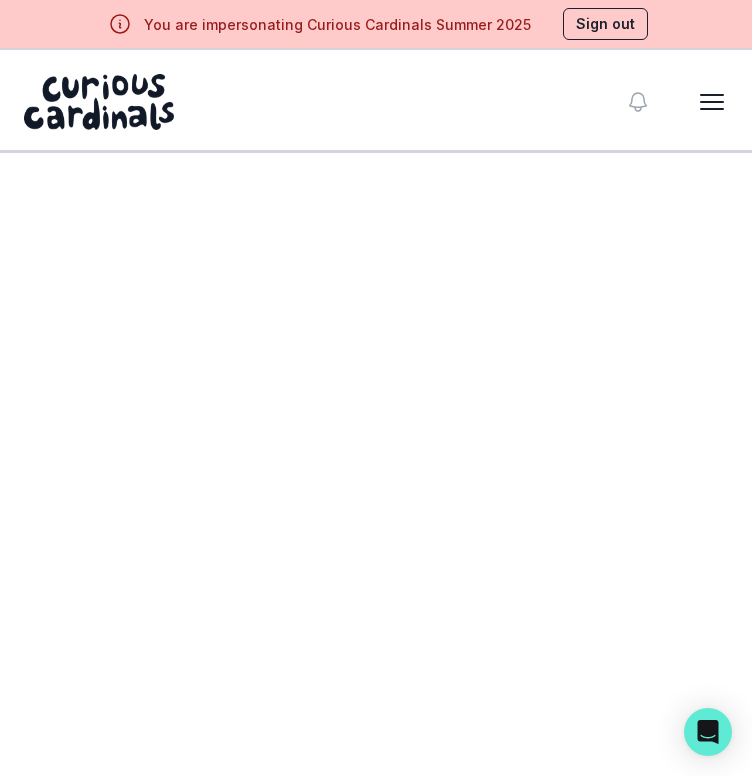 scroll, scrollTop: 0, scrollLeft: 0, axis: both 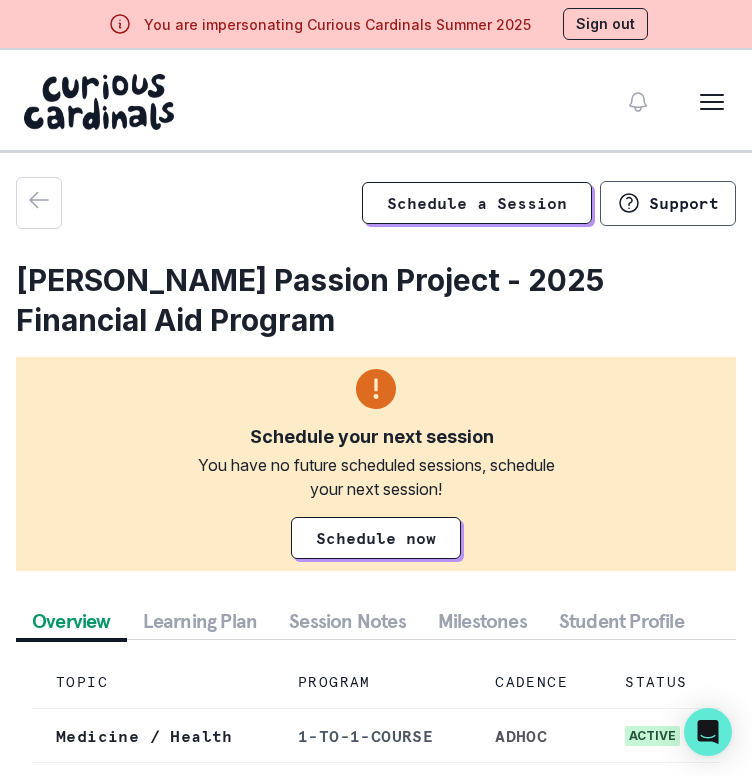 click on "Session Notes" at bounding box center (347, 621) 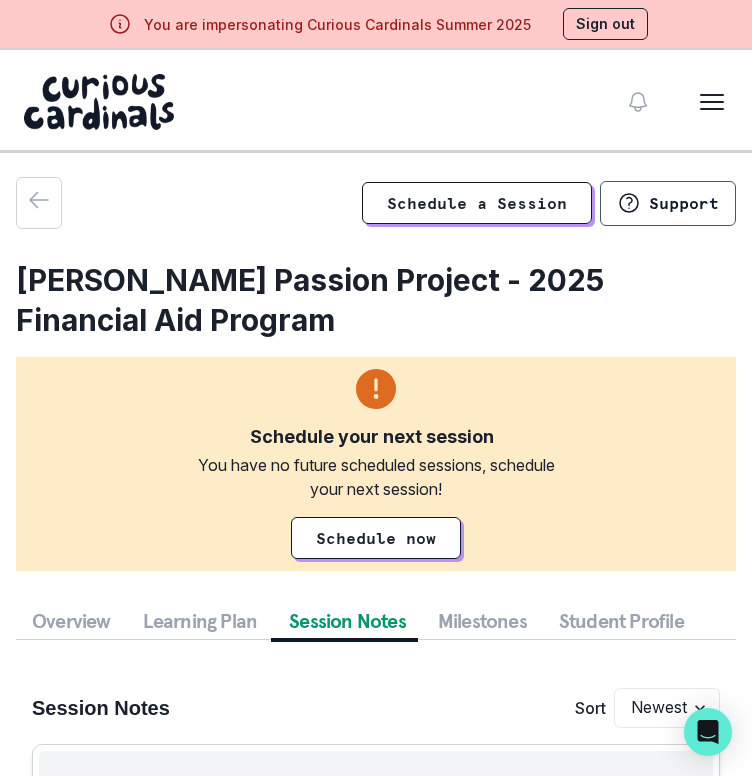 scroll, scrollTop: 423, scrollLeft: 0, axis: vertical 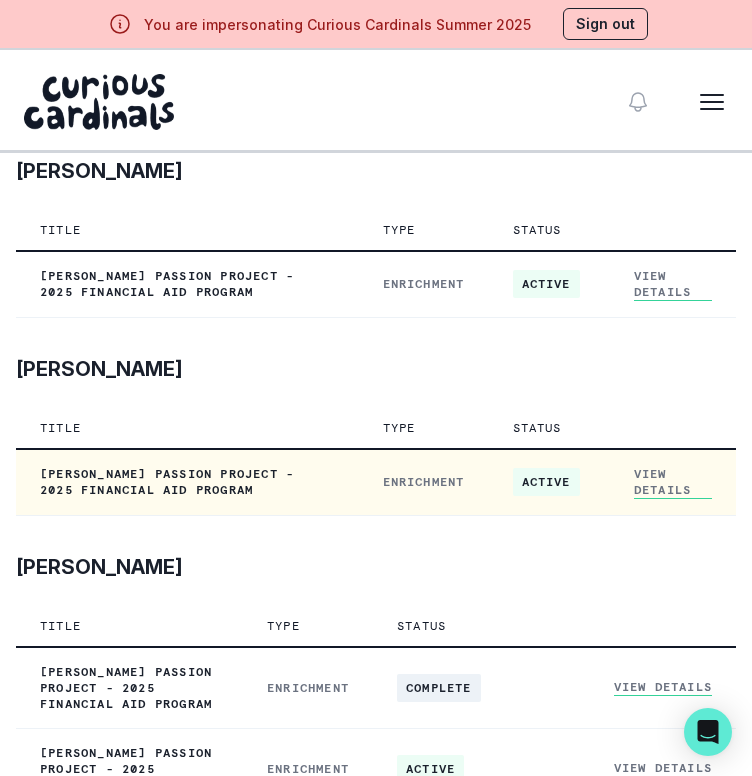 click on "View Details" at bounding box center (673, 482) 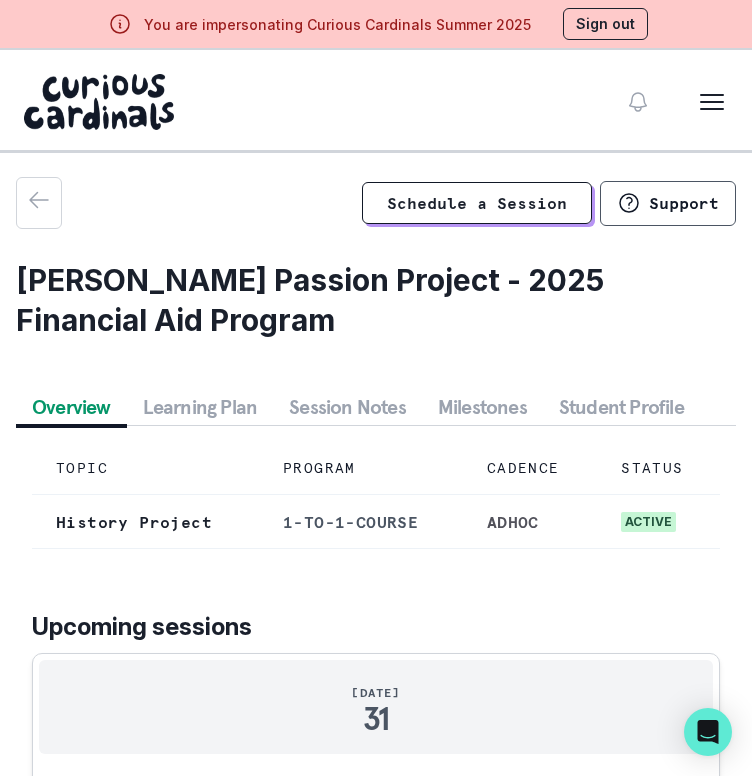 click on "Session Notes" at bounding box center [347, 407] 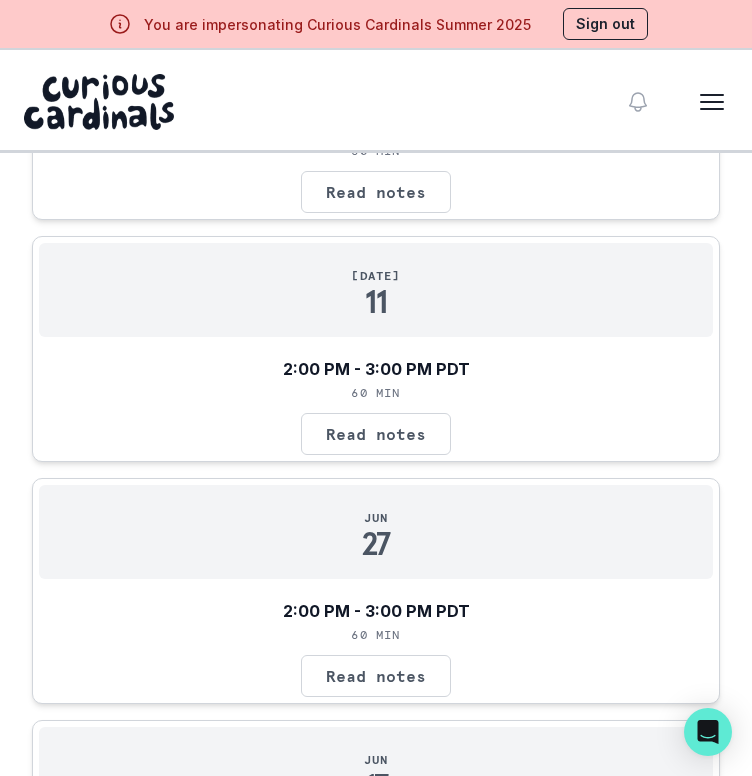 scroll, scrollTop: 692, scrollLeft: 0, axis: vertical 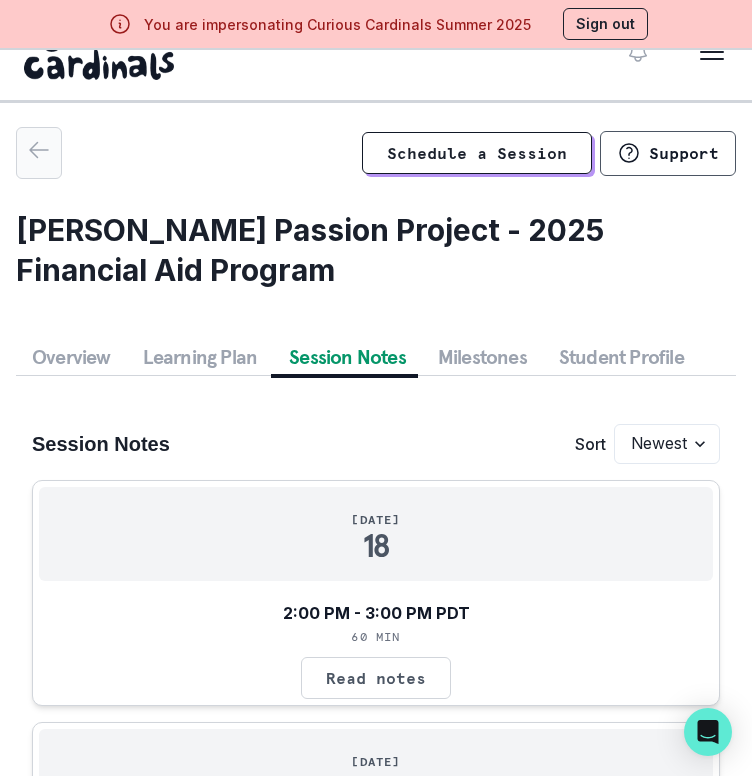click 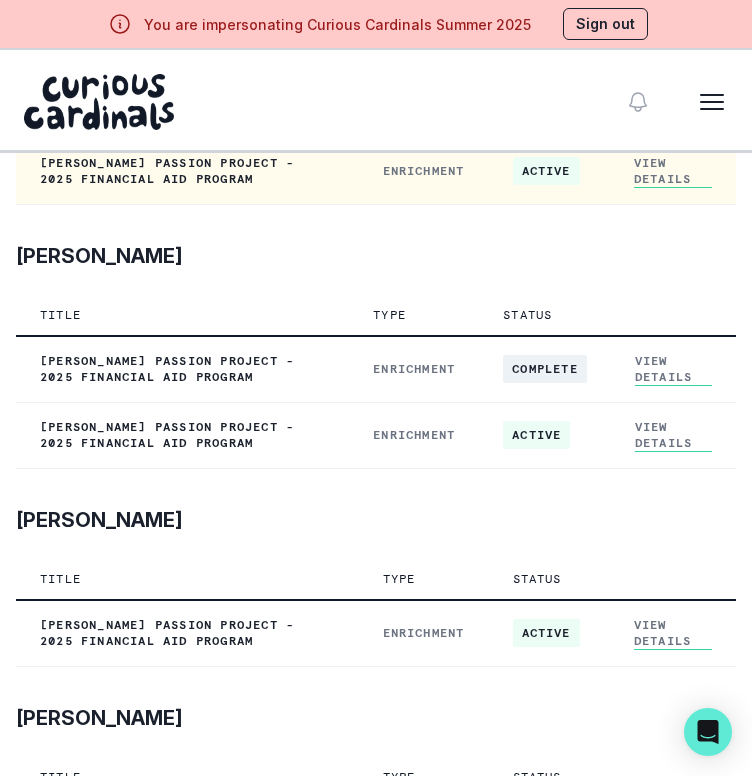 click on "View Details" at bounding box center (673, 171) 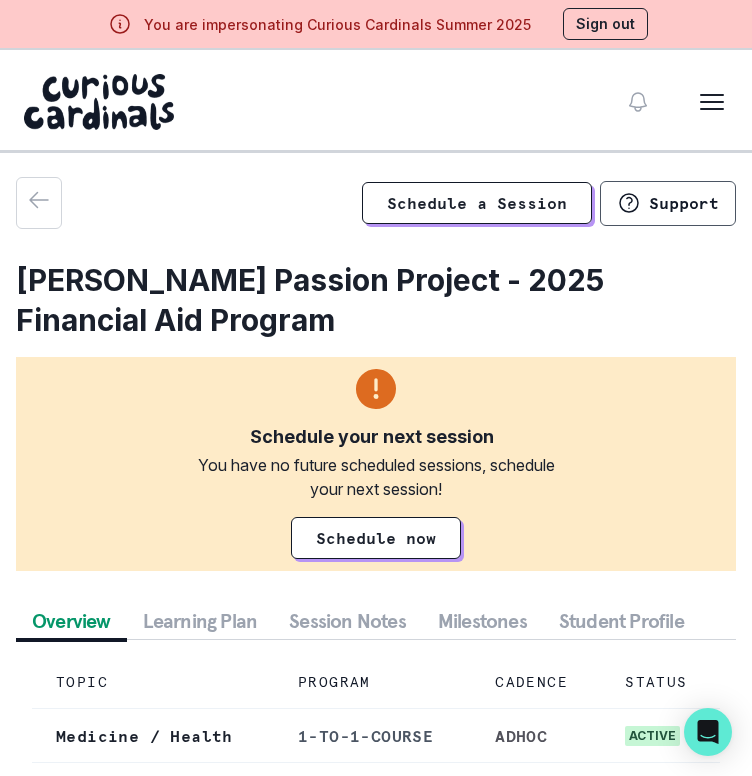 click on "Milestones" at bounding box center [482, 621] 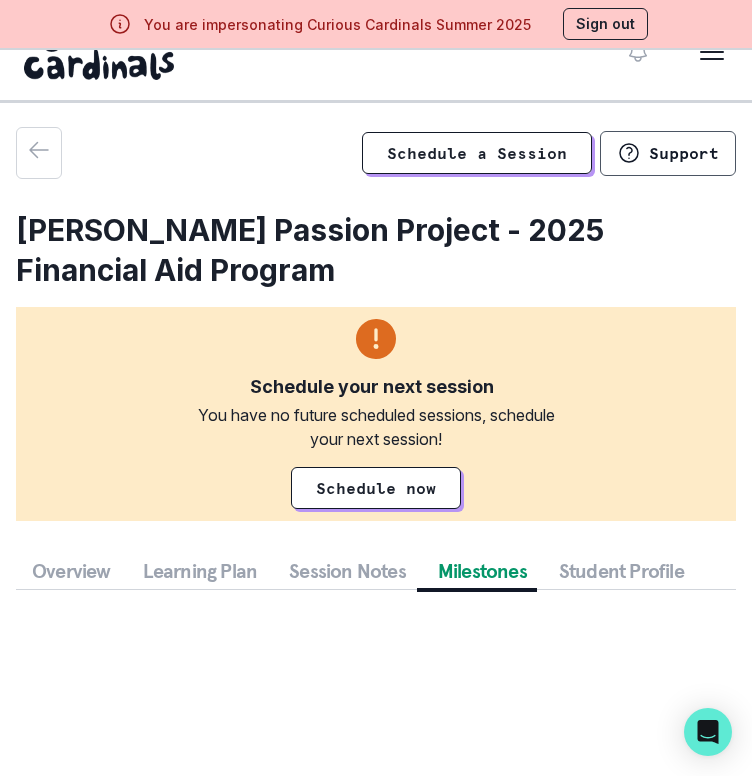 click on "Session Notes" at bounding box center (347, 571) 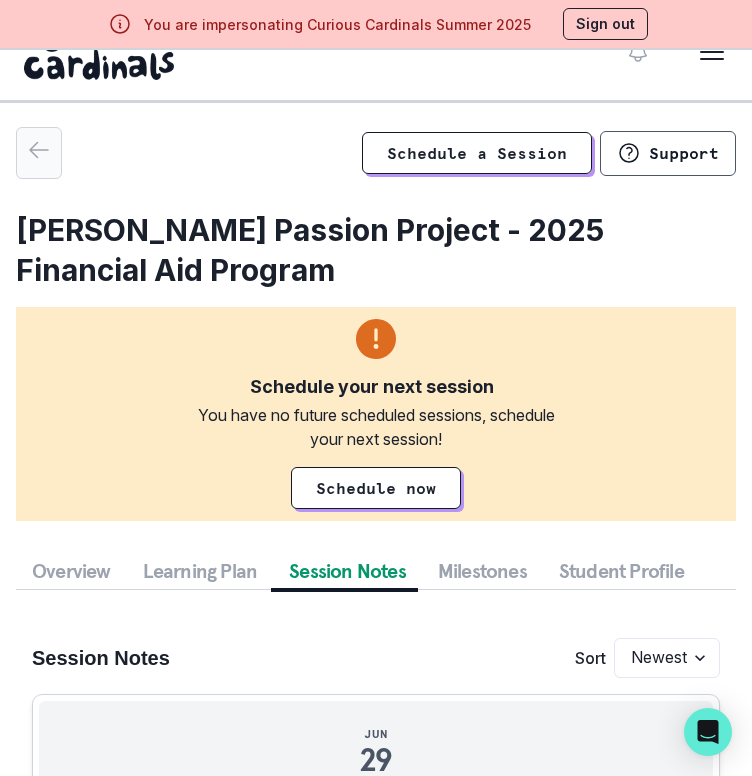 click at bounding box center [39, 153] 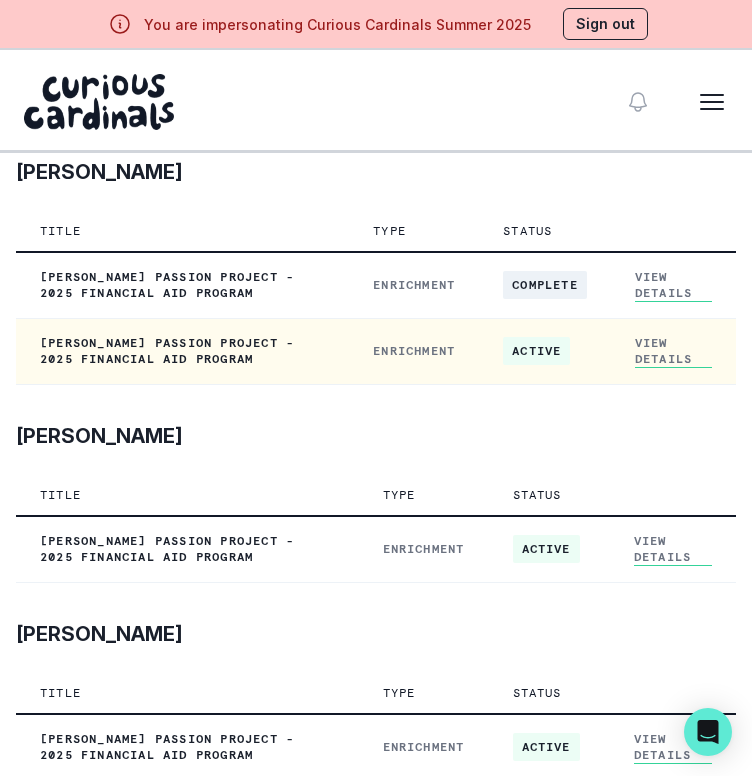 click on "View Details" at bounding box center [673, 351] 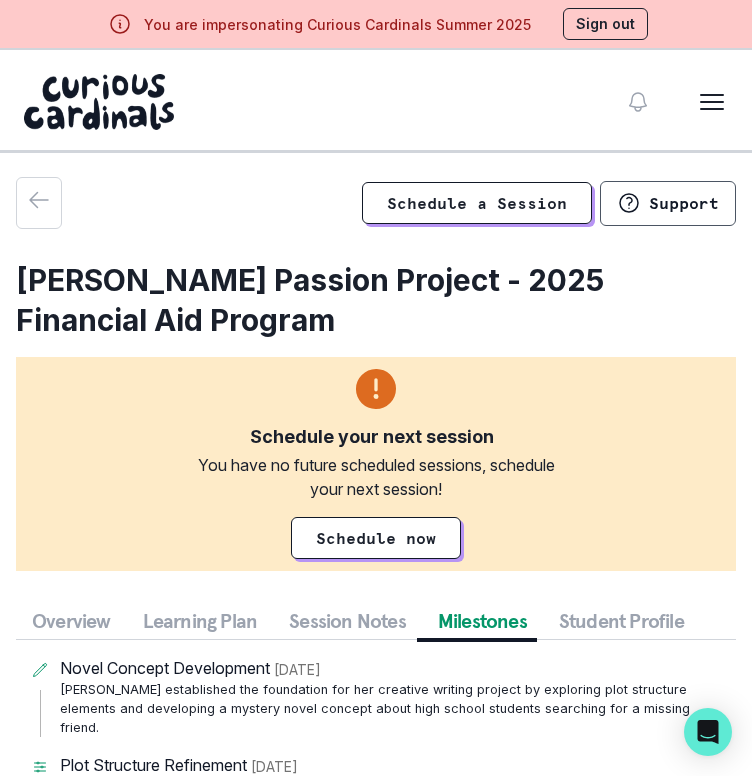 click on "Milestones" at bounding box center (482, 621) 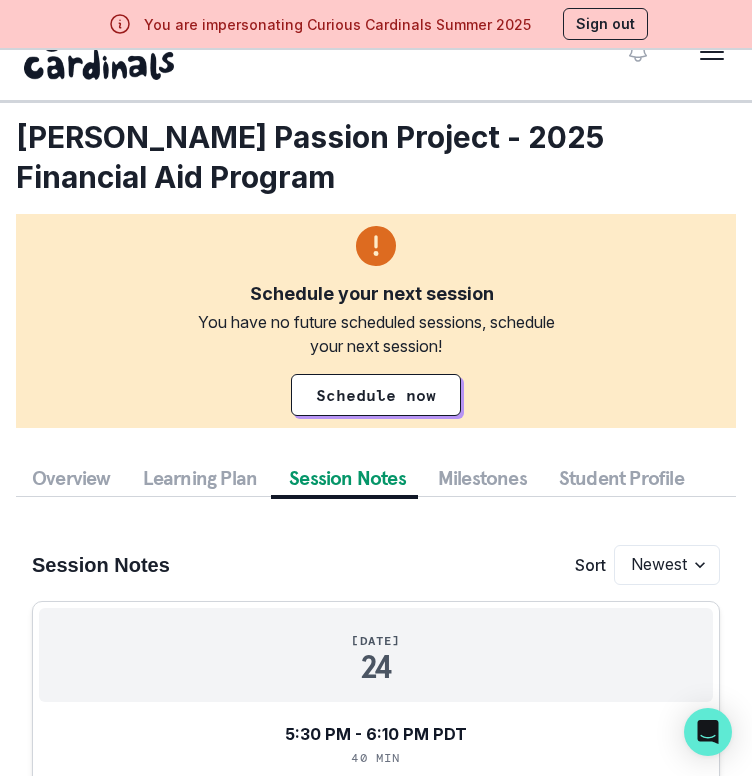 click on "Overview" at bounding box center (71, 478) 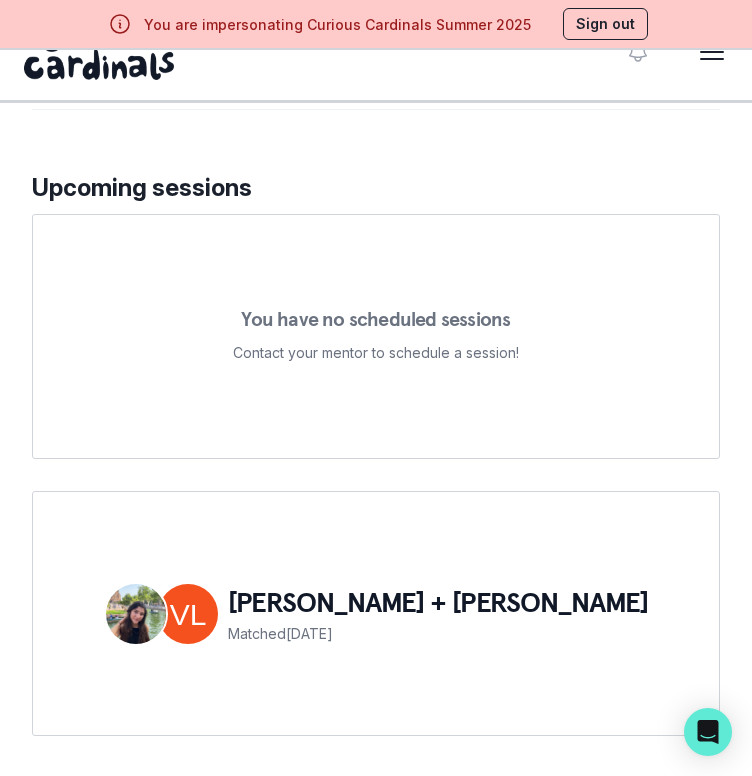 scroll, scrollTop: 602, scrollLeft: 0, axis: vertical 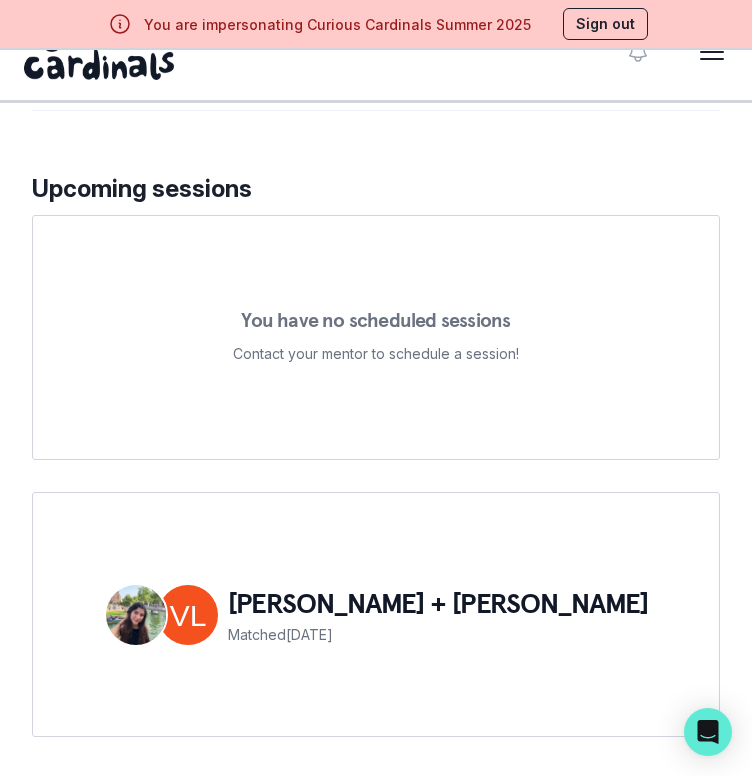 click at bounding box center [136, 615] 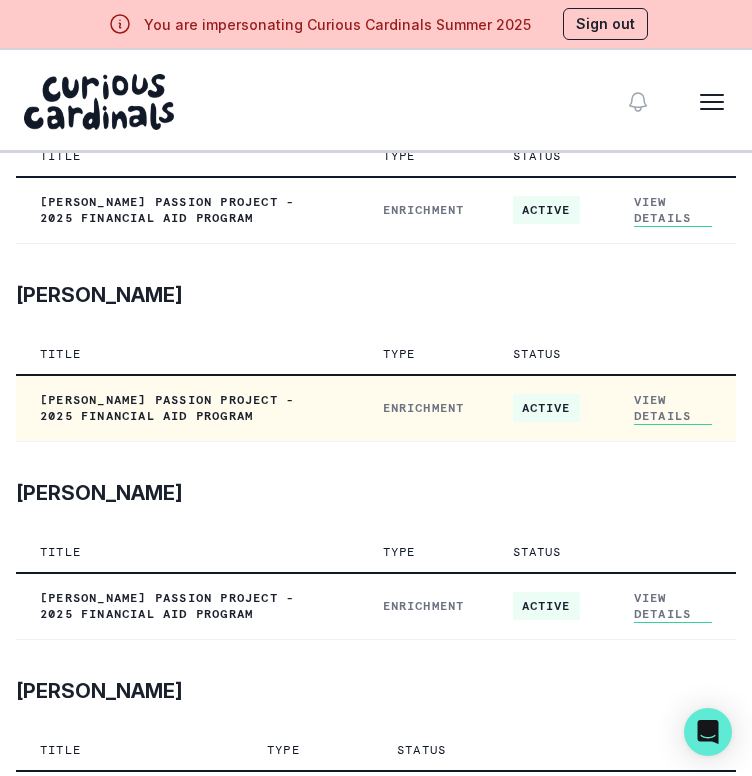 click on "View Details" at bounding box center (673, 408) 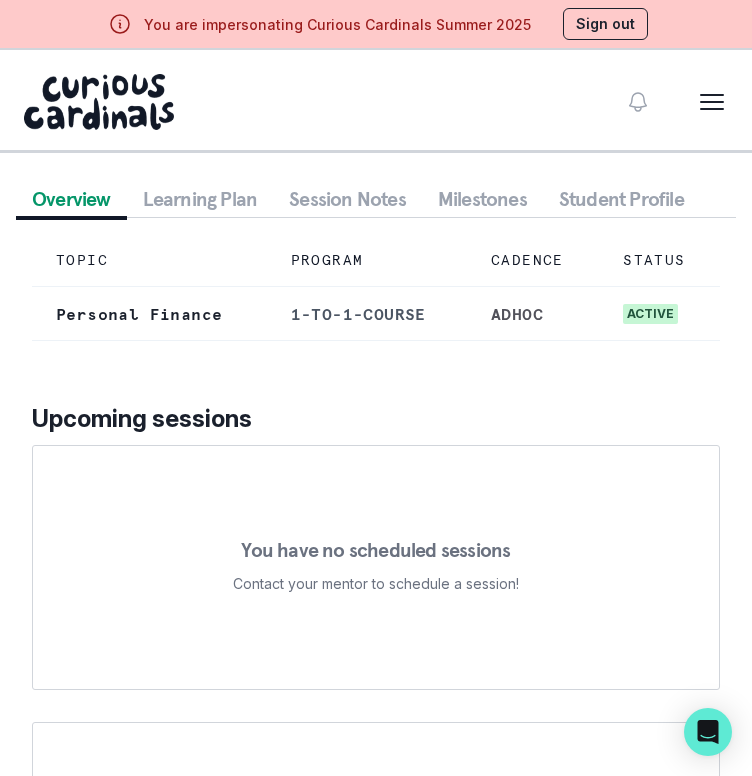 scroll, scrollTop: 408, scrollLeft: 0, axis: vertical 